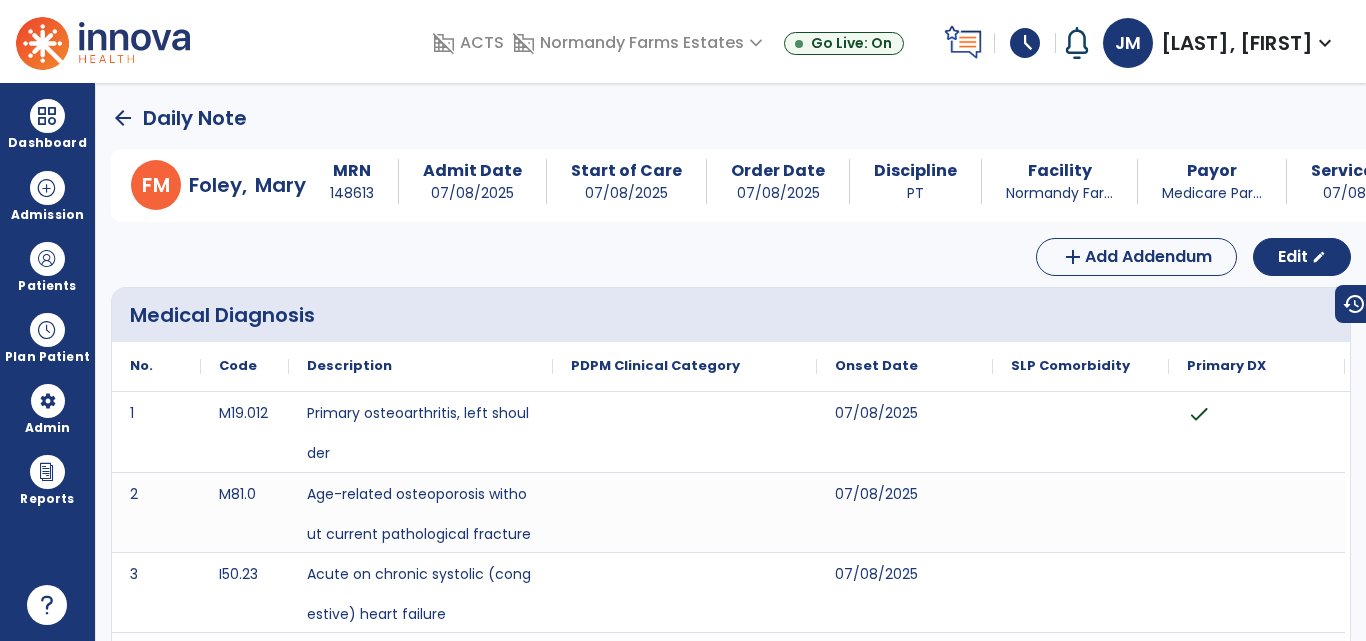 scroll, scrollTop: 0, scrollLeft: 0, axis: both 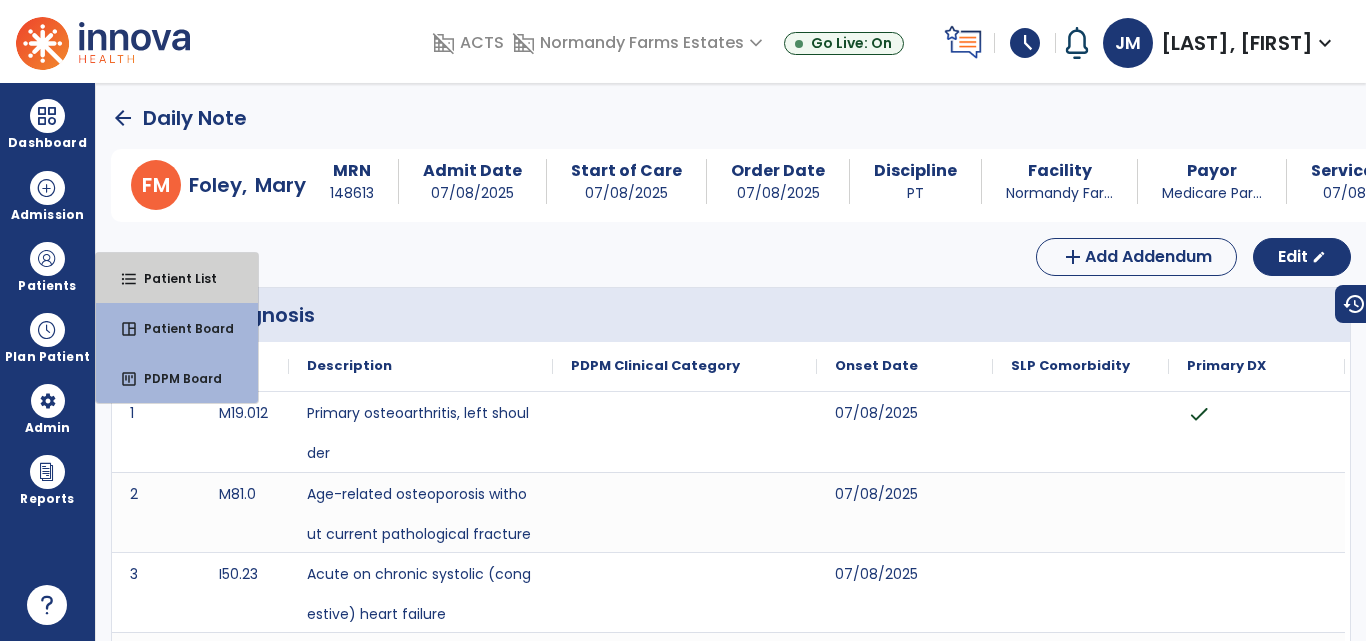 click on "Patient List" at bounding box center (172, 278) 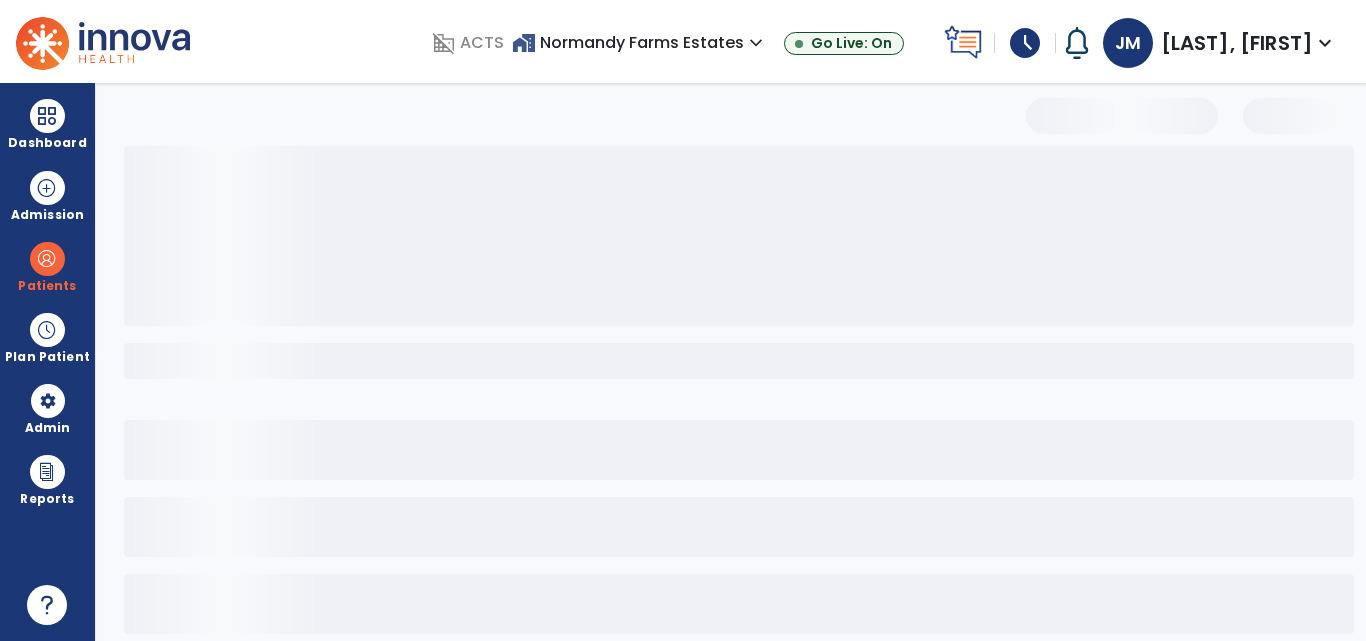 select on "***" 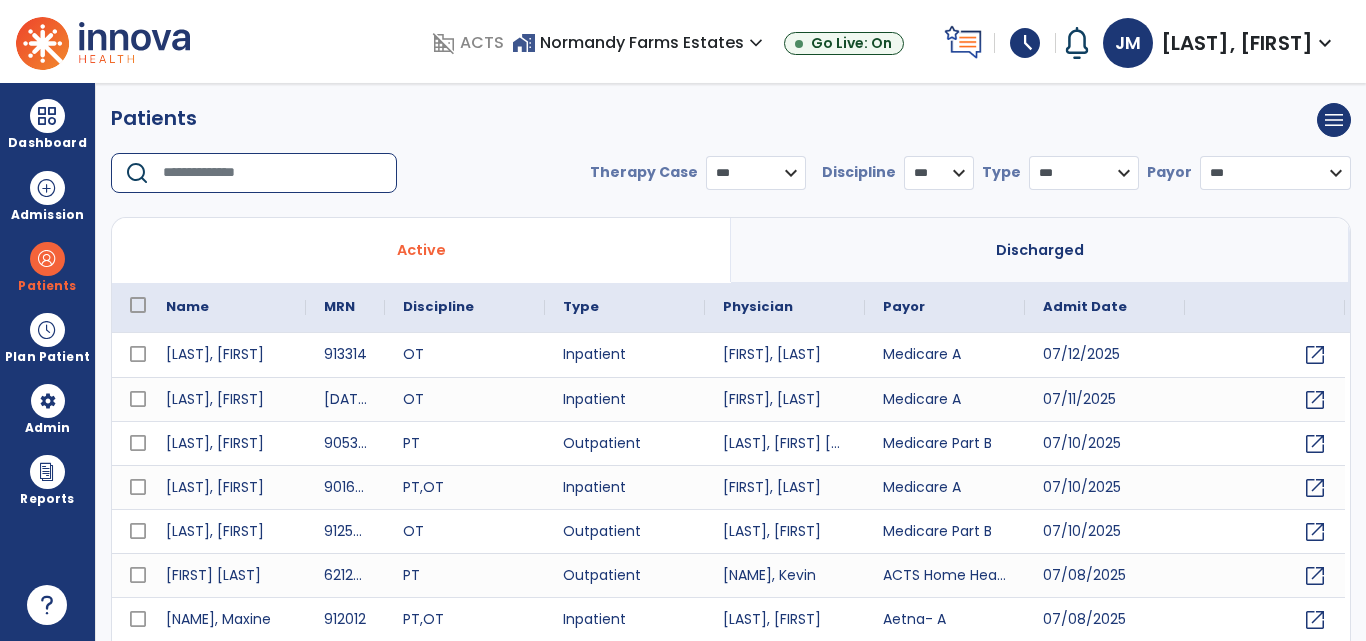 click at bounding box center (273, 173) 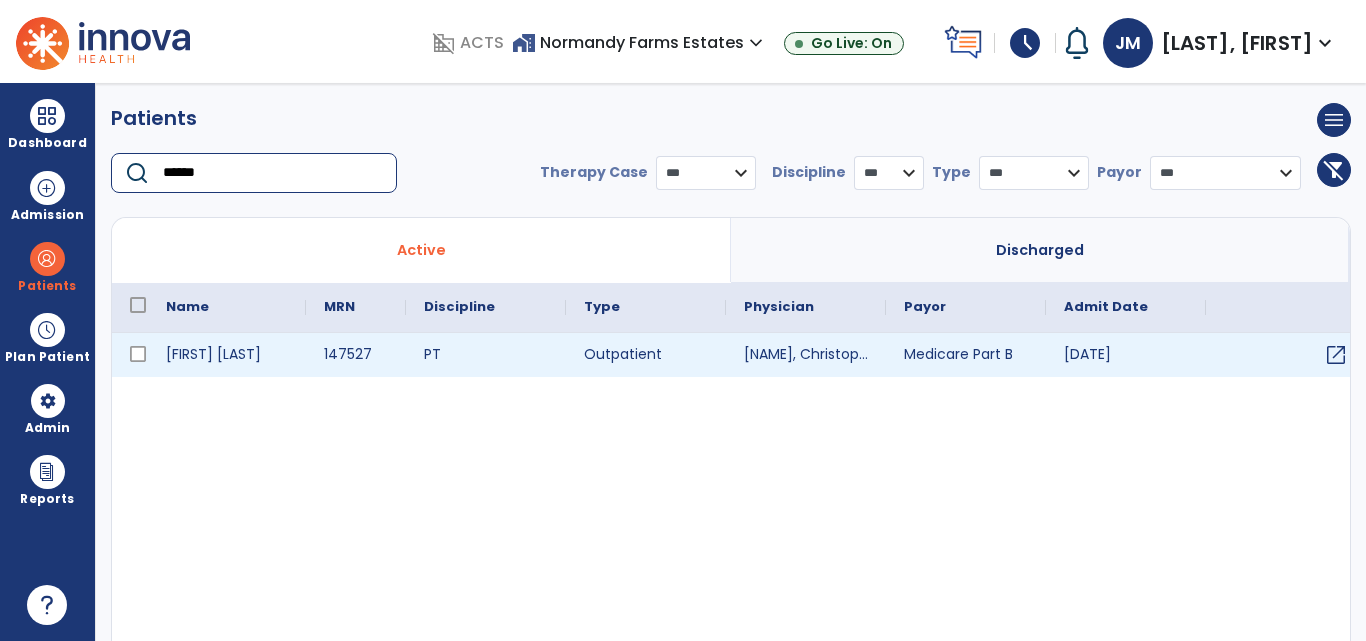 type on "******" 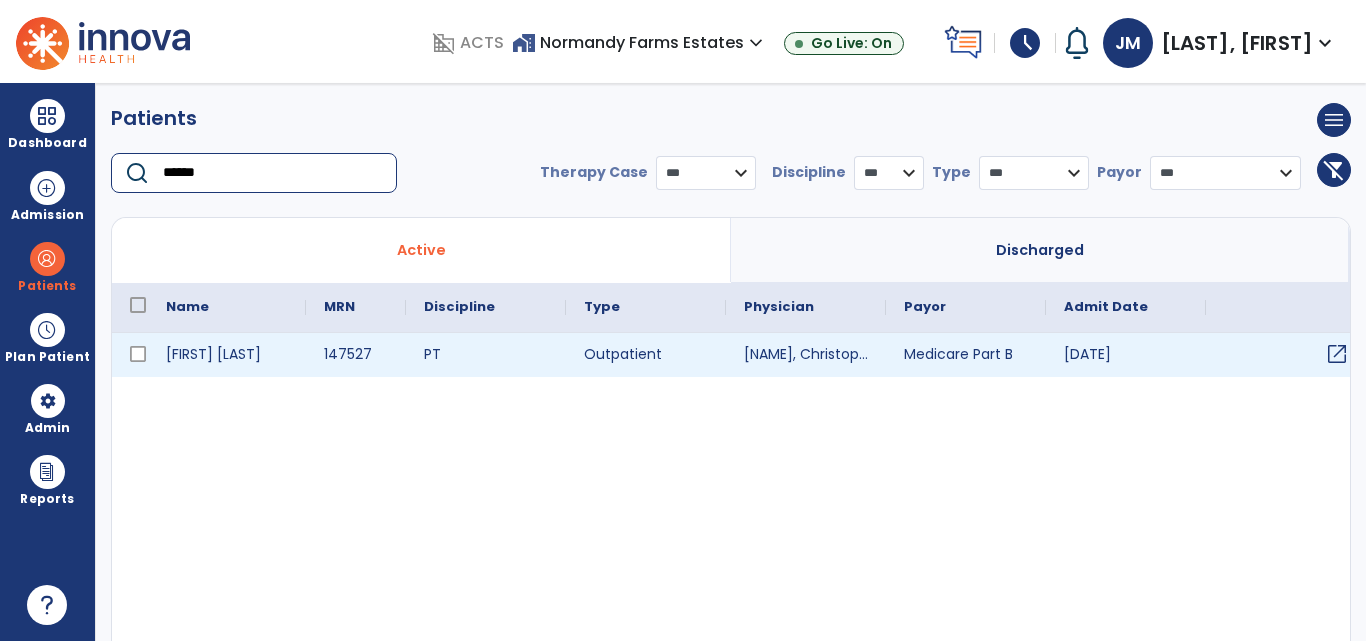 click on "open_in_new" at bounding box center (1337, 354) 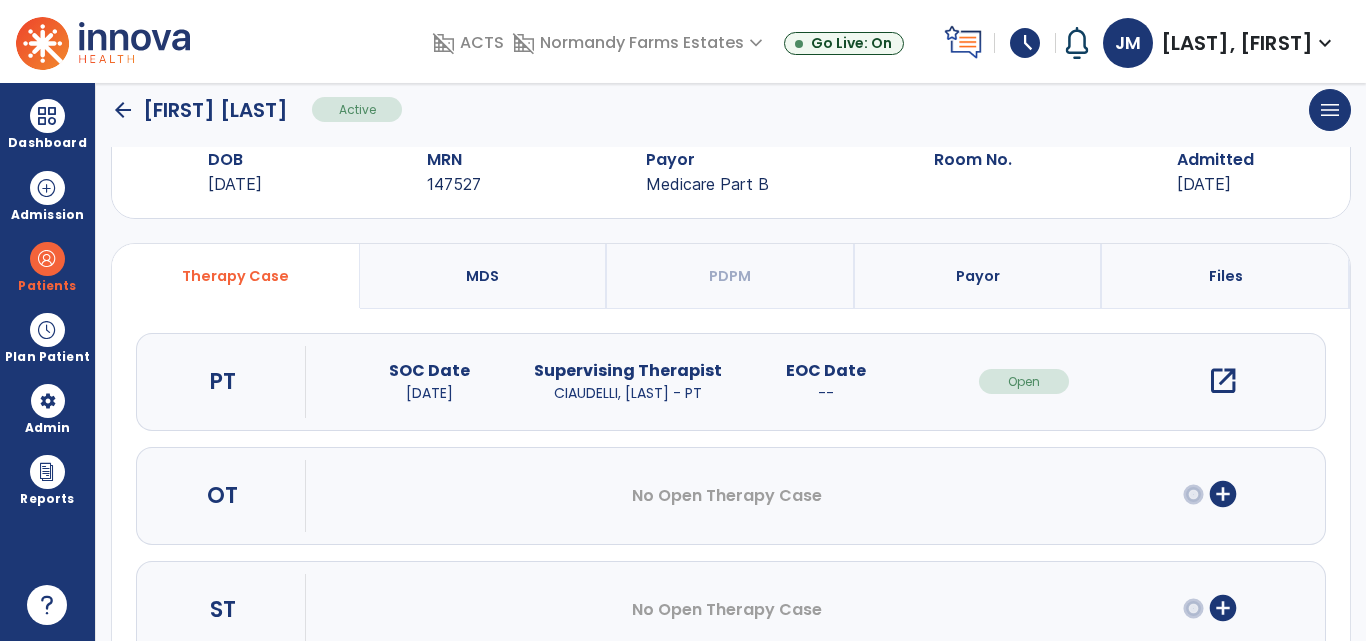 scroll, scrollTop: 54, scrollLeft: 0, axis: vertical 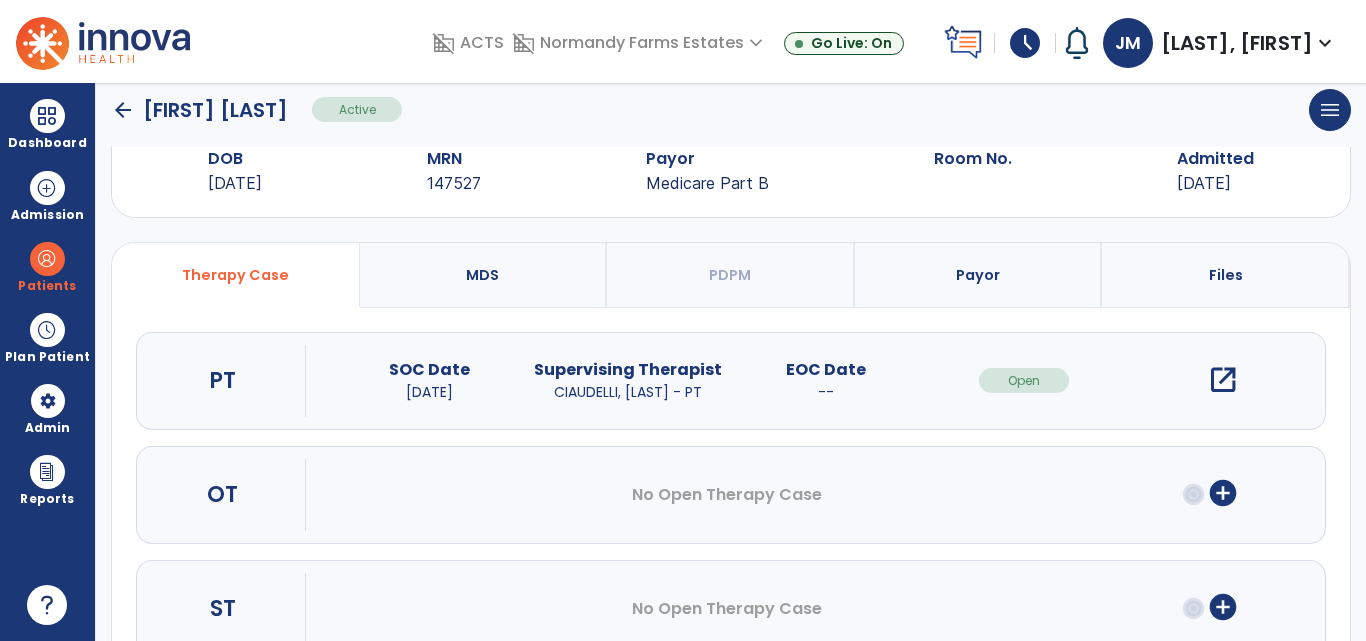 click on "open_in_new" at bounding box center [1223, 380] 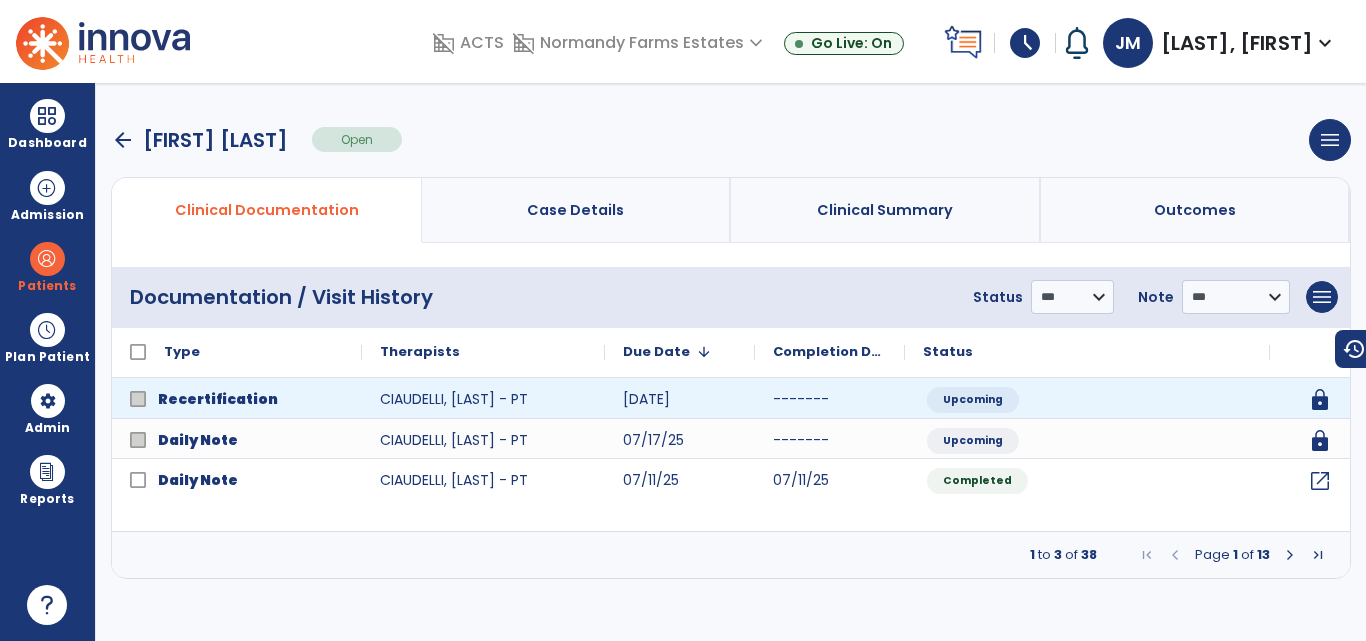 scroll, scrollTop: 0, scrollLeft: 0, axis: both 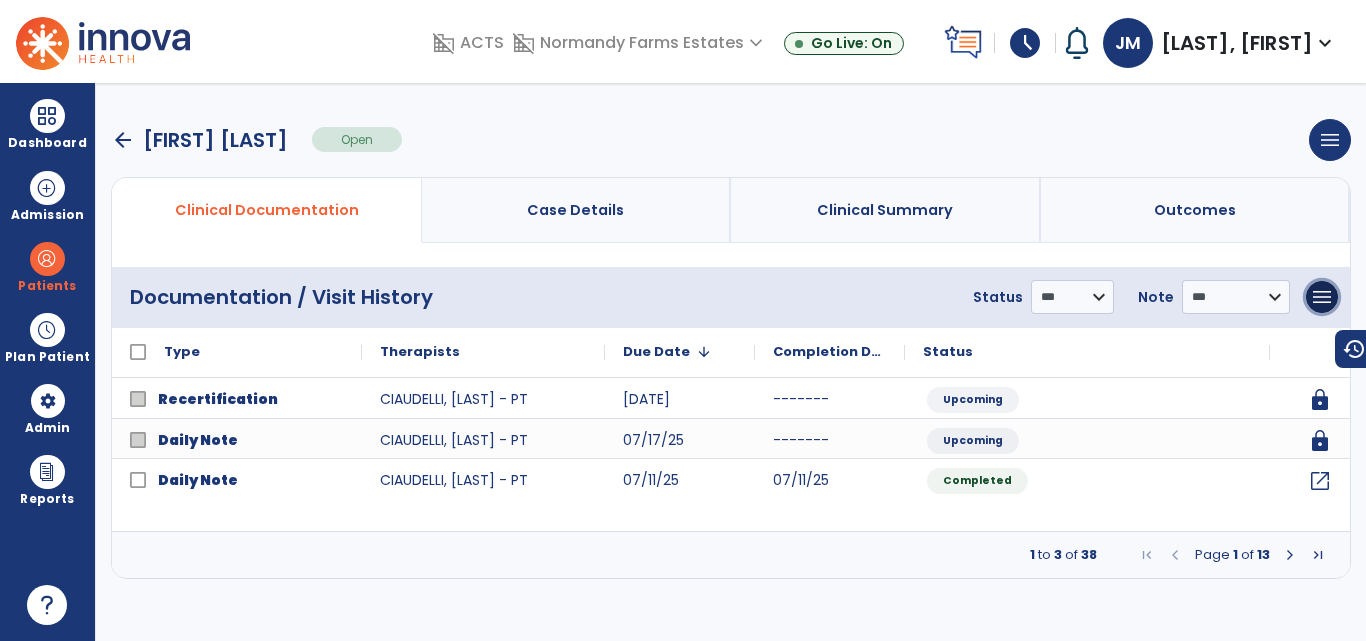 click on "menu" at bounding box center (1322, 297) 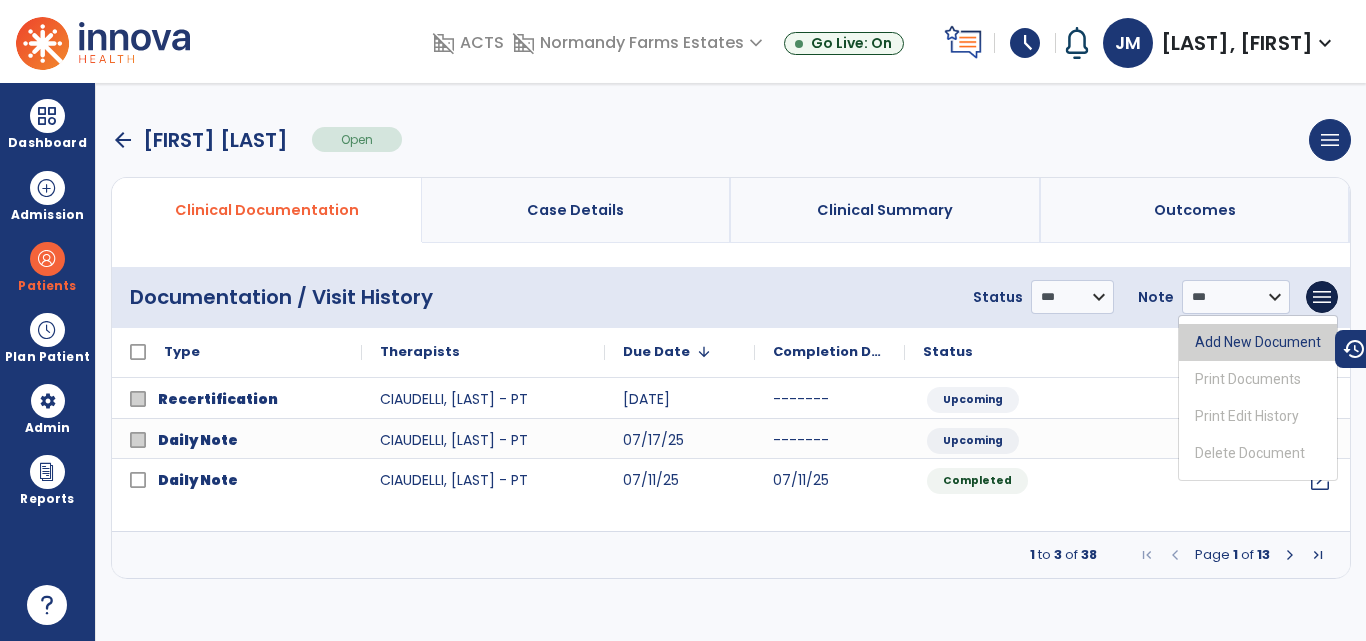 click on "Add New Document" at bounding box center (1258, 342) 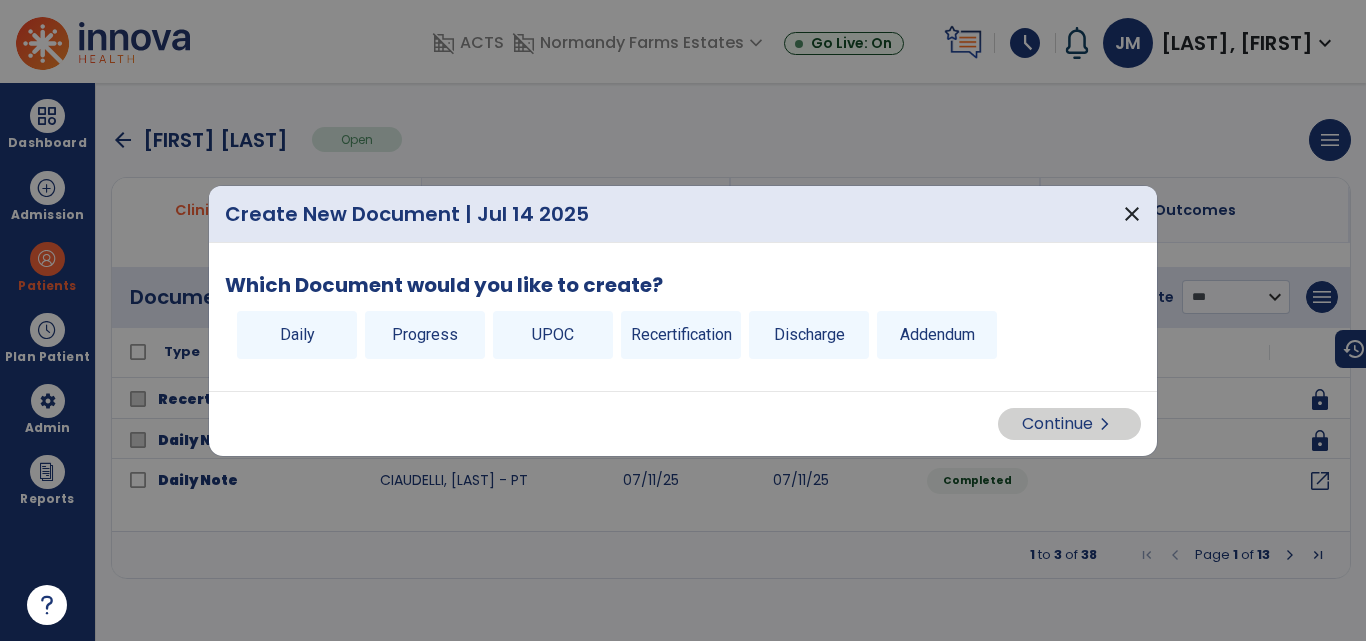 click on "Daily" at bounding box center (297, 335) 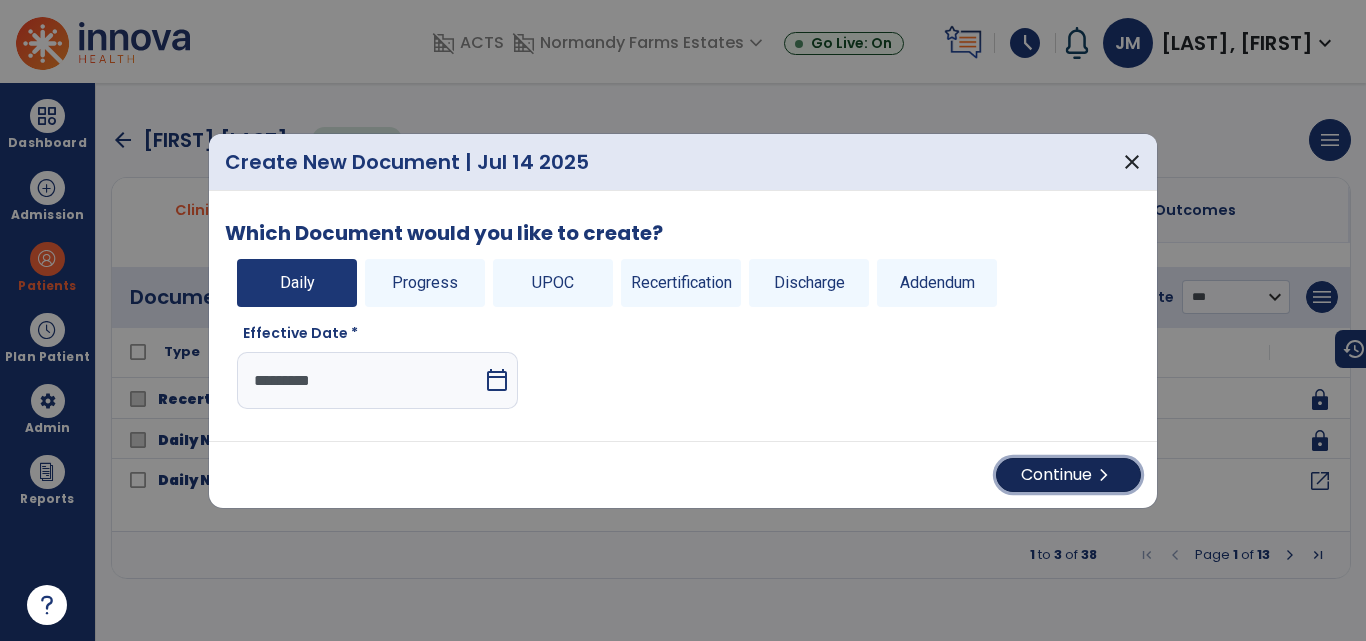 click on "Continue   chevron_right" at bounding box center [1068, 475] 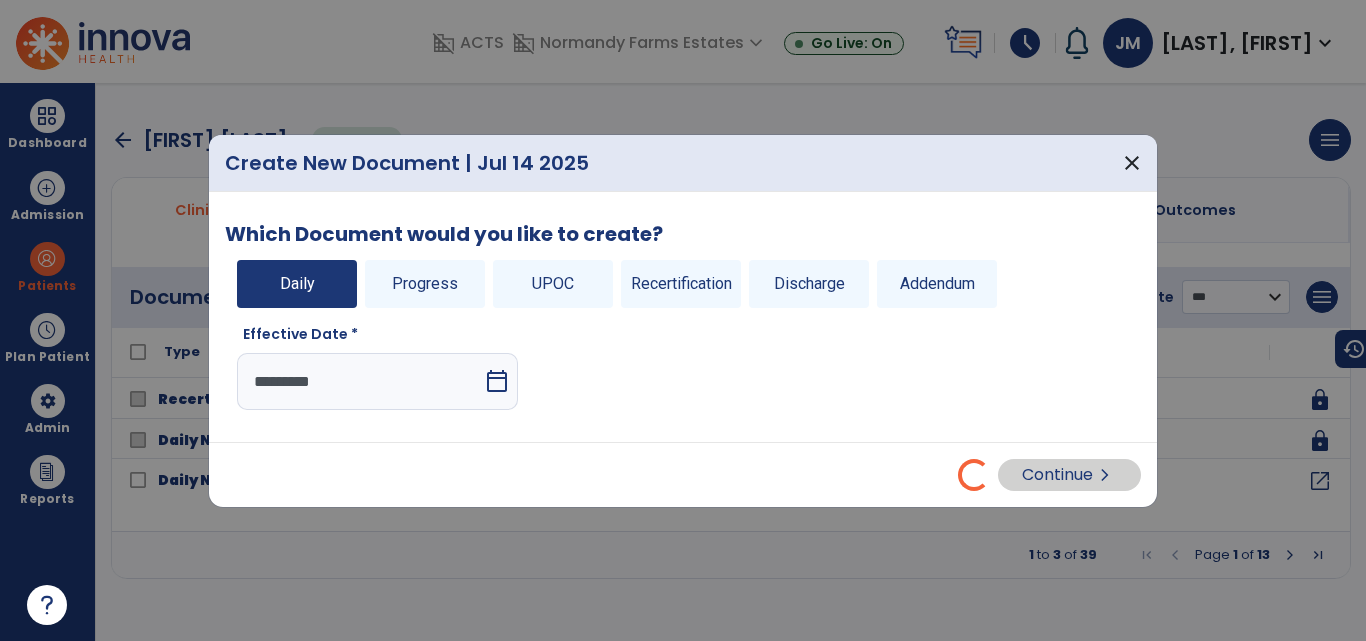 select on "*" 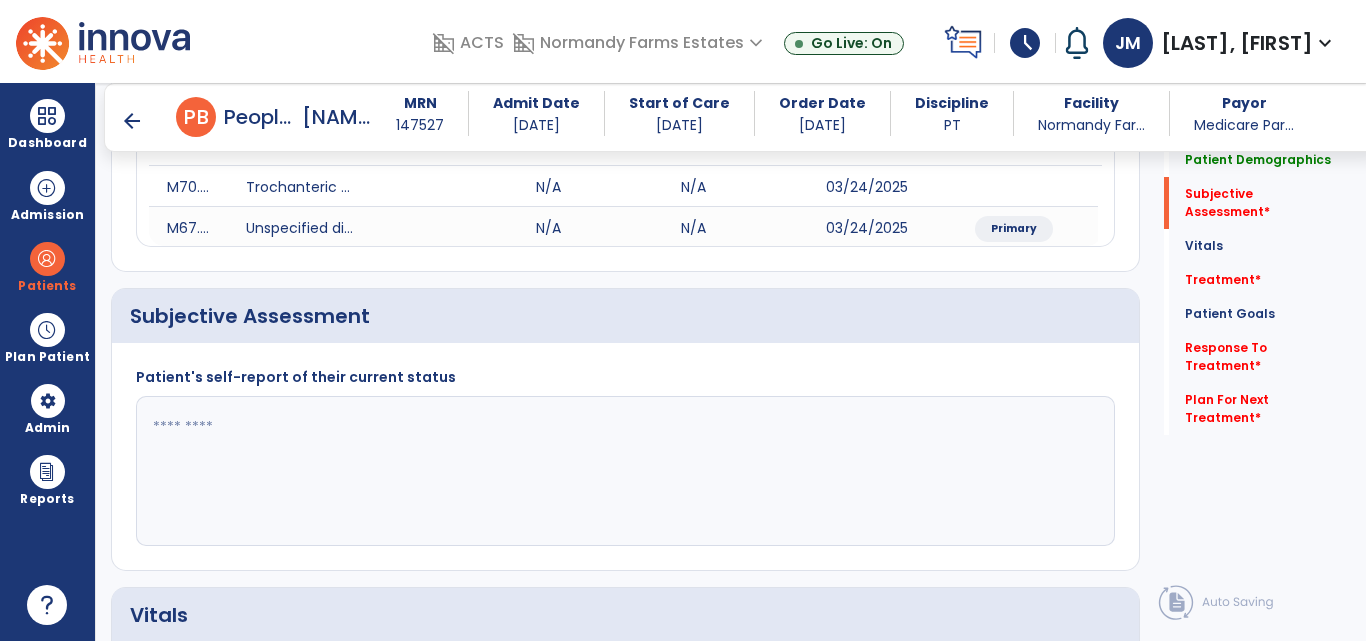 scroll, scrollTop: 278, scrollLeft: 0, axis: vertical 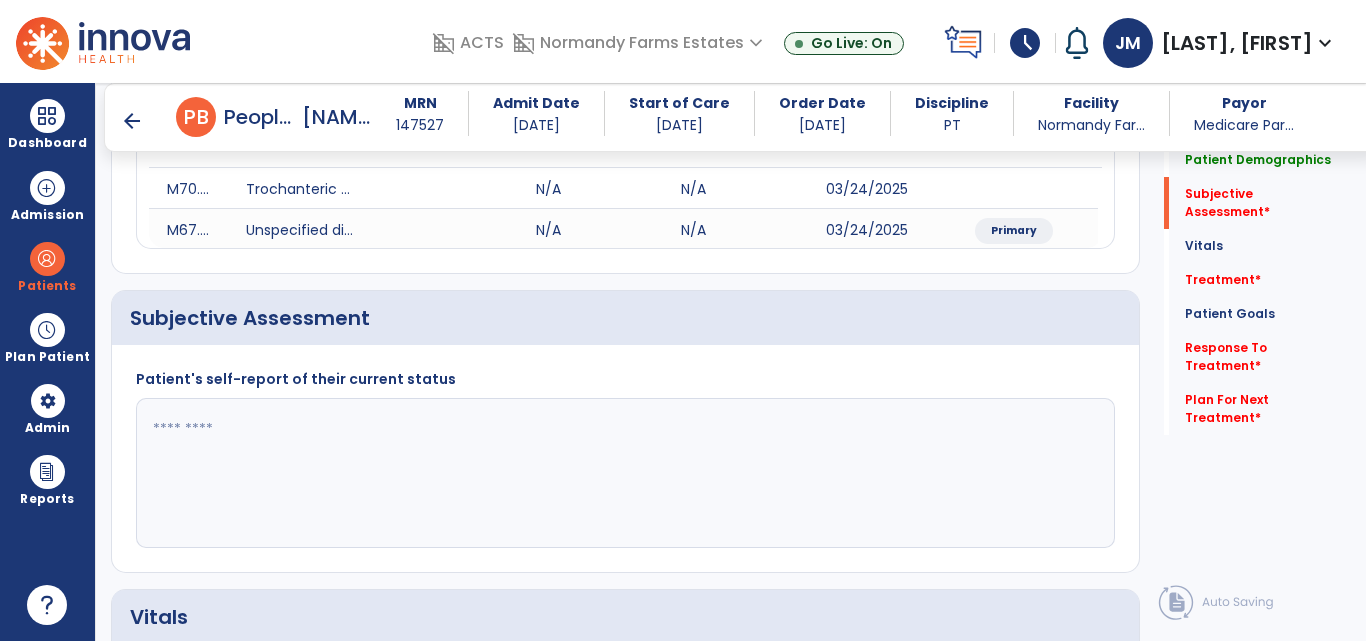 click 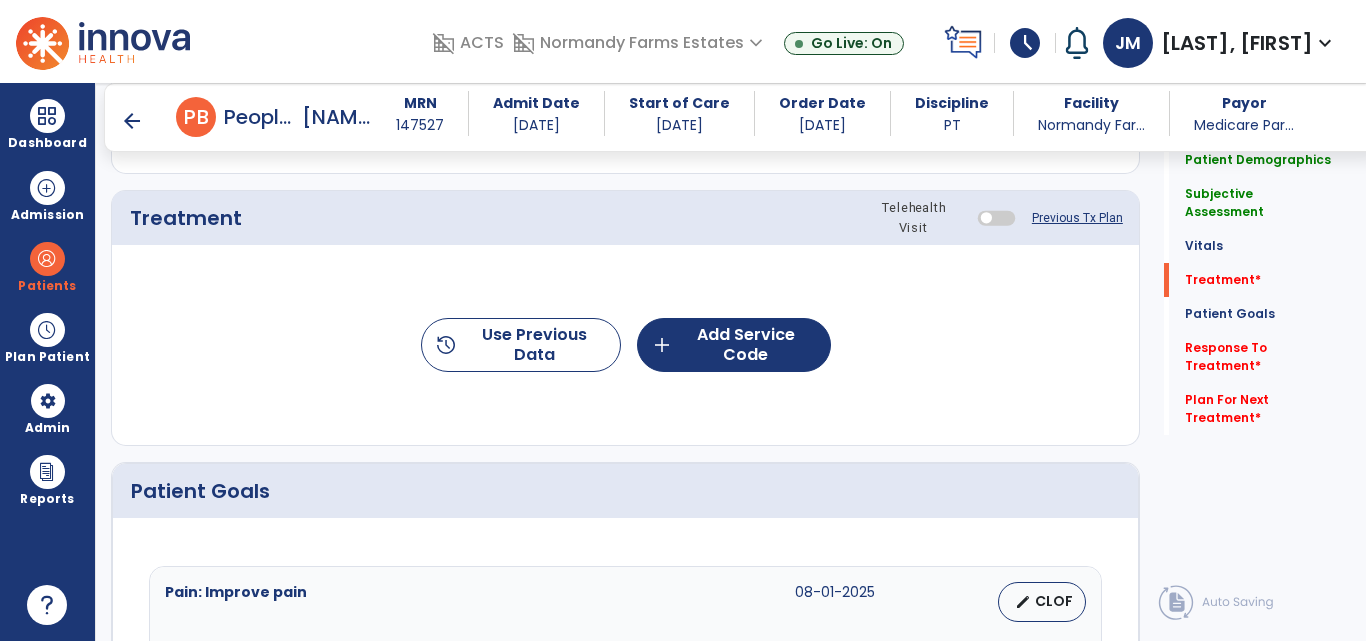scroll, scrollTop: 1098, scrollLeft: 0, axis: vertical 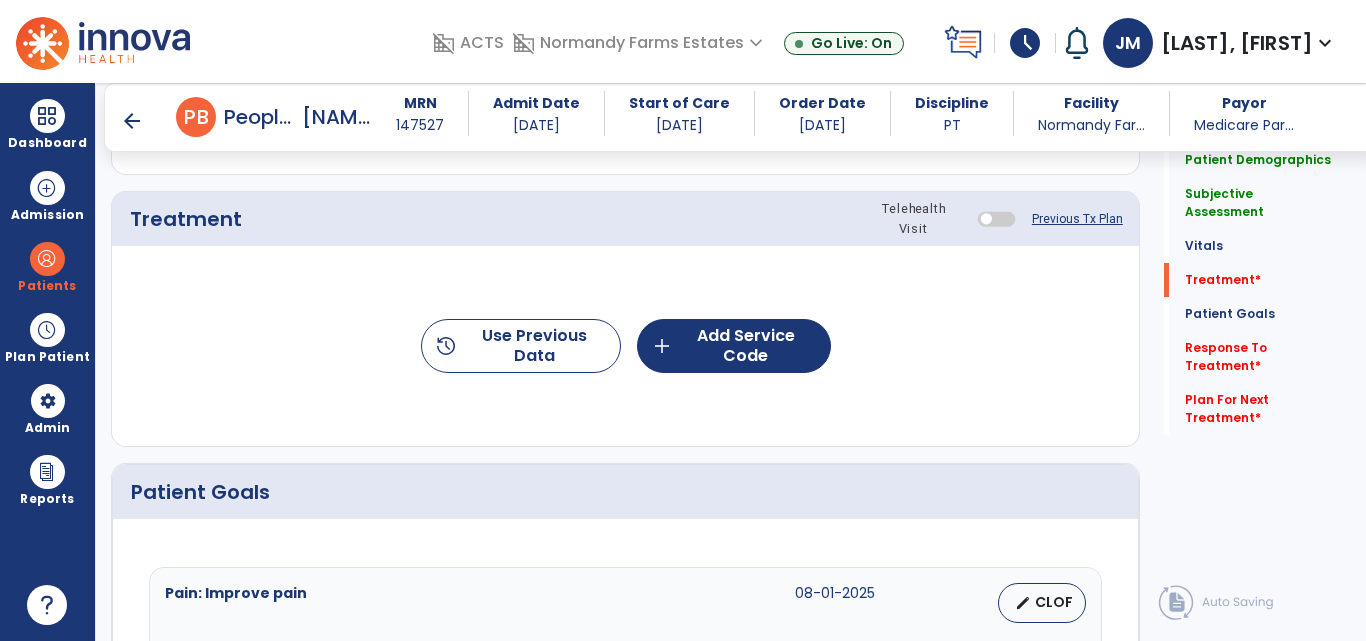 type on "**********" 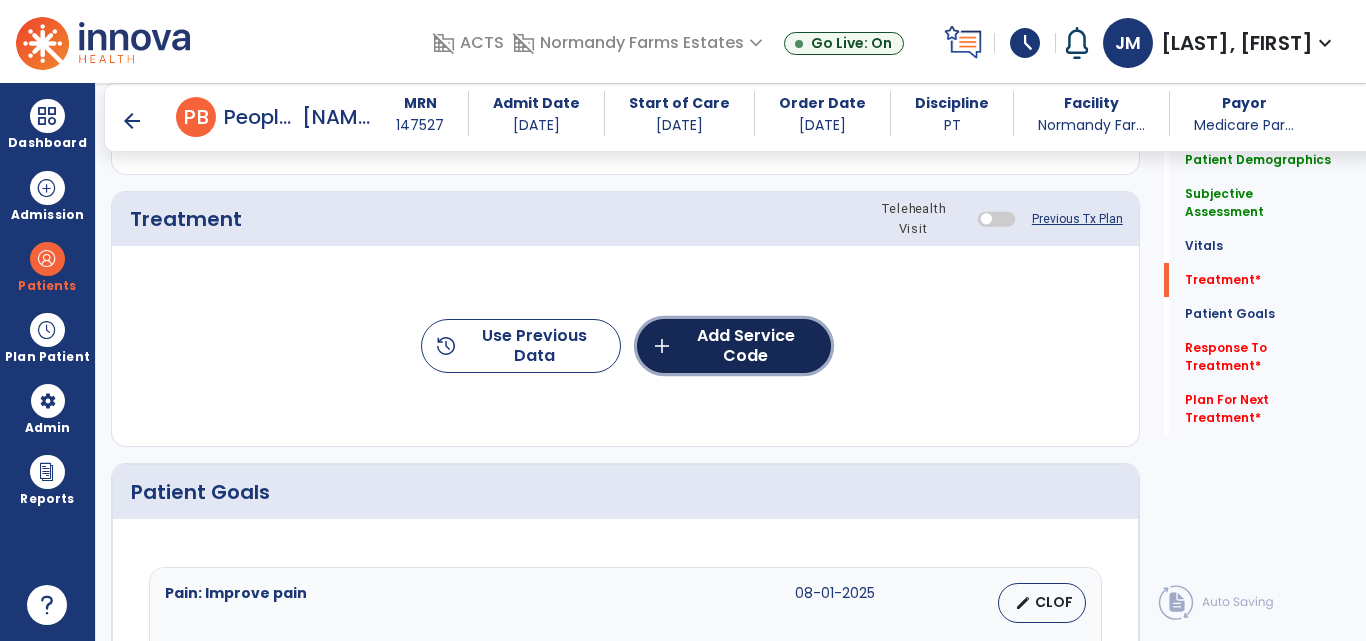 click on "add  Add Service Code" 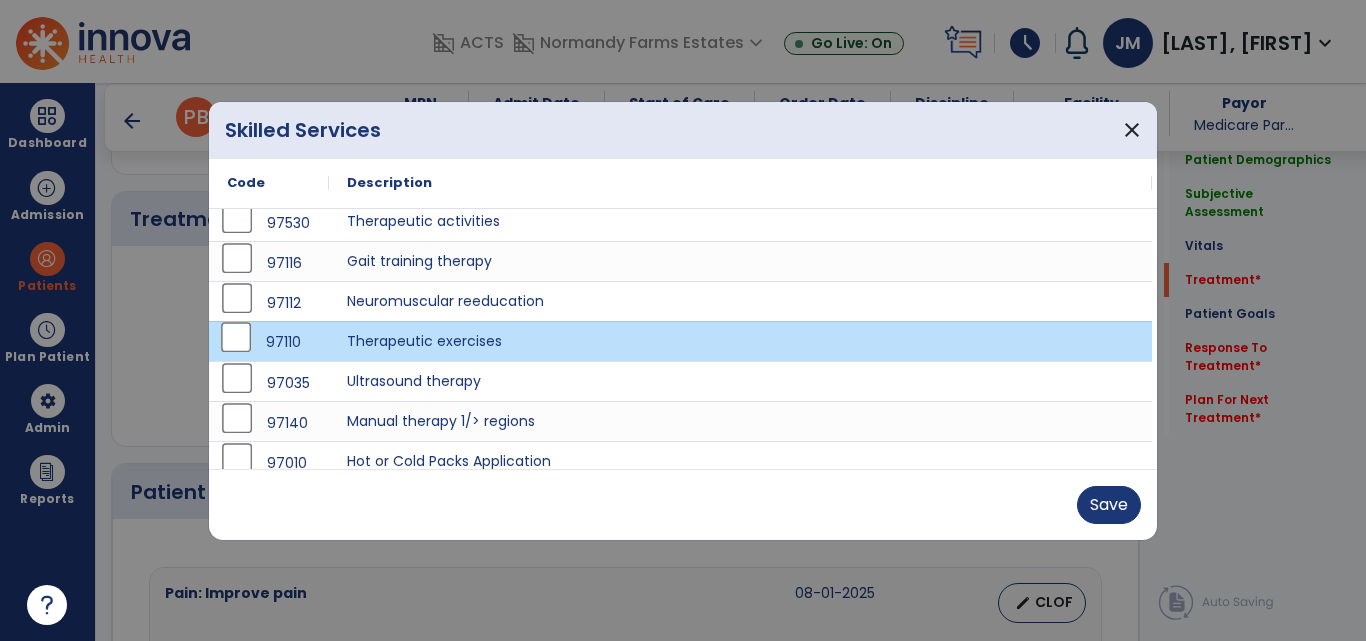 scroll, scrollTop: 100, scrollLeft: 0, axis: vertical 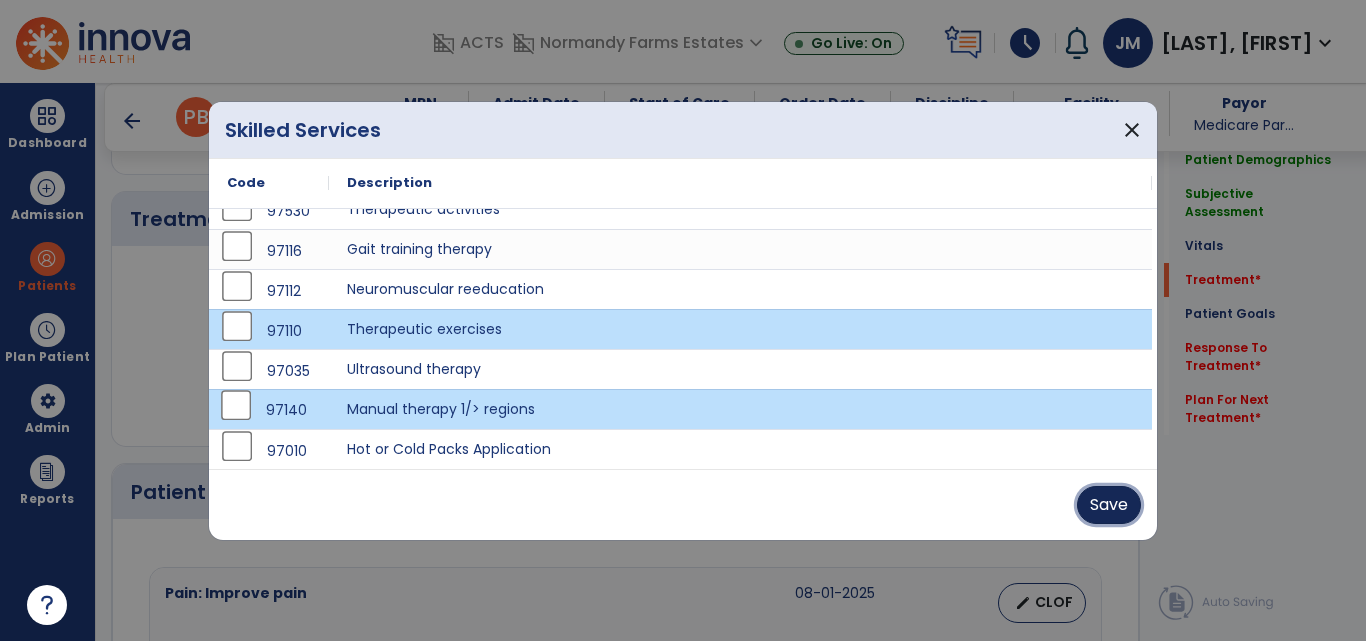 click on "Save" at bounding box center (1109, 505) 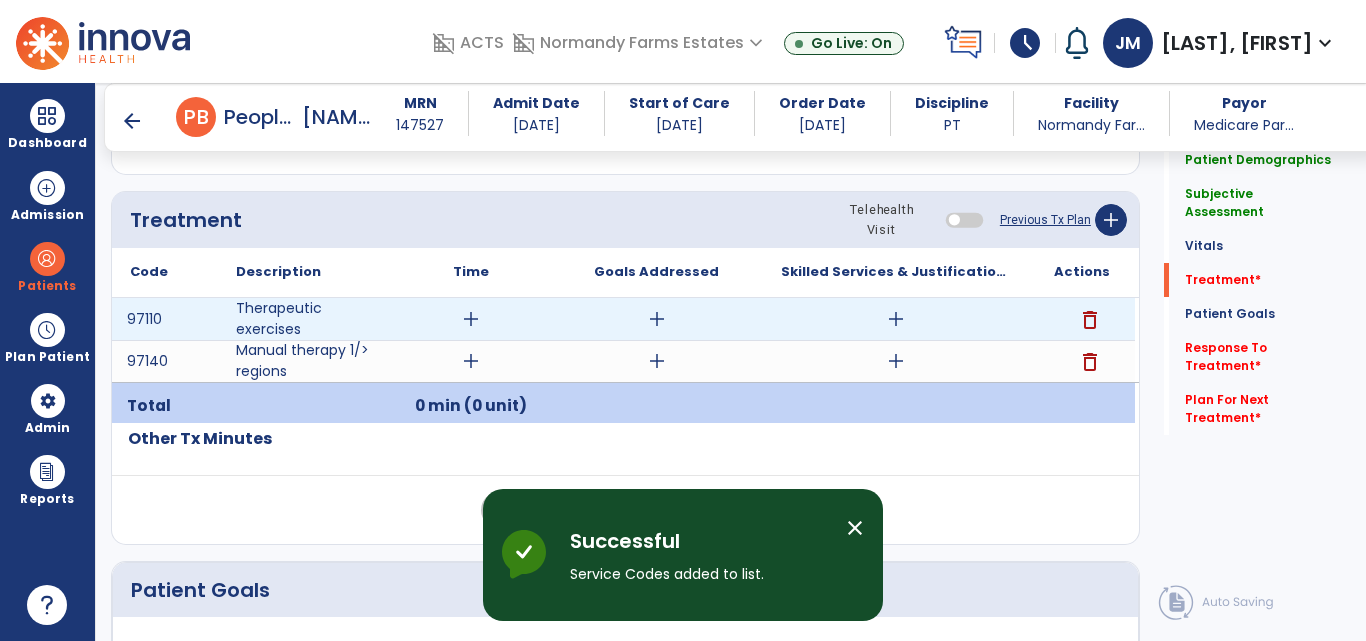 click on "add" at bounding box center [896, 319] 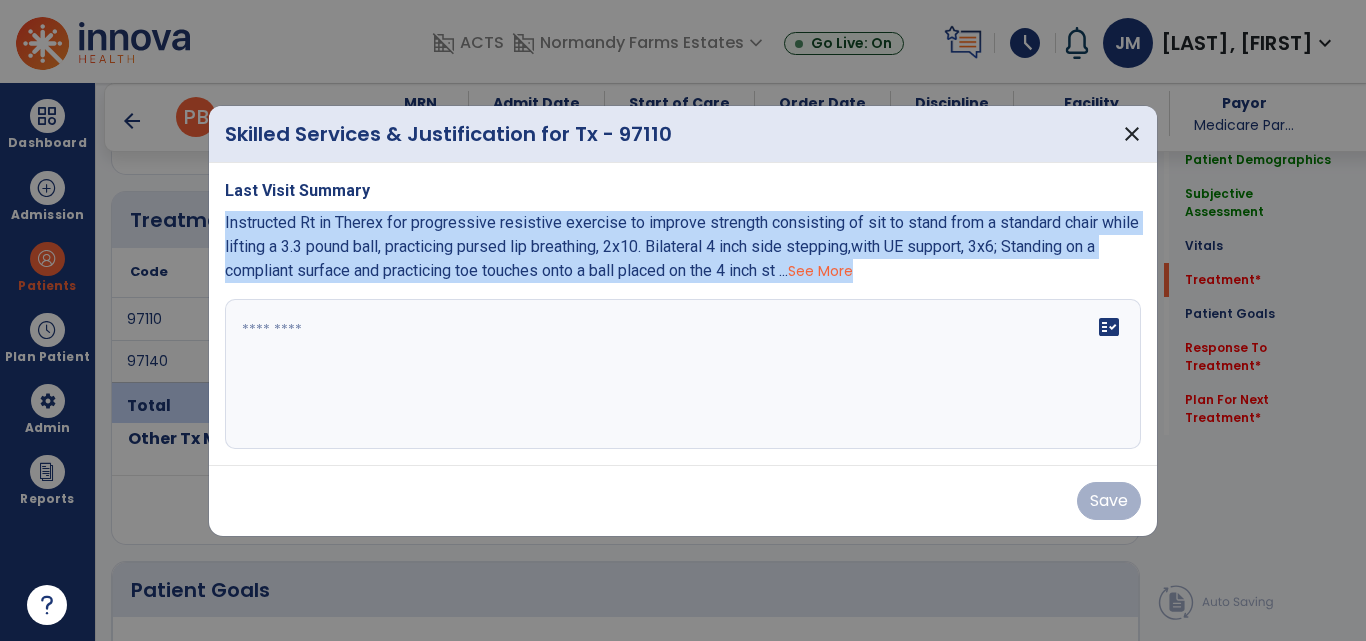 drag, startPoint x: 221, startPoint y: 225, endPoint x: 382, endPoint y: 349, distance: 203.21663 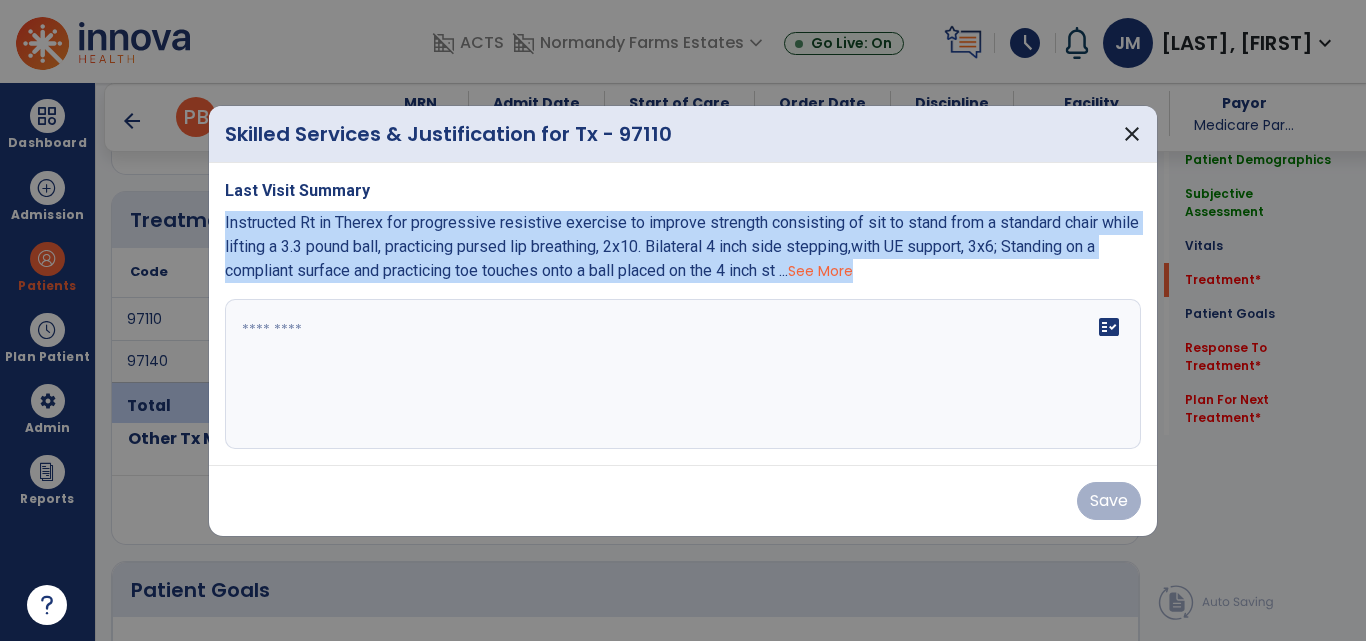 click on "Last Visit Summary Instructed Rt in Therex for progressive resistive exercise to improve strength consisting of sit to stand from a standard chair while lifting a [WEIGHT] pound ball, practicing pursed lip breathing, 2x10. Bilateral [HEIGHT] inch side stepping,with UE support, 3x6; Standing on a compliant surface and practicing toe touches onto a ball placed on the [HEIGHT] st ... See More fact_check" at bounding box center (683, 314) 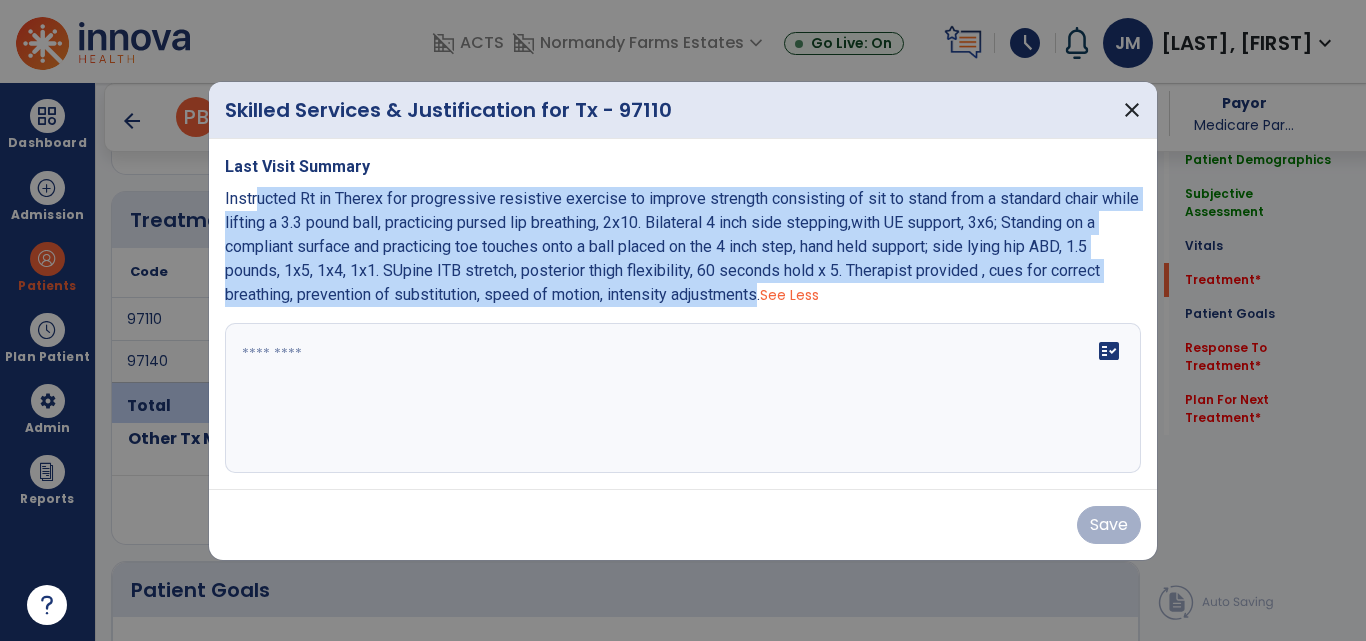 drag, startPoint x: 765, startPoint y: 291, endPoint x: 256, endPoint y: 199, distance: 517.2475 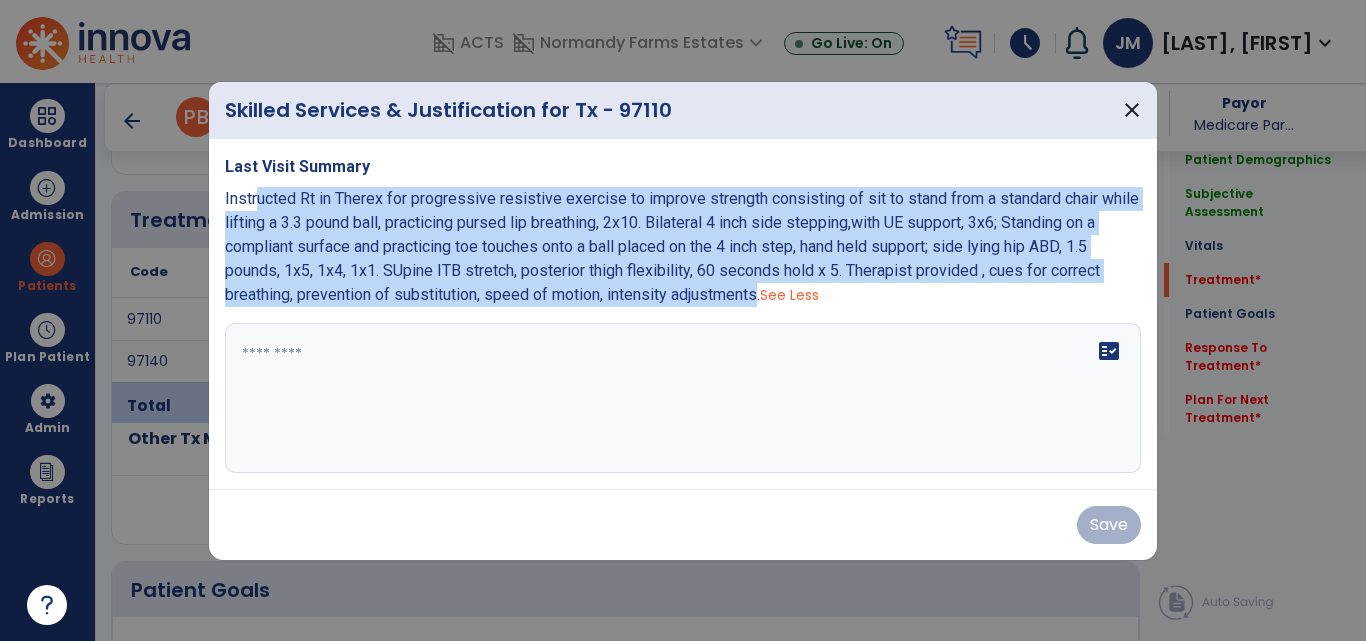 click on "Instructed Rt in Therex for progressive resistive exercise  to improve strength consisting of sit to stand from a standard chair while lifting a 3.3 pound ball, practicing pursed lip breathing, 2x10.  Bilateral 4 inch side stepping,with UE support,  3x6;  Standing on a compliant surface and practicing toe touches onto a ball placed on the 4 inch step, hand held support;  side lying hip ABD, 1.5 pounds, 1x5, 1x4, 1x1.   SUpine ITB stretch, posterior thigh flexibility, 60 seconds hold x 5.  Therapist provided , cues for correct breathing, prevention of substitution, speed of motion, intensity adjustments." at bounding box center [682, 246] 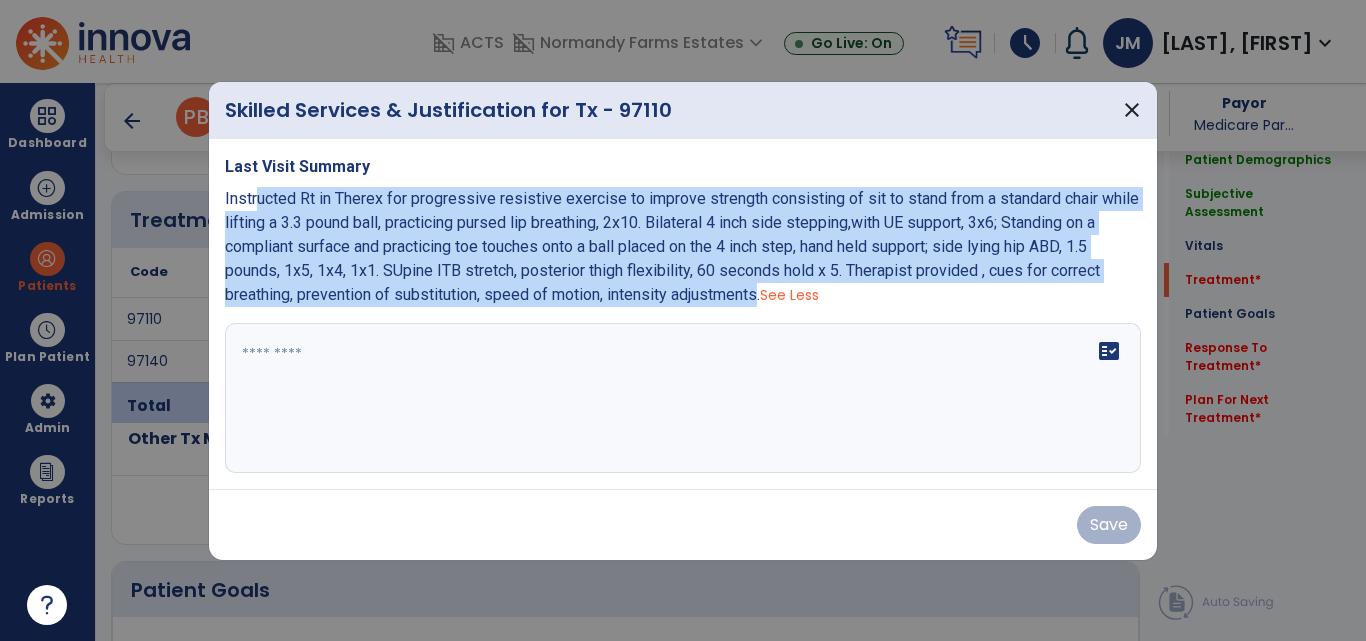 copy on "ucted Rt in Therex for progressive resistive exercise  to improve strength consisting of sit to stand from a standard chair while lifting a 3.3 pound ball, practicing pursed lip breathing, 2x10.  Bilateral 4 inch side stepping,with UE support,  3x6;  Standing on a compliant surface and practicing toe touches onto a ball placed on the 4 inch step, hand held support;  side lying hip ABD, 1.5 pounds, 1x5, 1x4, 1x1.   SUpine ITB stretch, posterior thigh flexibility, 60 seconds hold x 5.  Therapist provided , cues for correct breathing, prevention of substitution, speed of motion, intensity adjustments" 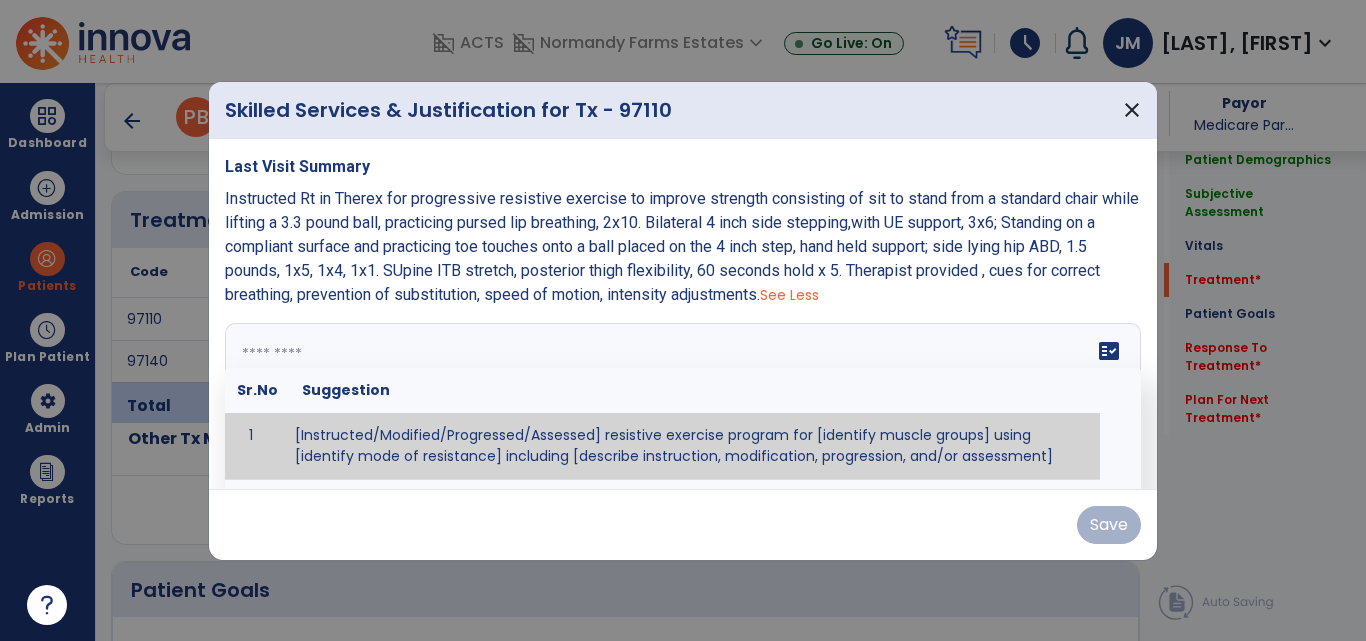 click on "fact_check  Sr.No Suggestion 1 [Instructed/Modified/Progressed/Assessed] resistive exercise program for [identify muscle groups] using [identify mode of resistance] including [describe instruction, modification, progression, and/or assessment] 2 [Instructed/Modified/Progressed/Assessed] aerobic exercise program using [identify equipment/mode] including [describe instruction, modification,progression, and/or assessment] 3 [Instructed/Modified/Progressed/Assessed] [PROM/A/AROM/AROM] program for [identify joint movements] using [contract-relax, over-pressure, inhibitory techniques, other] 4 [Assessed/Tested] aerobic capacity with administration of [aerobic capacity test]" at bounding box center [683, 398] 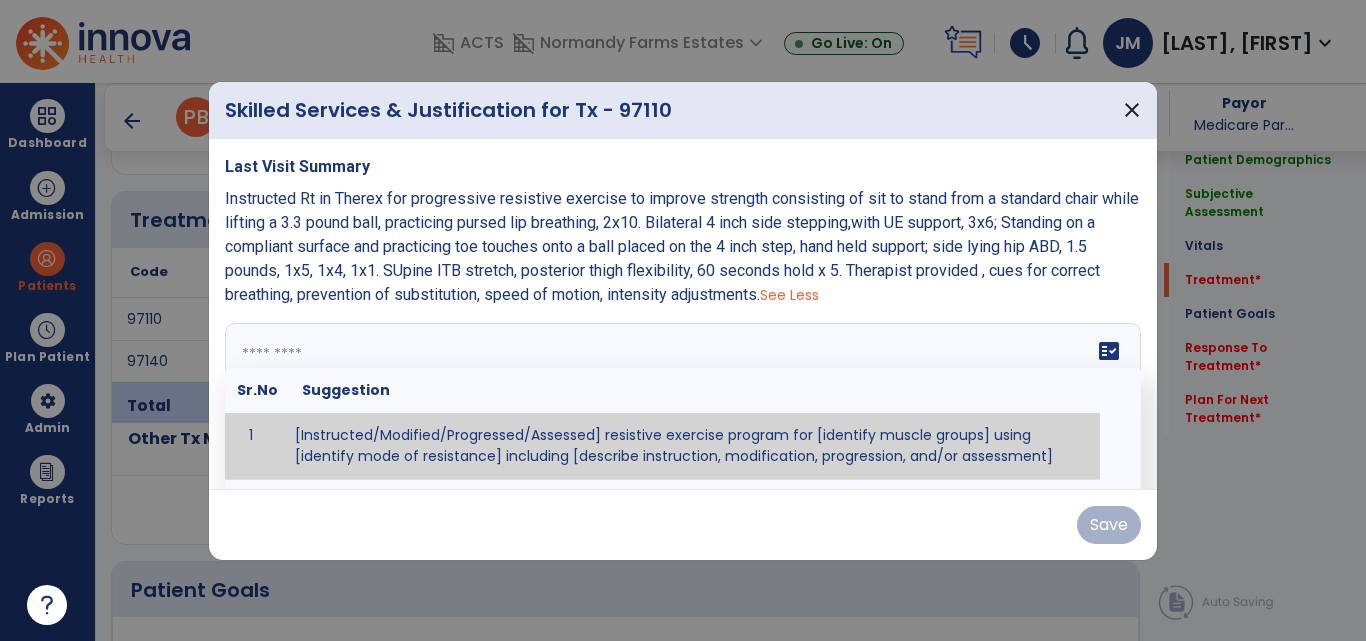 paste on "**********" 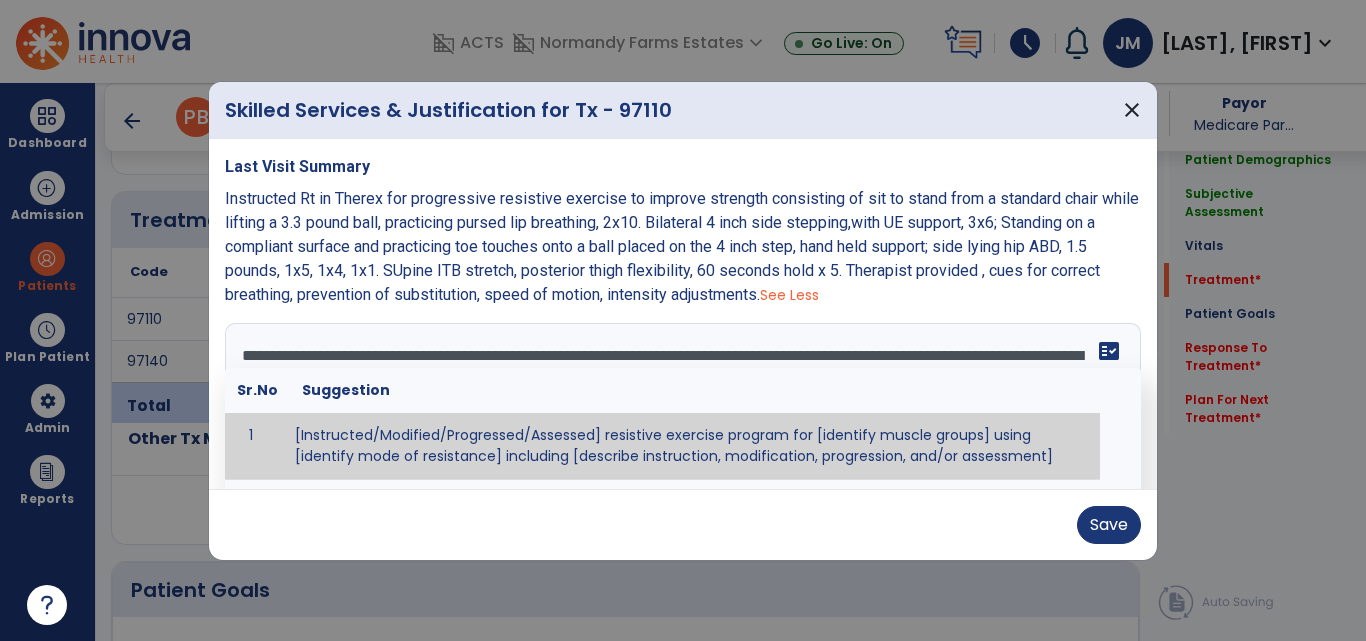 scroll, scrollTop: 16, scrollLeft: 0, axis: vertical 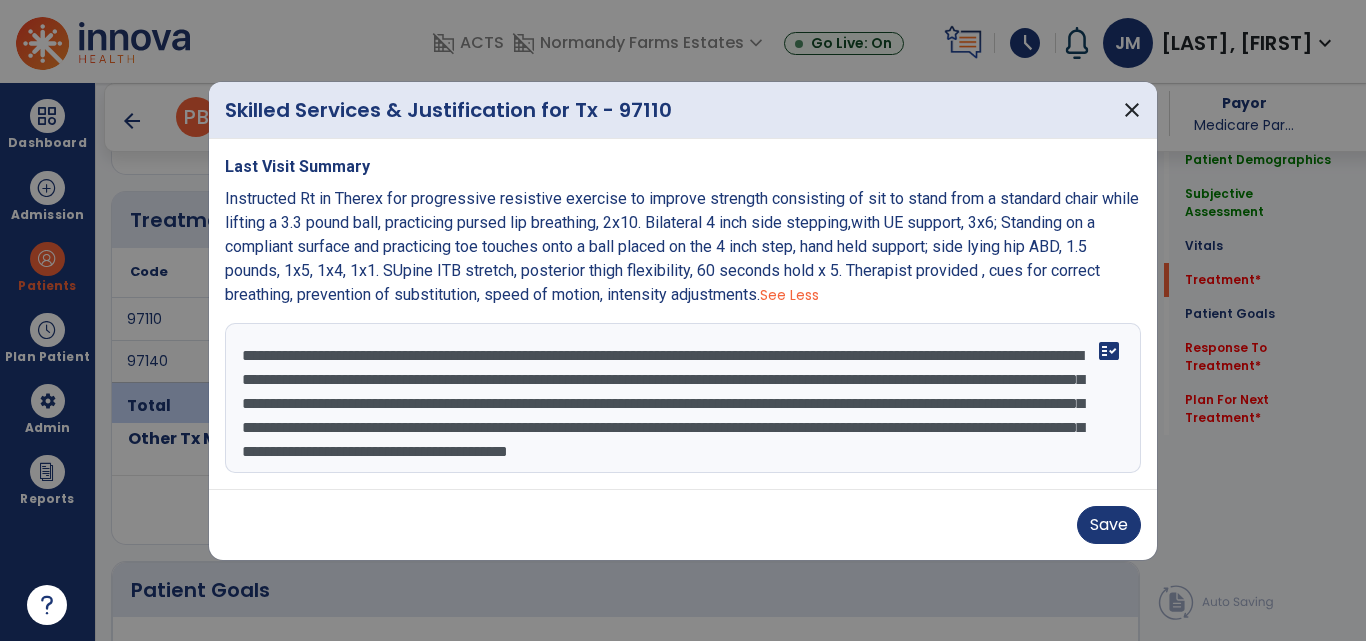 click on "**********" at bounding box center [683, 398] 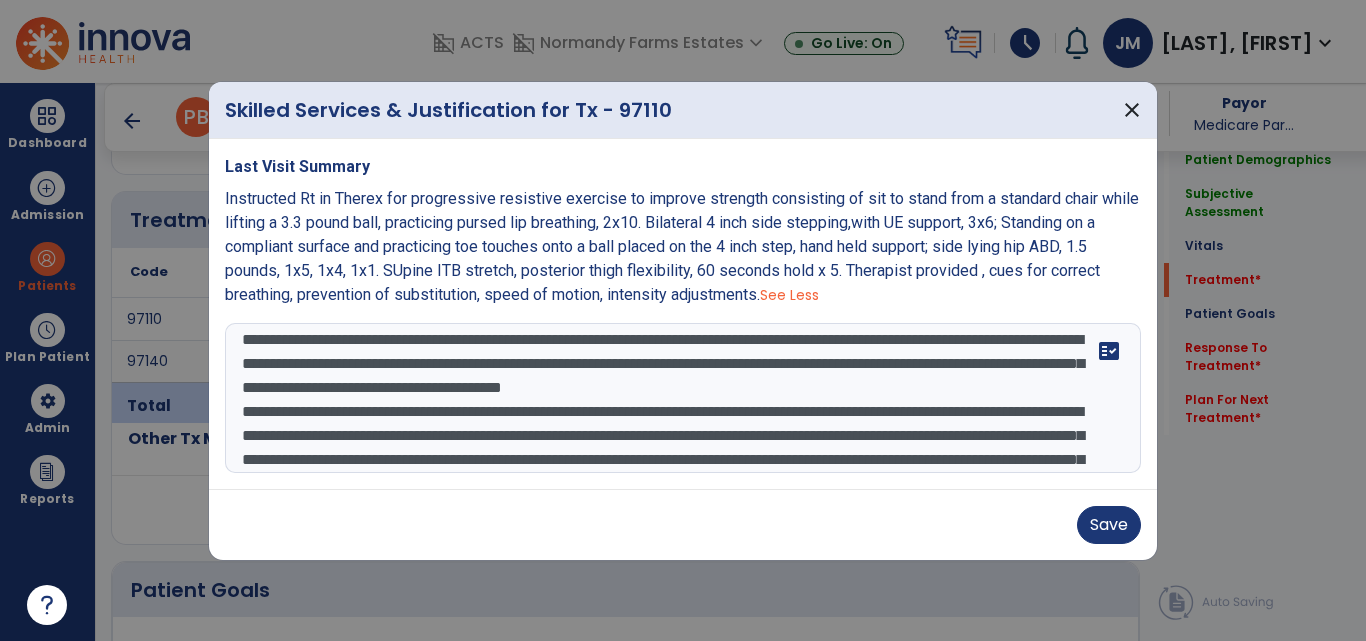 drag, startPoint x: 1128, startPoint y: 408, endPoint x: 1114, endPoint y: 395, distance: 19.104973 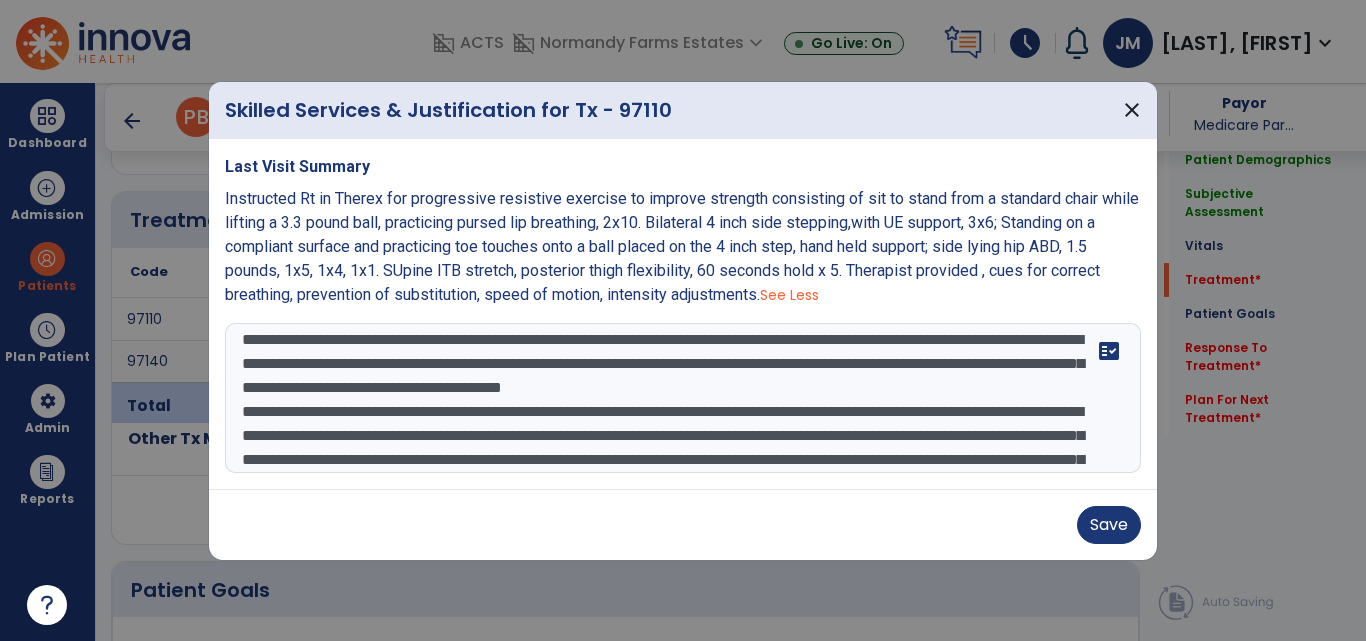 scroll, scrollTop: 46, scrollLeft: 0, axis: vertical 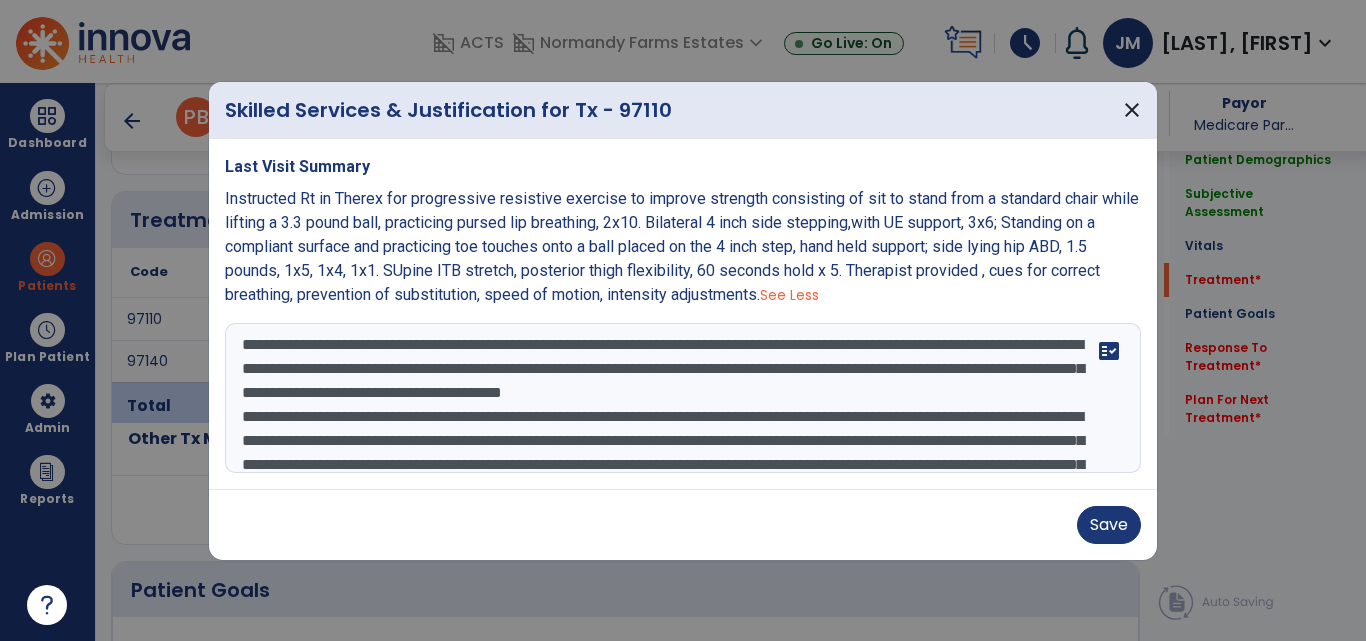 click on "**********" at bounding box center [683, 398] 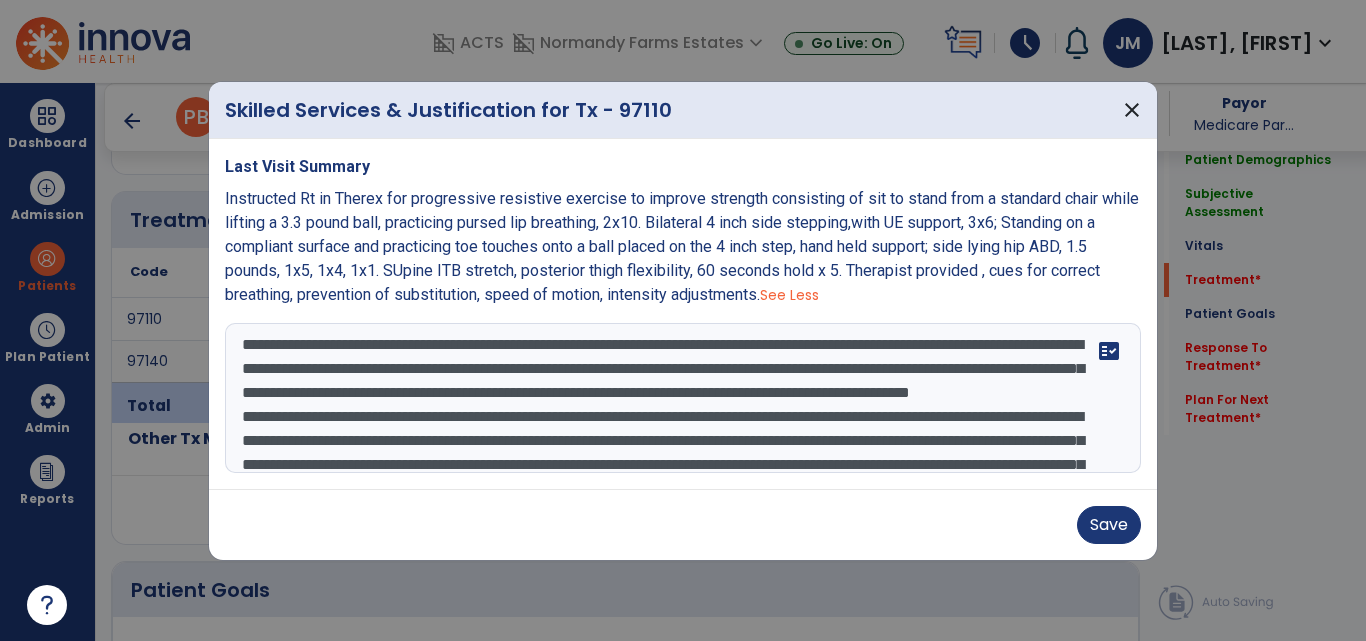 type on "**********" 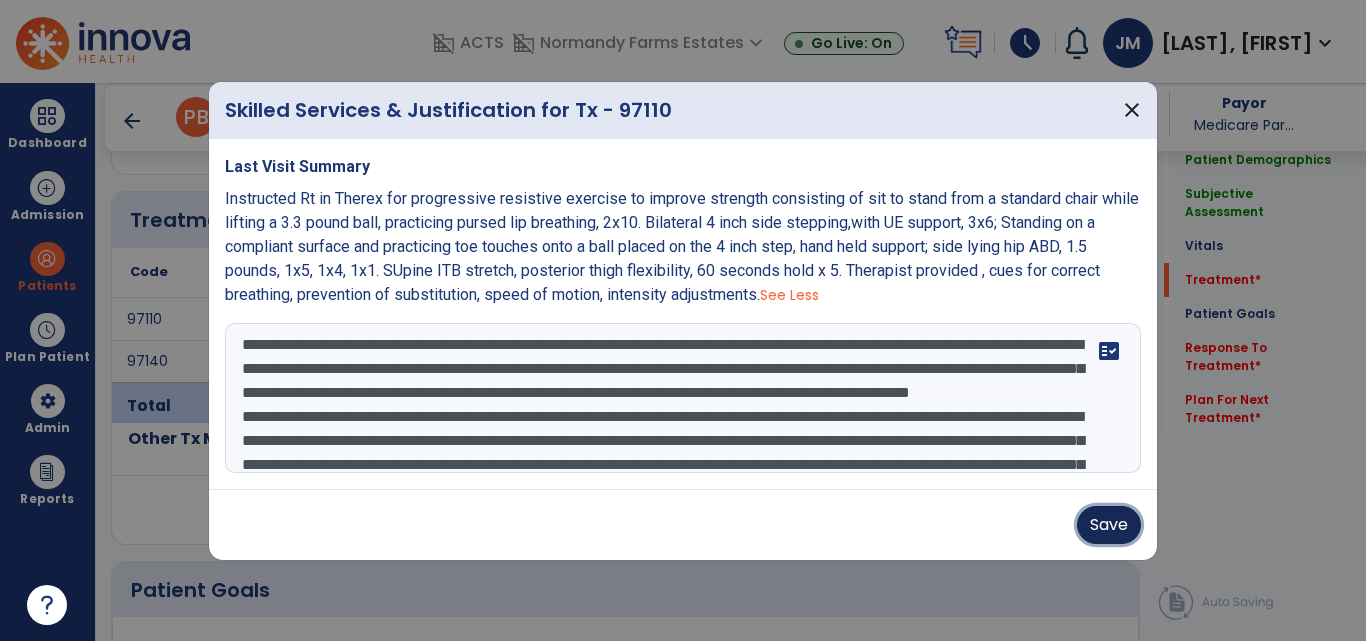 click on "Save" at bounding box center [1109, 525] 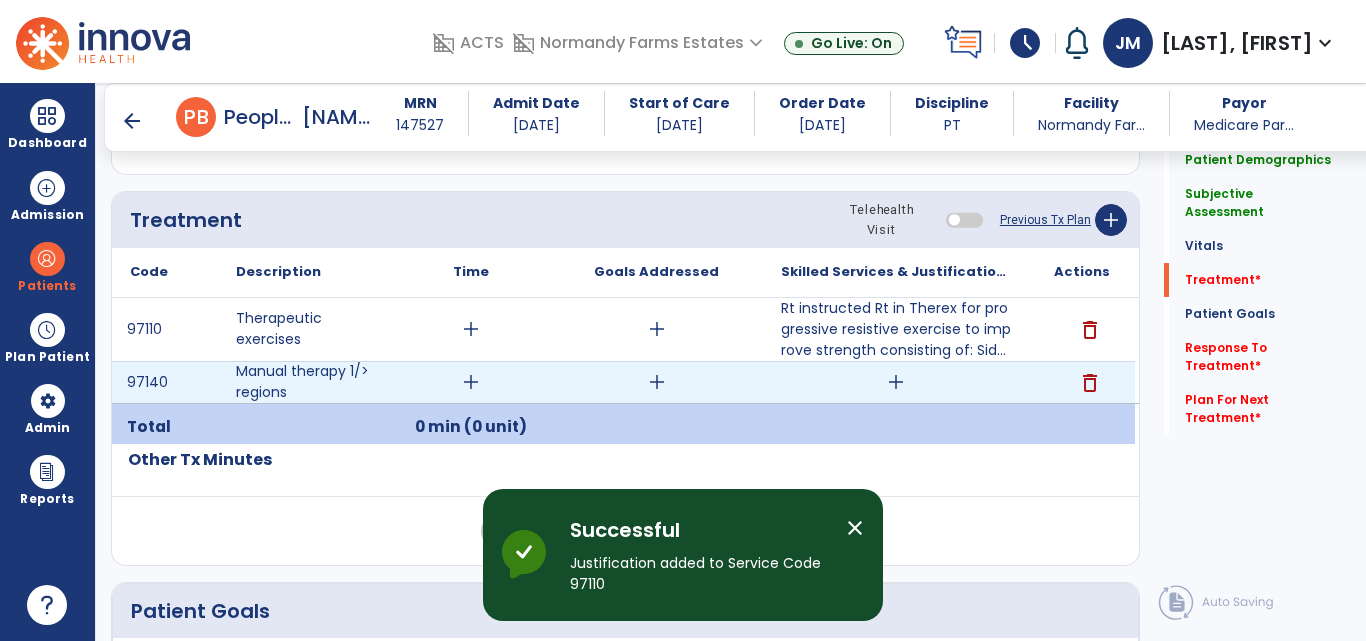 click on "add" at bounding box center (896, 382) 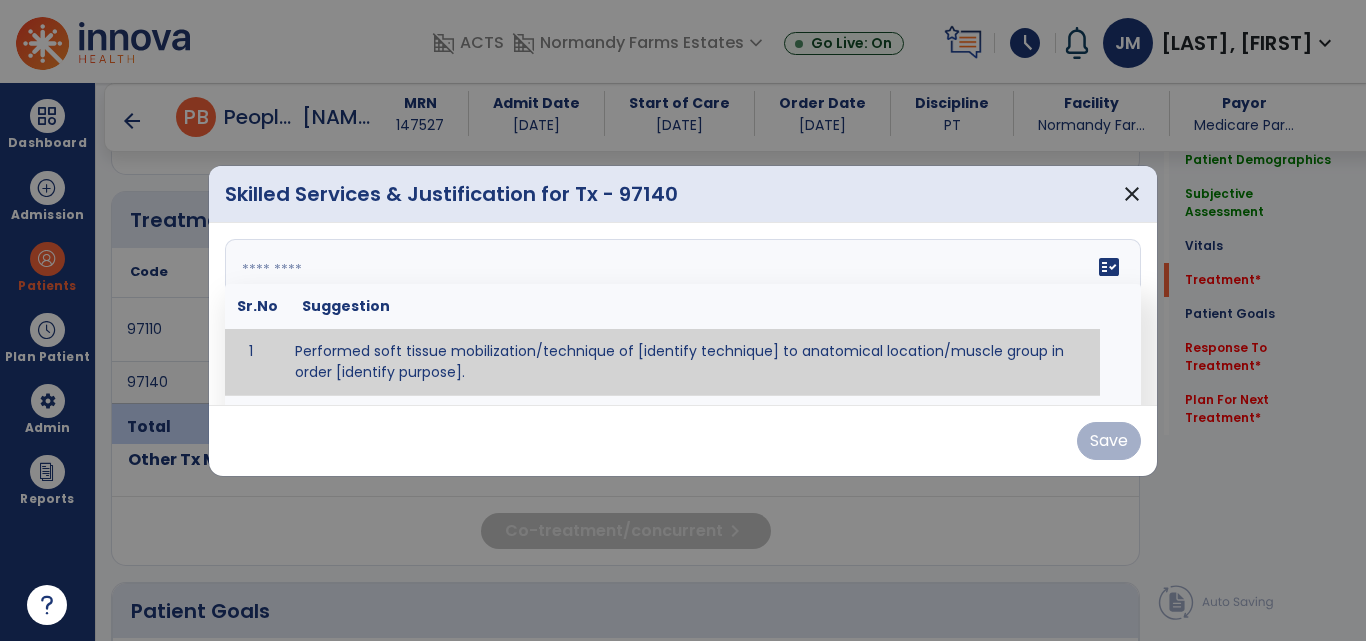 click on "fact_check  Sr.No Suggestion 1 Performed soft tissue mobilization/technique of [identify technique] to anatomical location/muscle group in order [identify purpose]. 2 Performed [anterior glide, posterior glide, inferior glide, distraction, caudal glide, other] joint mobilization of [grade I, II, III, IV] to [identify joint] in order to [identify purpose] 3 Performed neuro-tension technique of [identify technique] to [identify nerve] in order to [identify purpose] 4 Instructed [patient/caregiver/spouse] in [identify technique] in order to [identify purpose]." at bounding box center (683, 314) 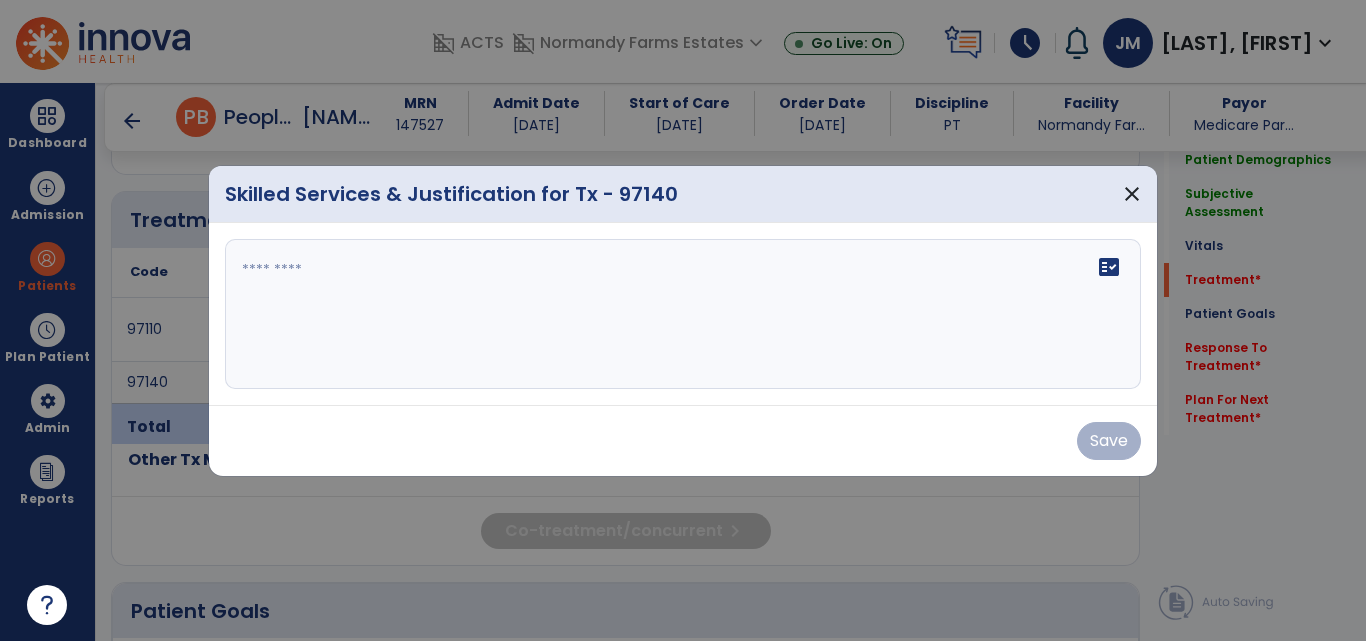 click 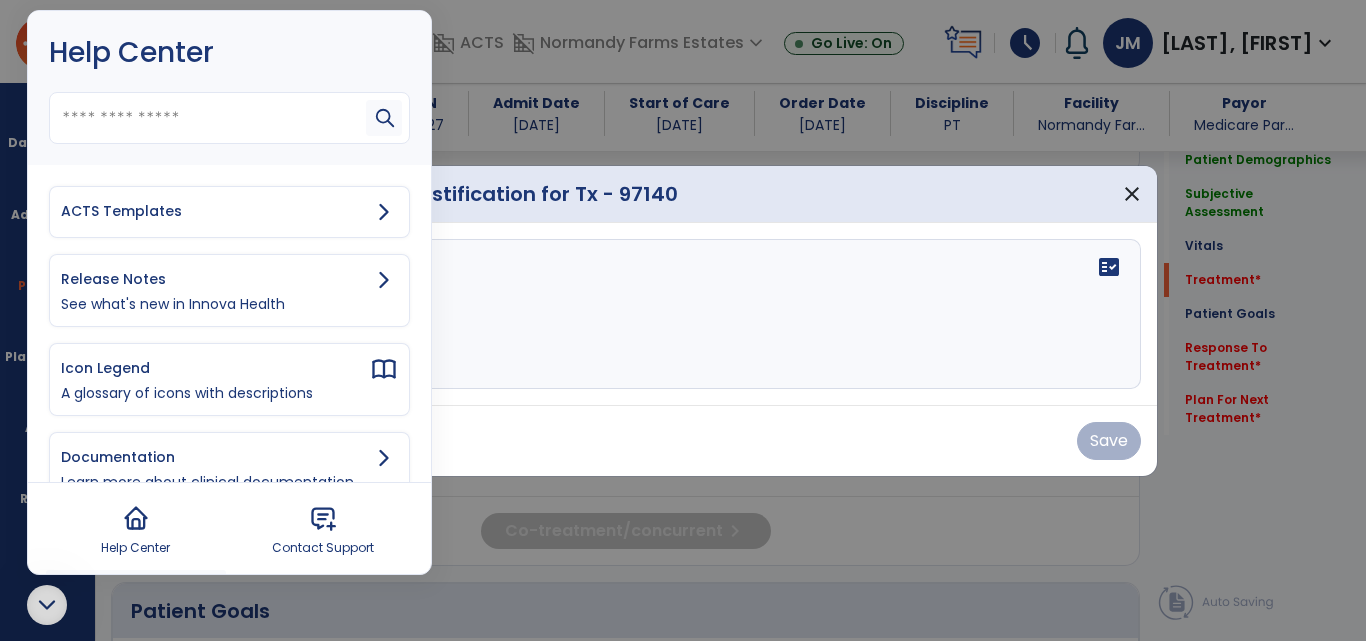 click on "ACTS Templates" at bounding box center (229, 212) 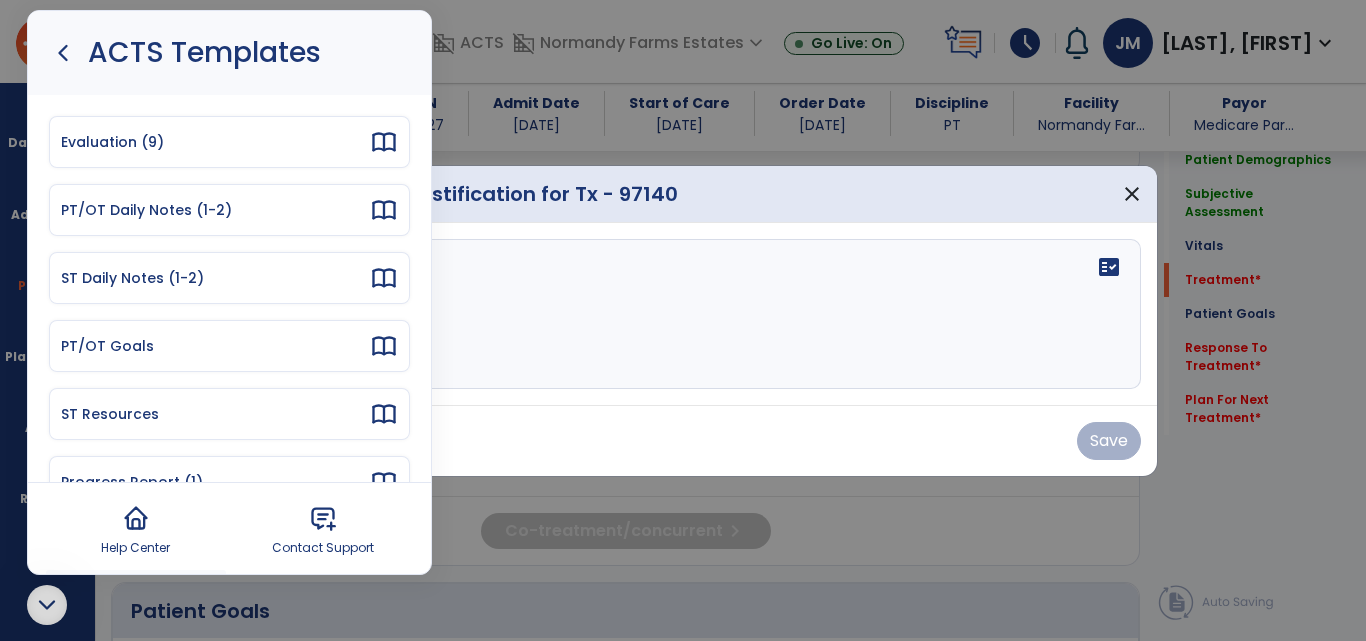 click on "PT/OT Daily Notes (1-2)" at bounding box center (215, 210) 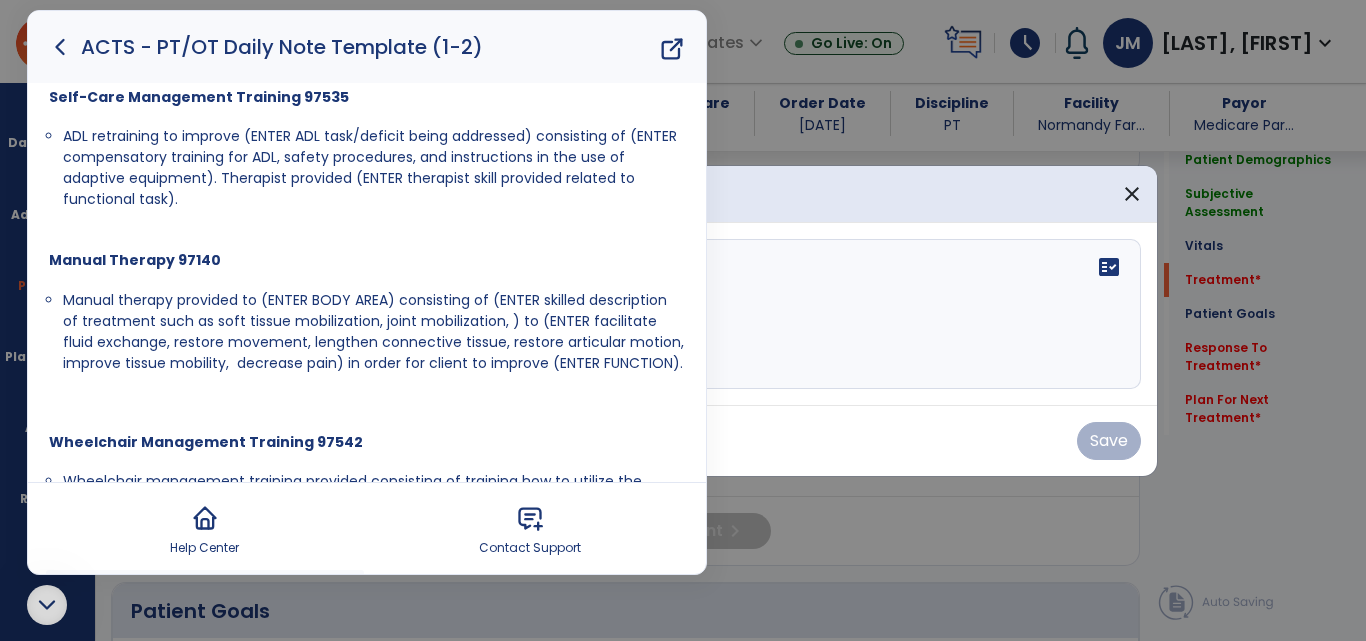 scroll, scrollTop: 967, scrollLeft: 0, axis: vertical 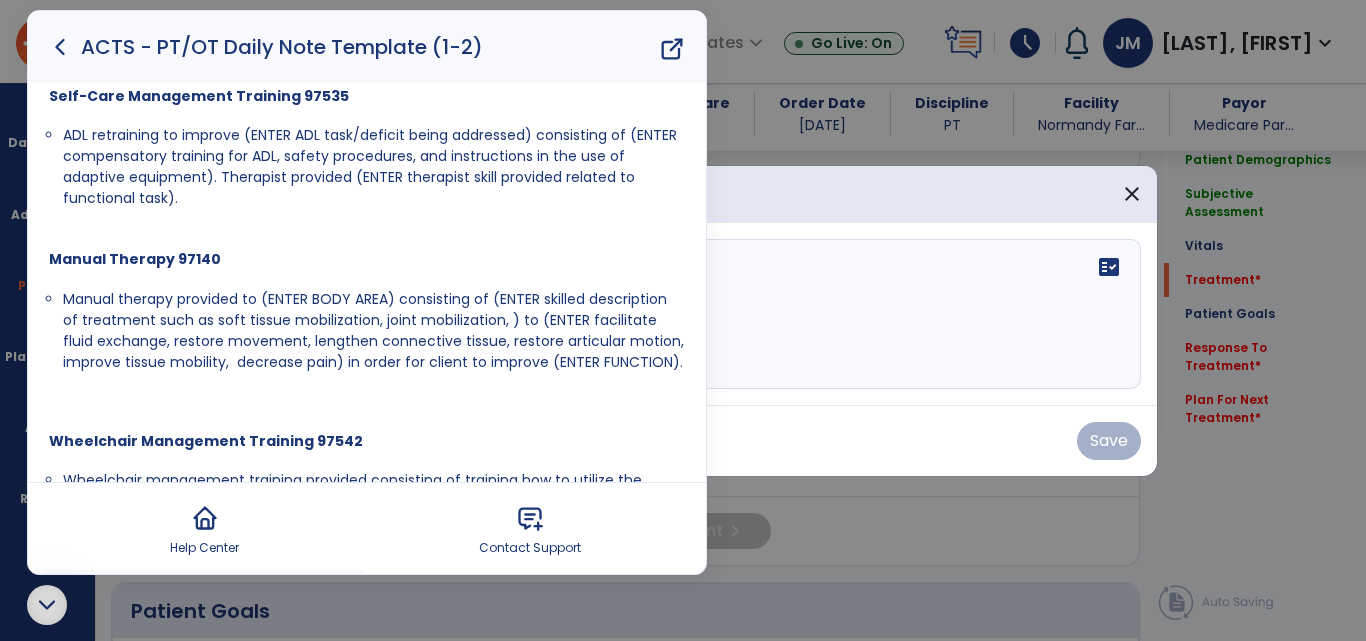 drag, startPoint x: 63, startPoint y: 299, endPoint x: 727, endPoint y: 329, distance: 664.67737 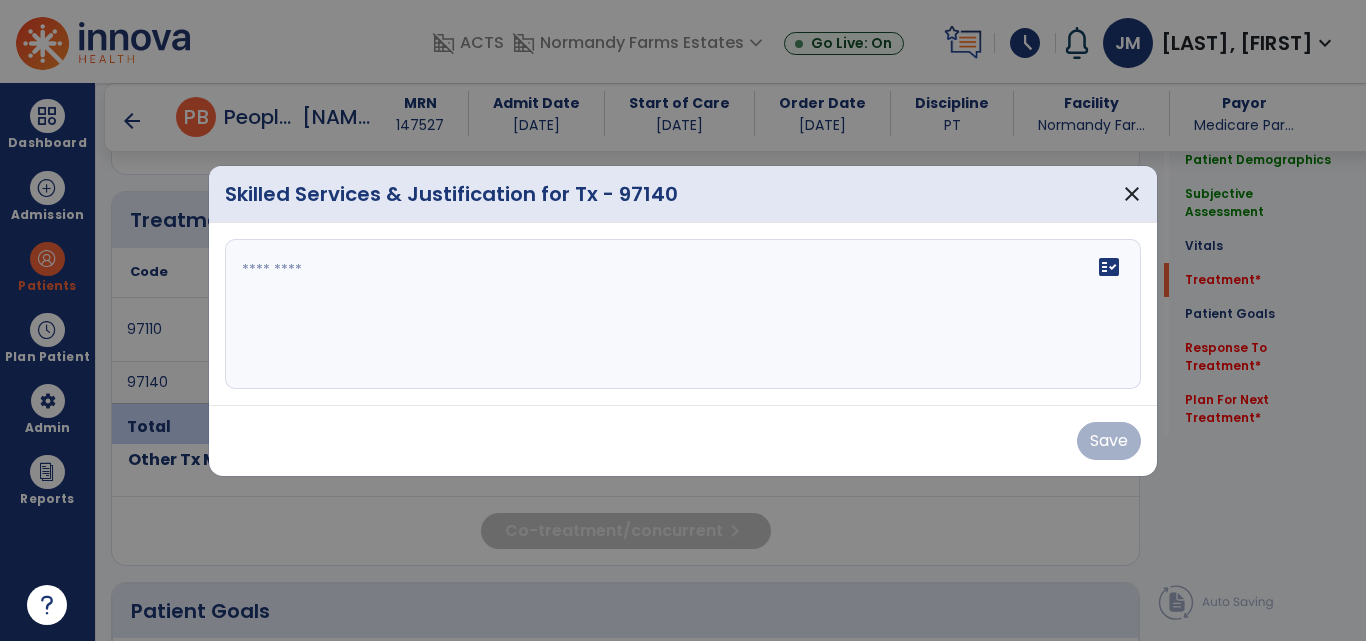 scroll, scrollTop: 0, scrollLeft: 0, axis: both 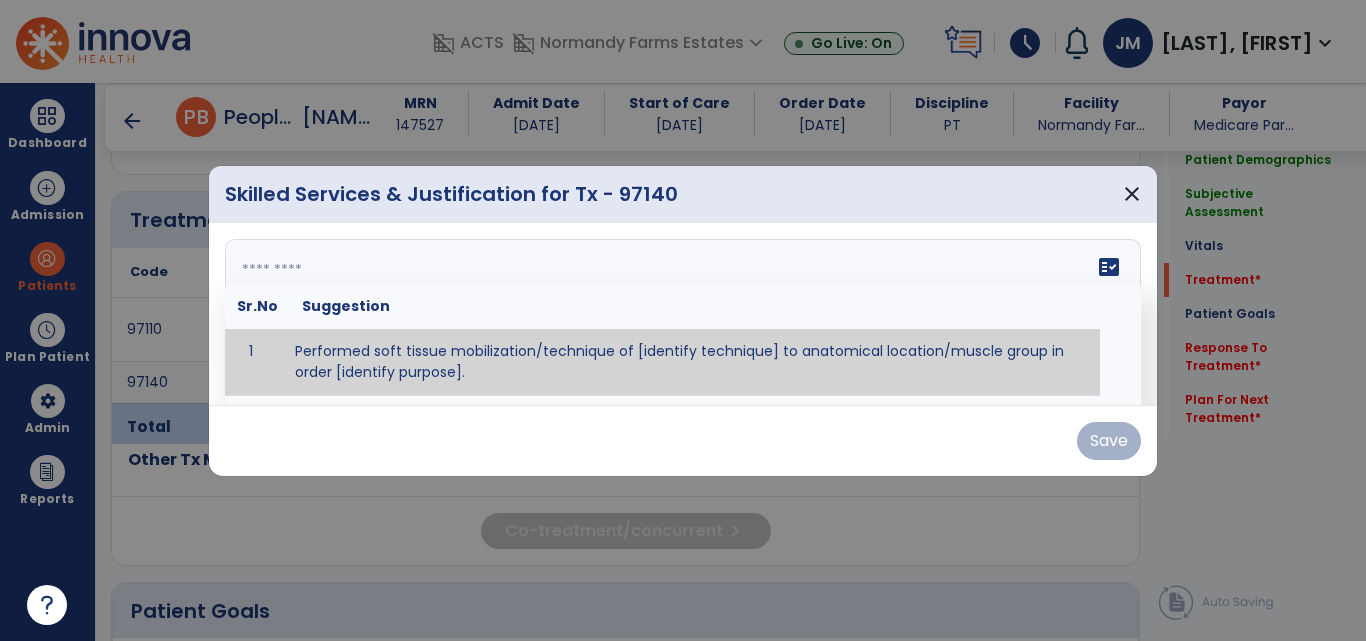 click on "fact_check  Sr.No Suggestion 1 Performed soft tissue mobilization/technique of [identify technique] to anatomical location/muscle group in order [identify purpose]. 2 Performed [anterior glide, posterior glide, inferior glide, distraction, caudal glide, other] joint mobilization of [grade I, II, III, IV] to [identify joint] in order to [identify purpose] 3 Performed neuro-tension technique of [identify technique] to [identify nerve] in order to [identify purpose] 4 Instructed [patient/caregiver/spouse] in [identify technique] in order to [identify purpose]." at bounding box center [683, 314] 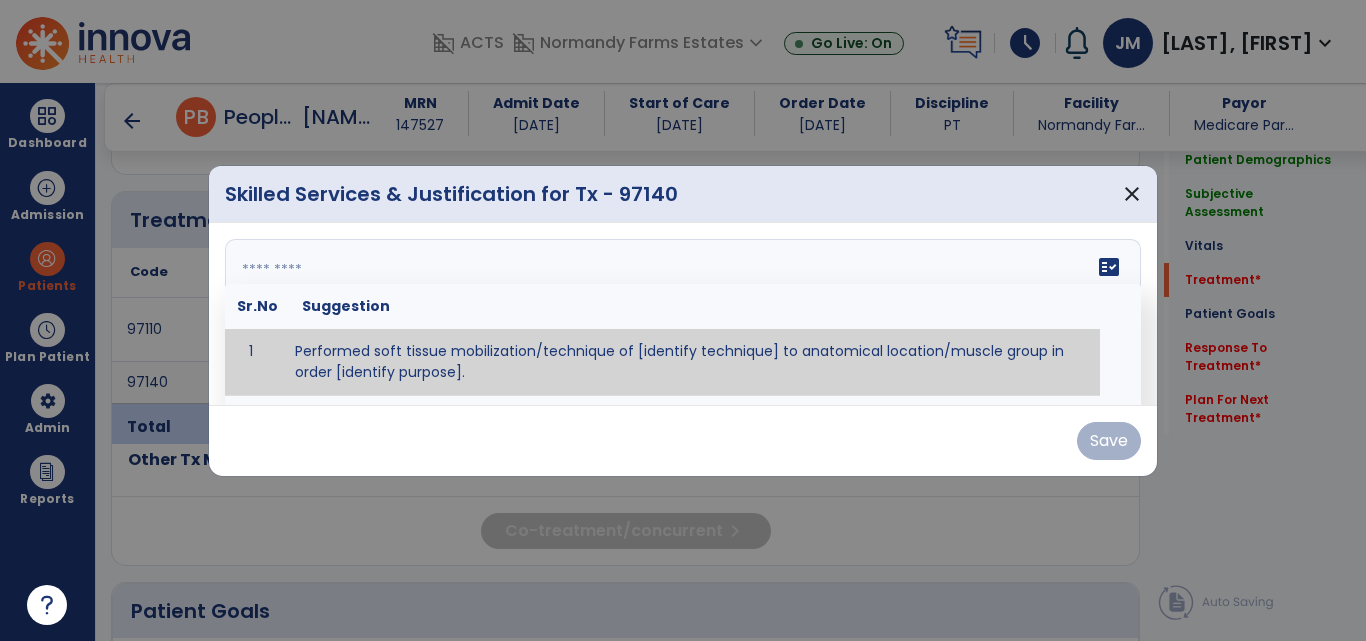 paste on "**********" 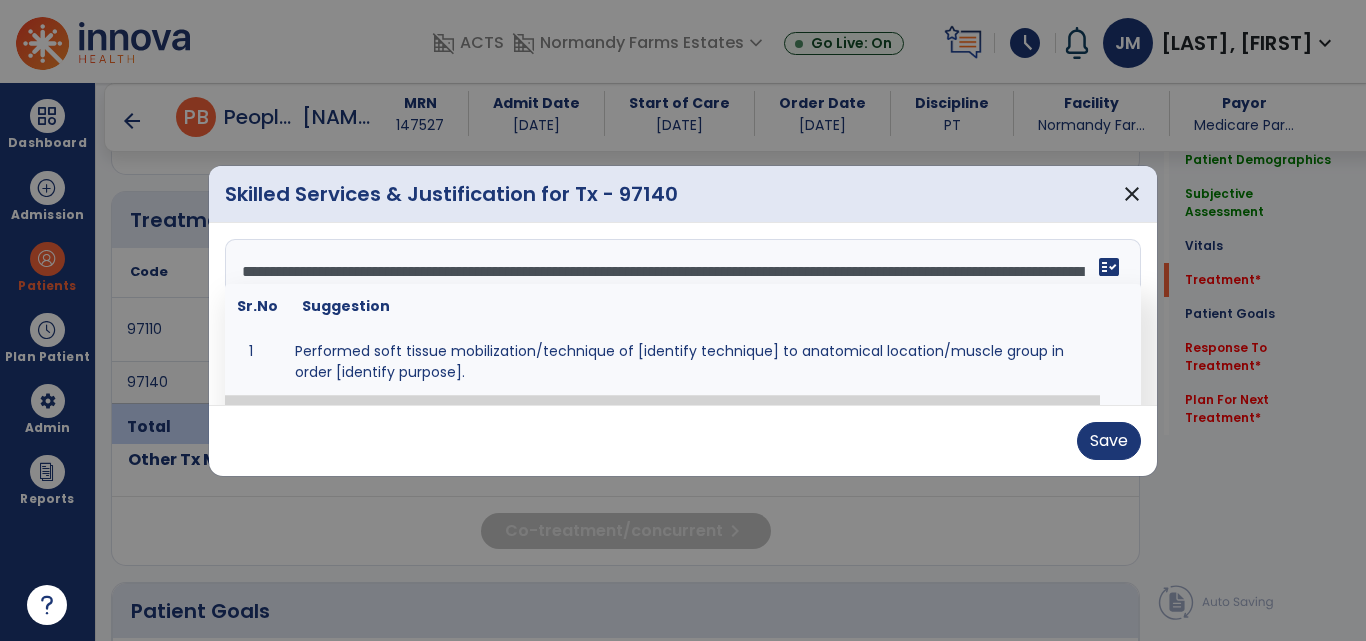 scroll, scrollTop: 0, scrollLeft: 0, axis: both 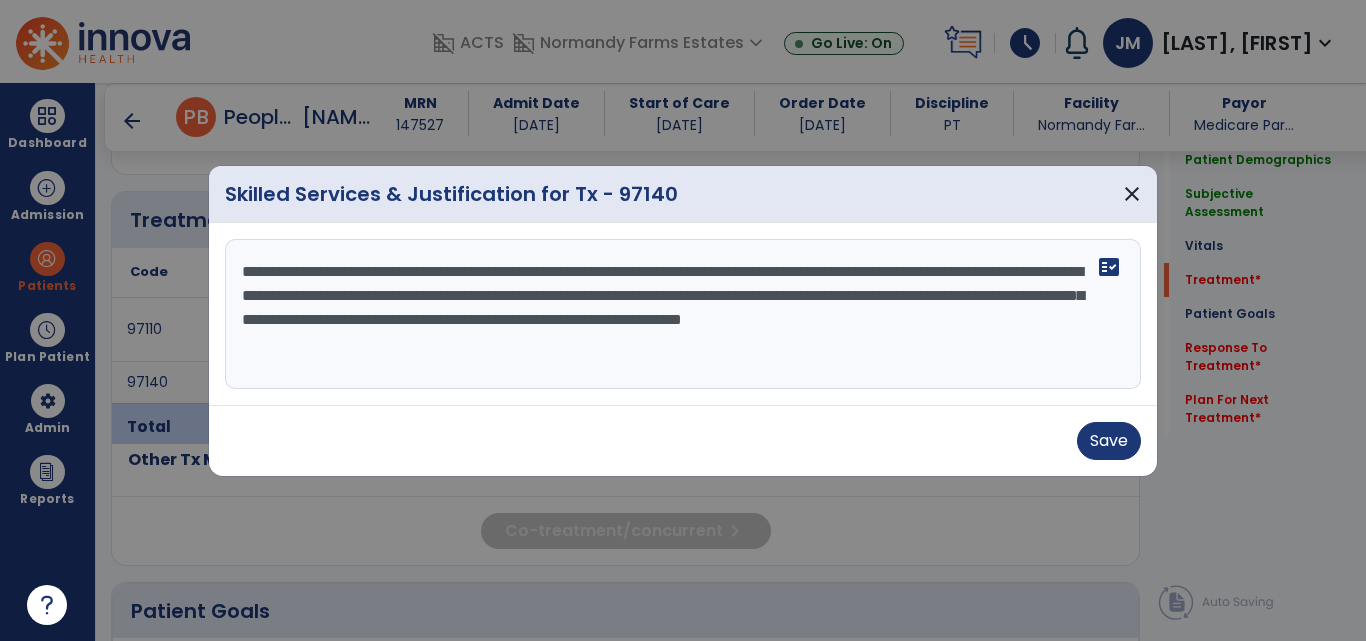 drag, startPoint x: 468, startPoint y: 269, endPoint x: 603, endPoint y: 236, distance: 138.97482 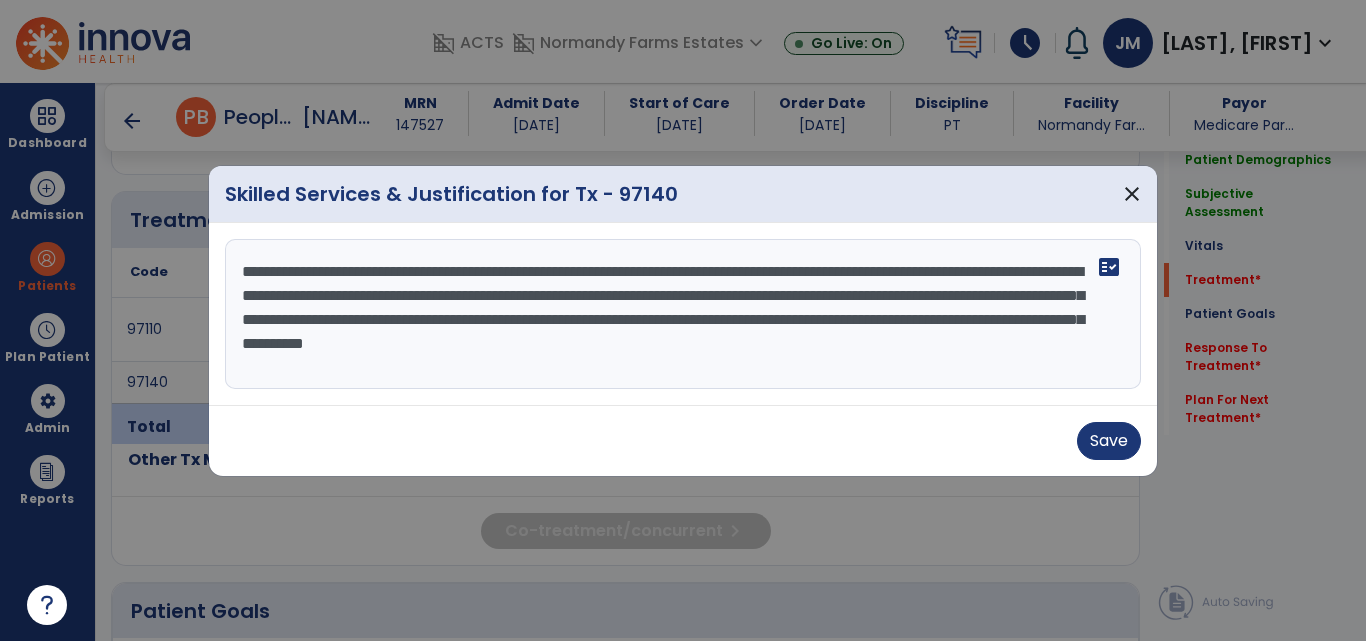drag, startPoint x: 464, startPoint y: 292, endPoint x: 736, endPoint y: 348, distance: 277.70486 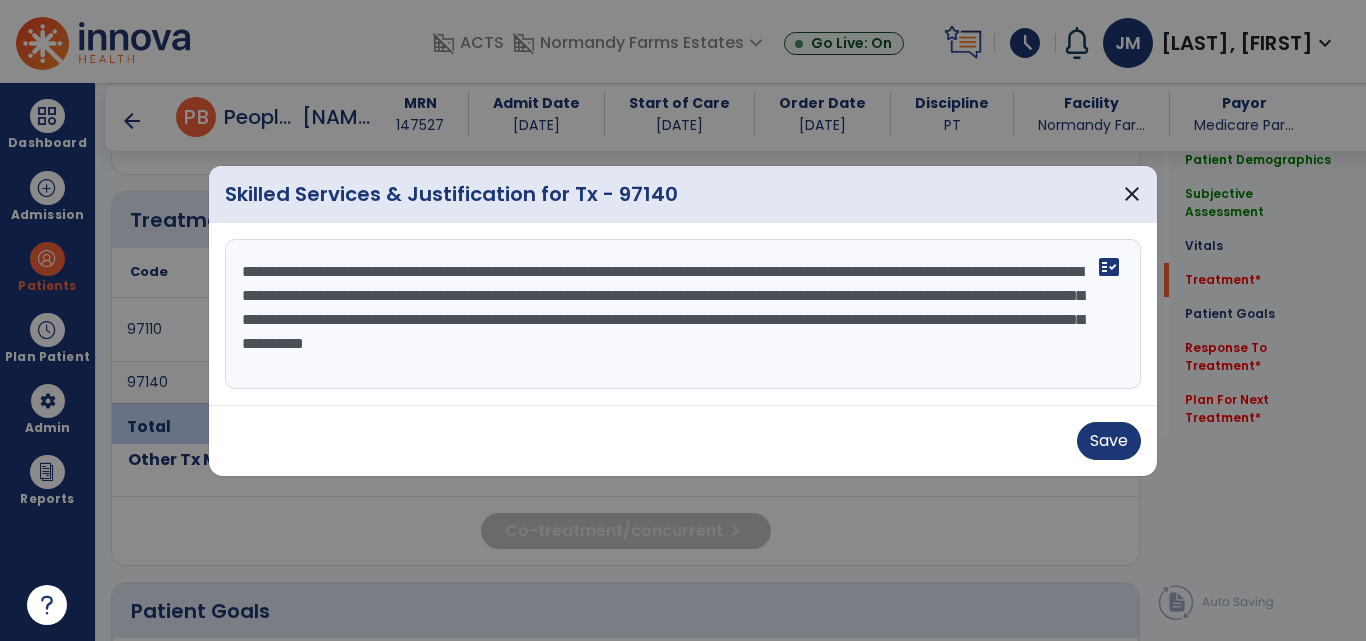 drag, startPoint x: 1100, startPoint y: 351, endPoint x: 389, endPoint y: 295, distance: 713.20197 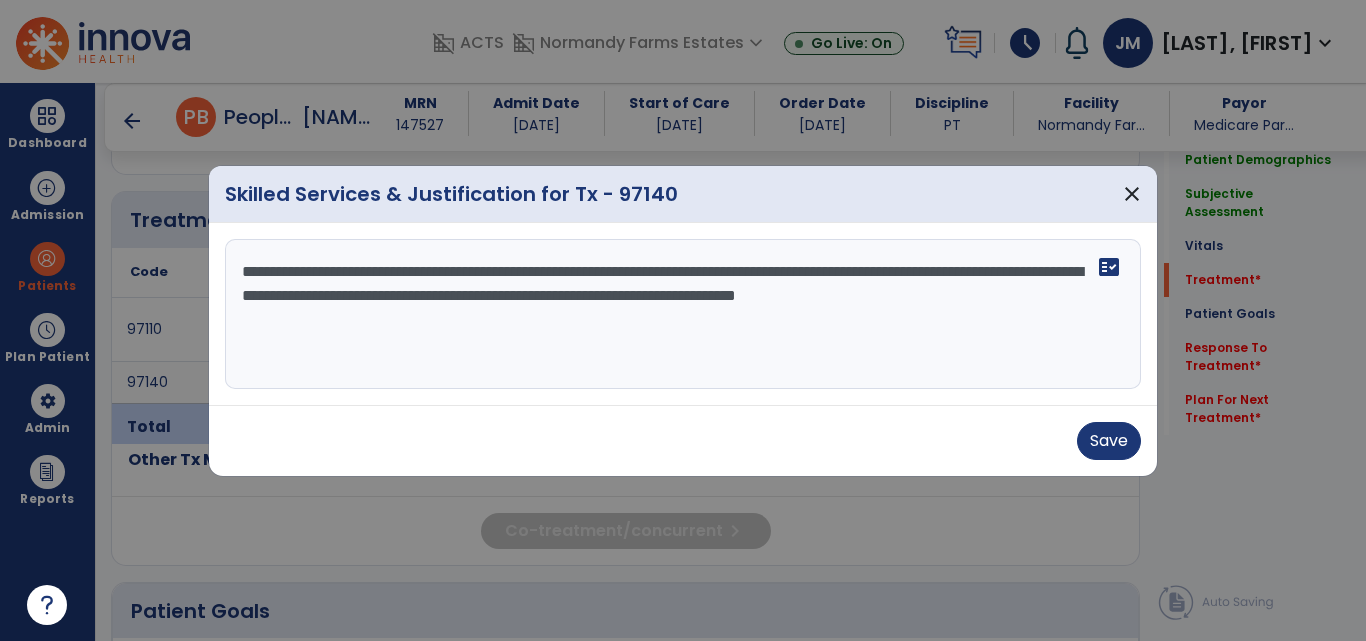 type on "**********" 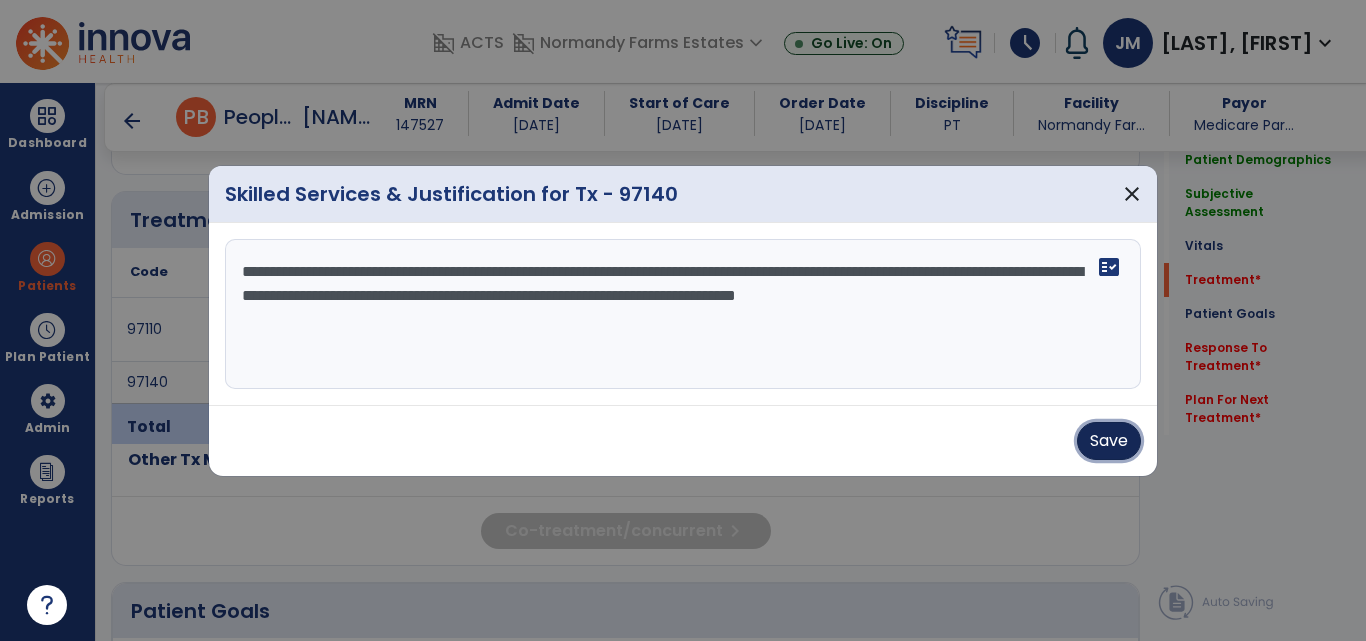 click on "Save" at bounding box center [1109, 441] 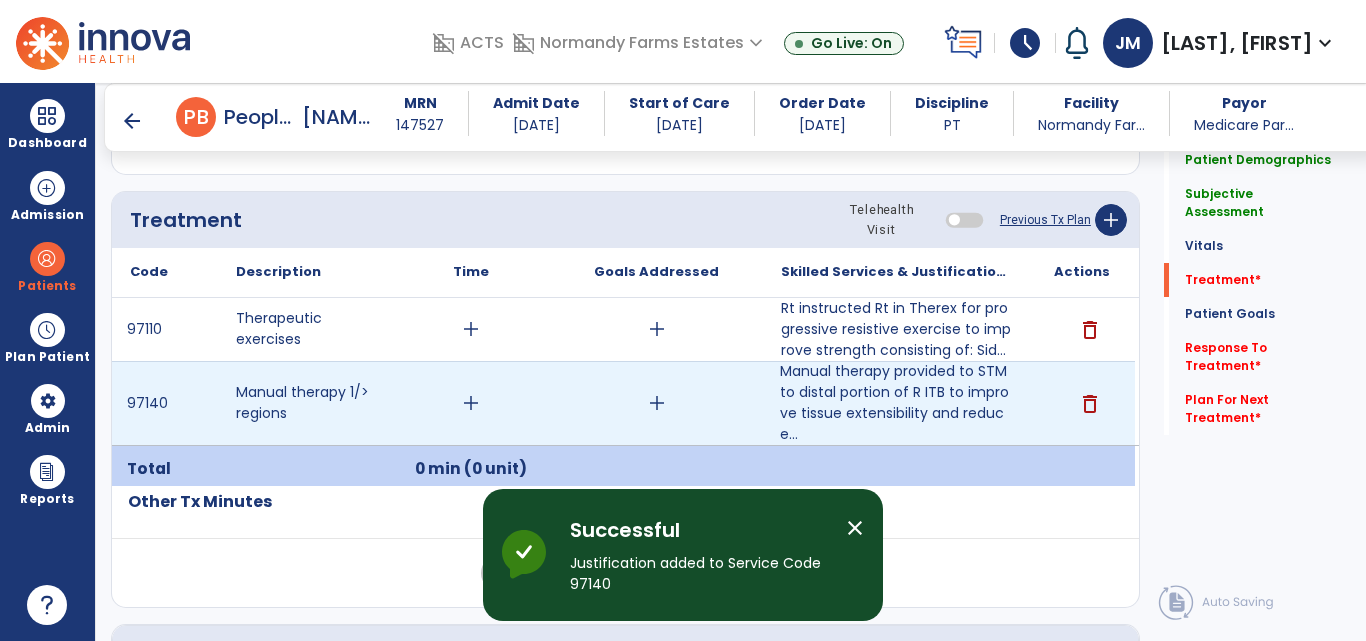 click on "add" at bounding box center [471, 403] 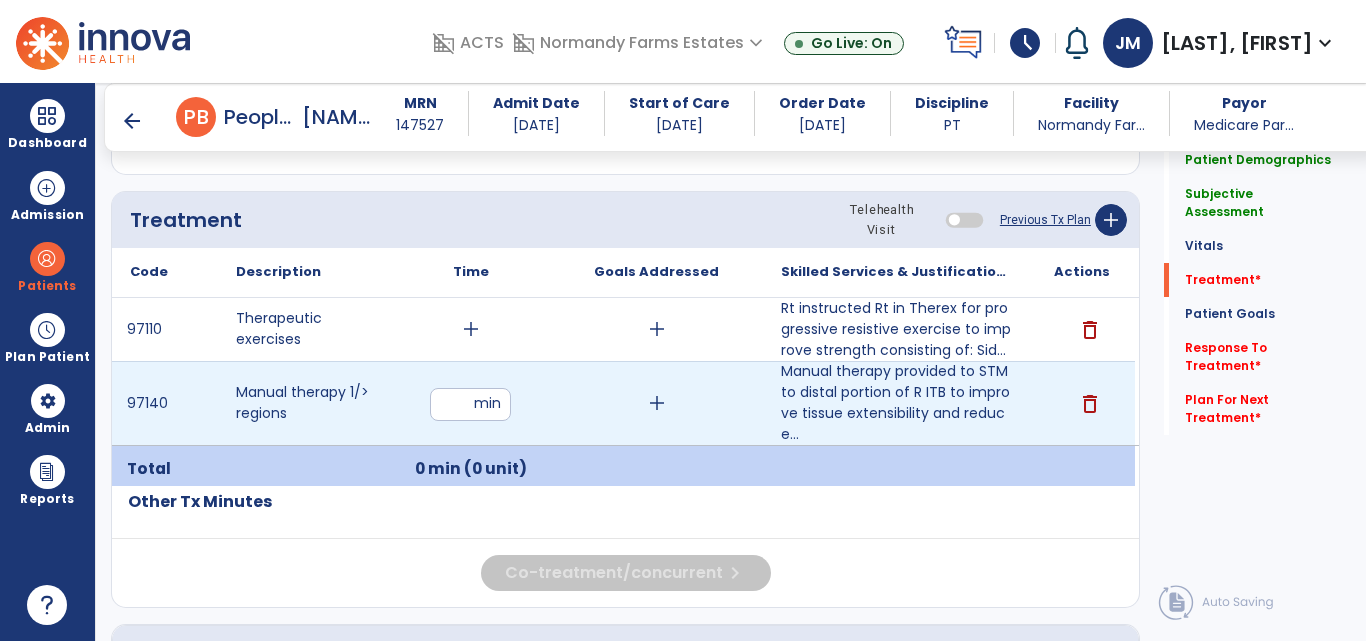 type on "**" 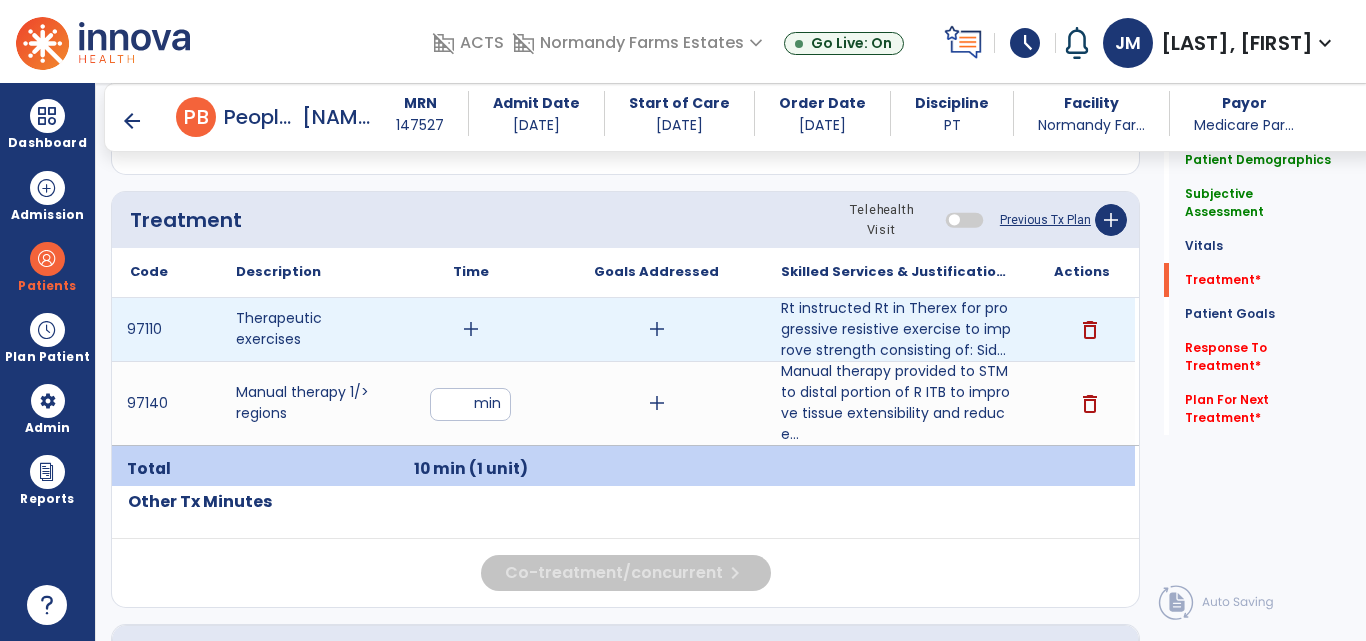 click on "add" at bounding box center (471, 329) 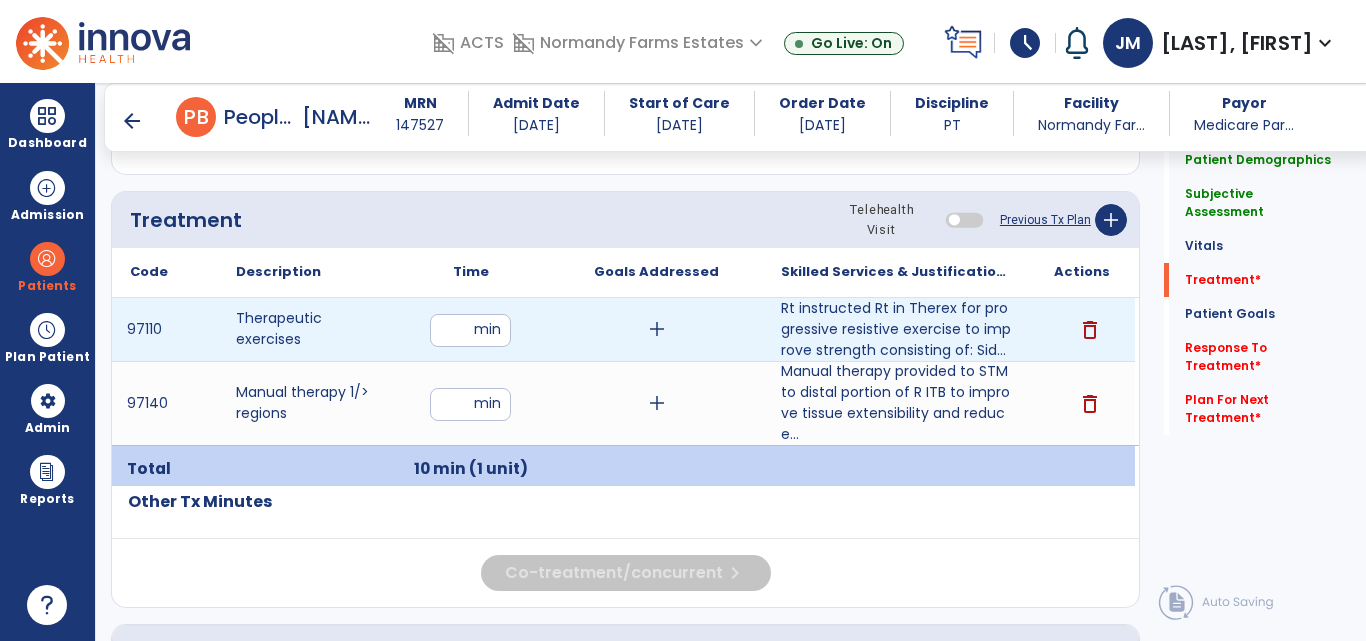 type on "**" 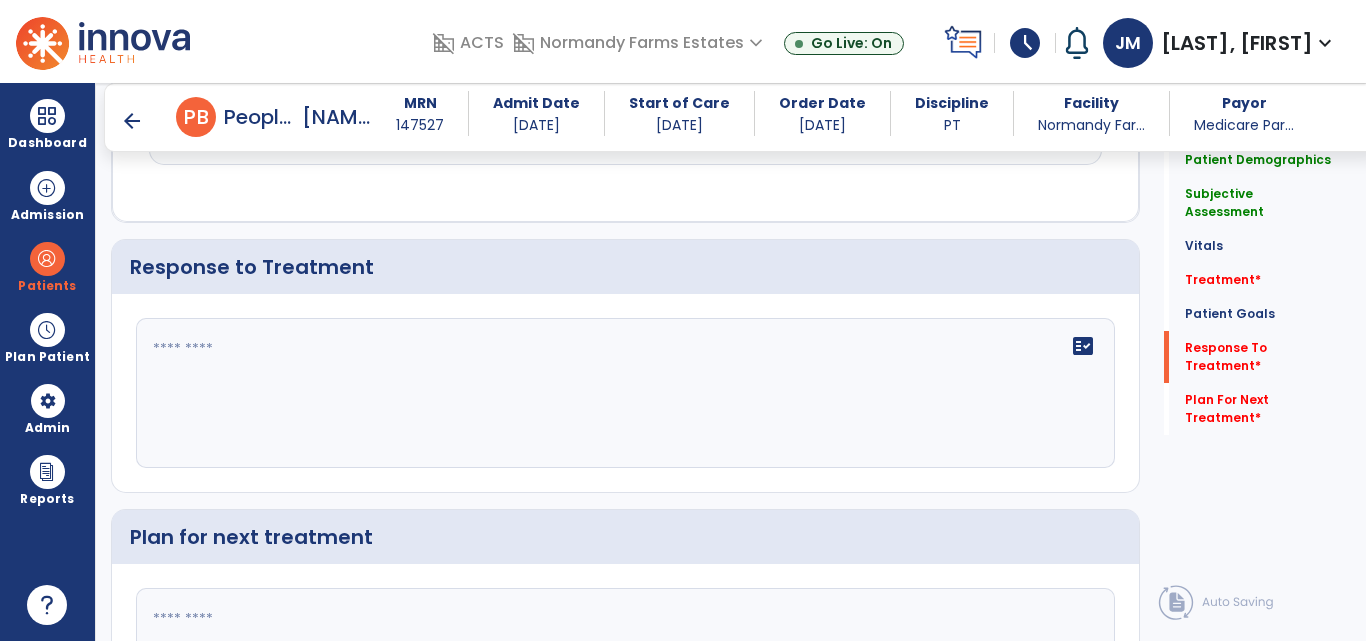 click on "fact_check" 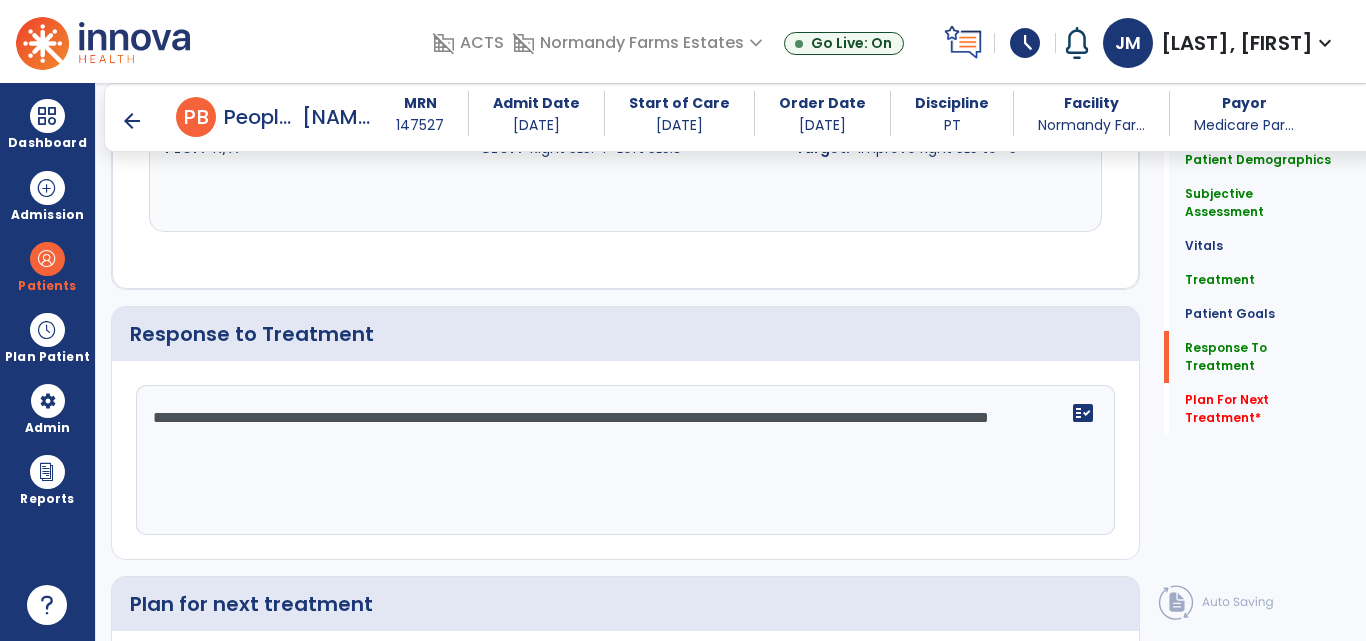 scroll, scrollTop: 2932, scrollLeft: 0, axis: vertical 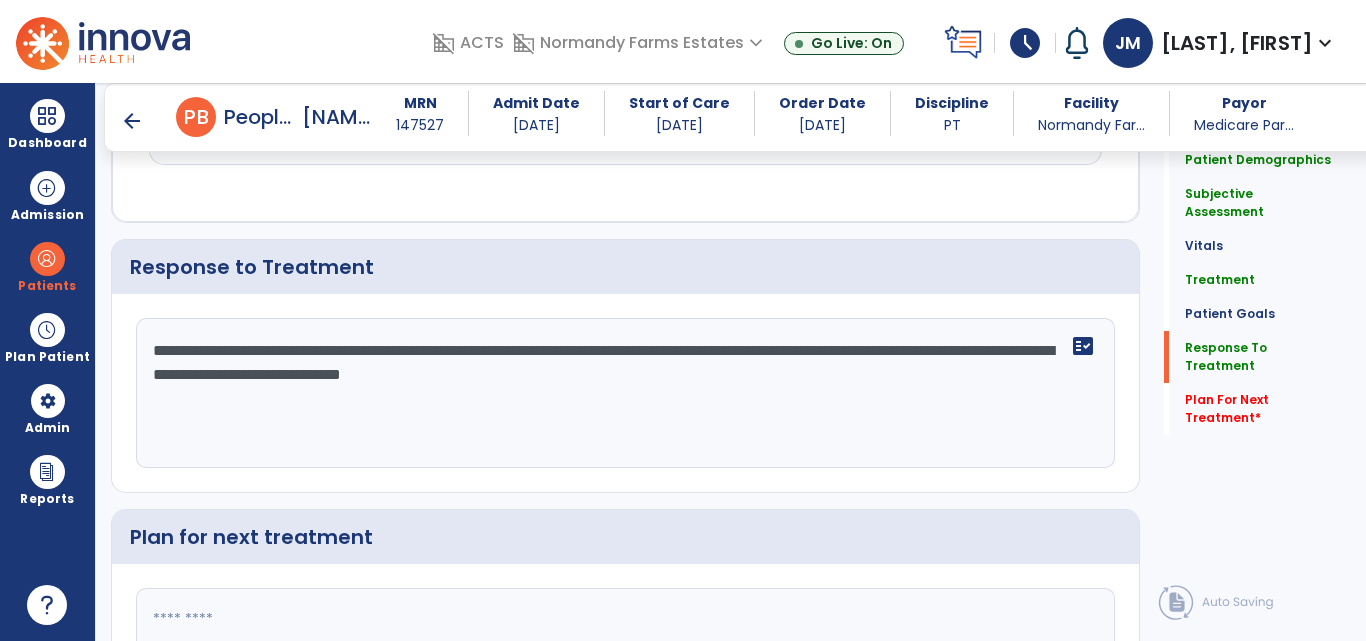 type on "**********" 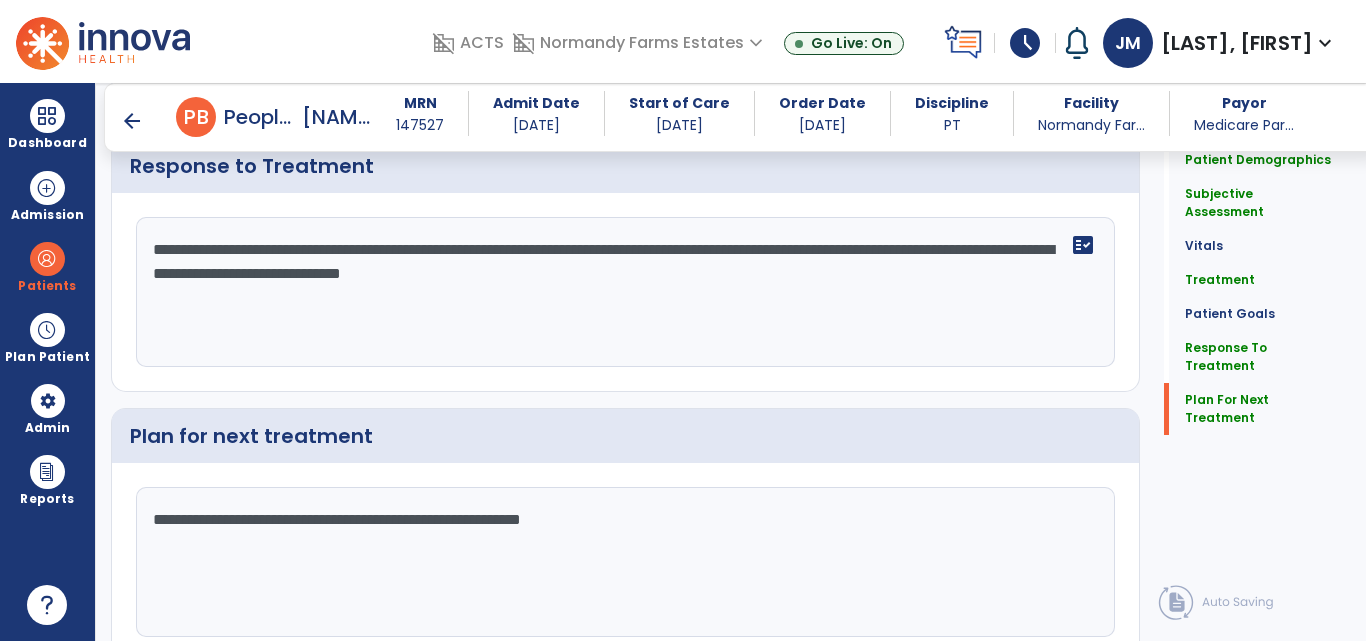 scroll, scrollTop: 3100, scrollLeft: 0, axis: vertical 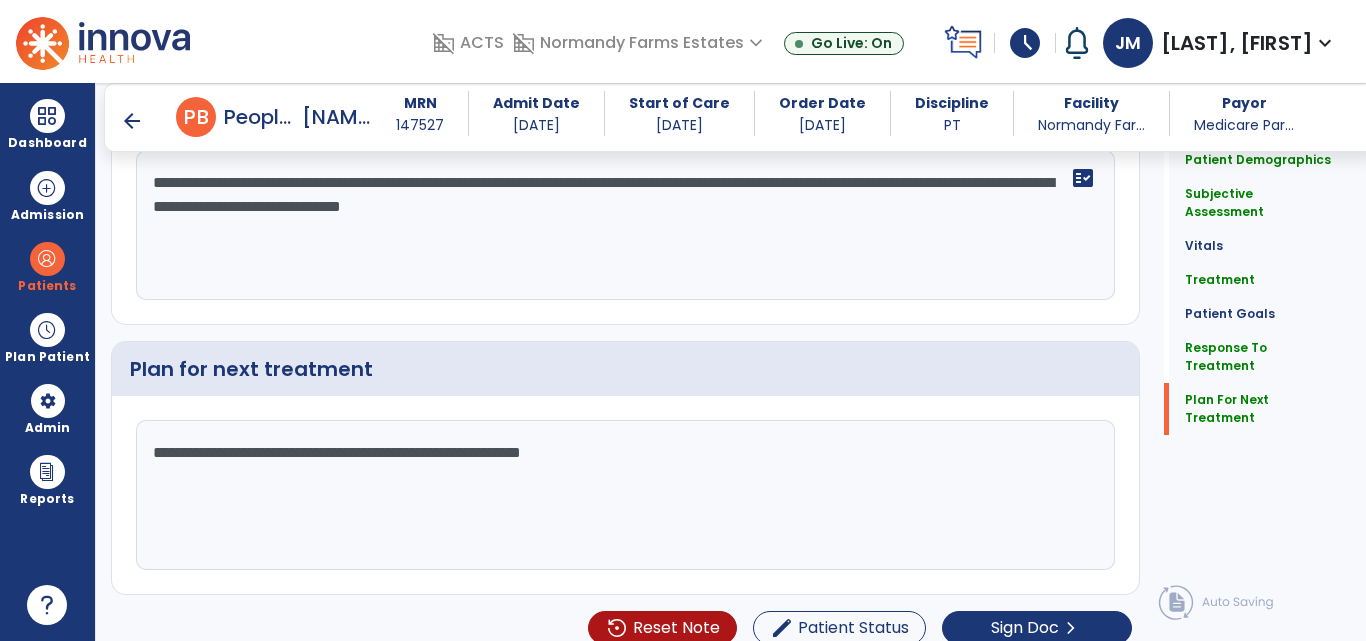 type on "**********" 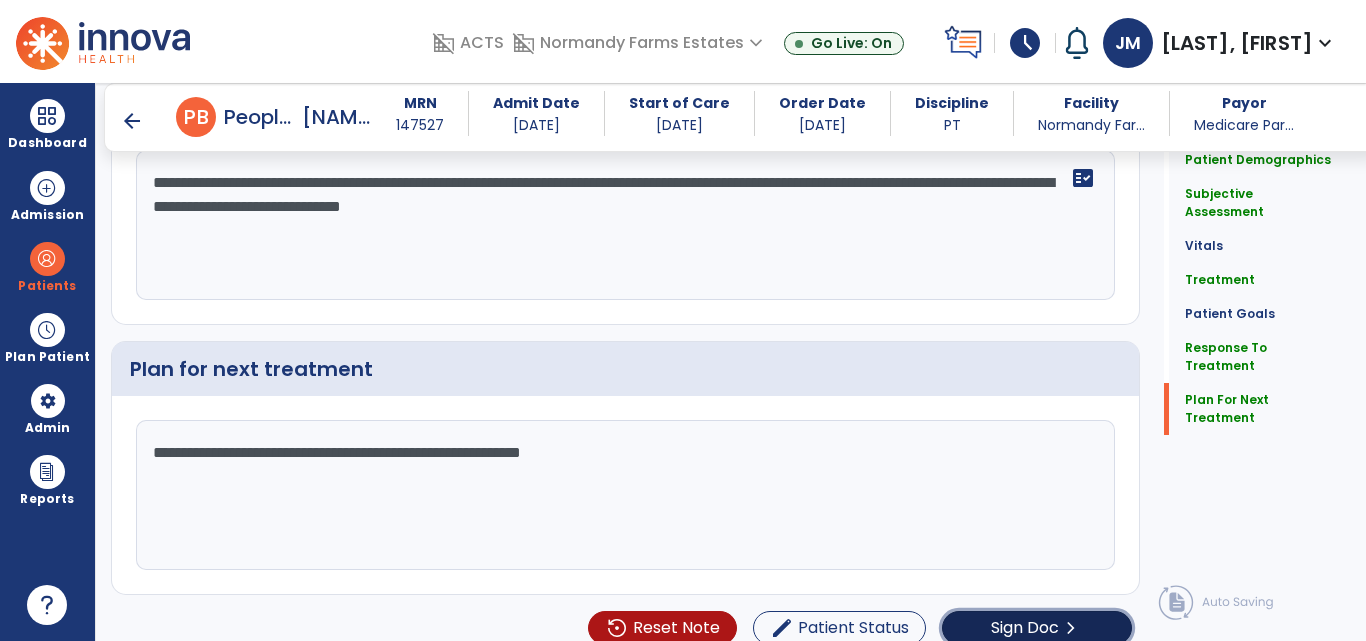 click on "Sign Doc" 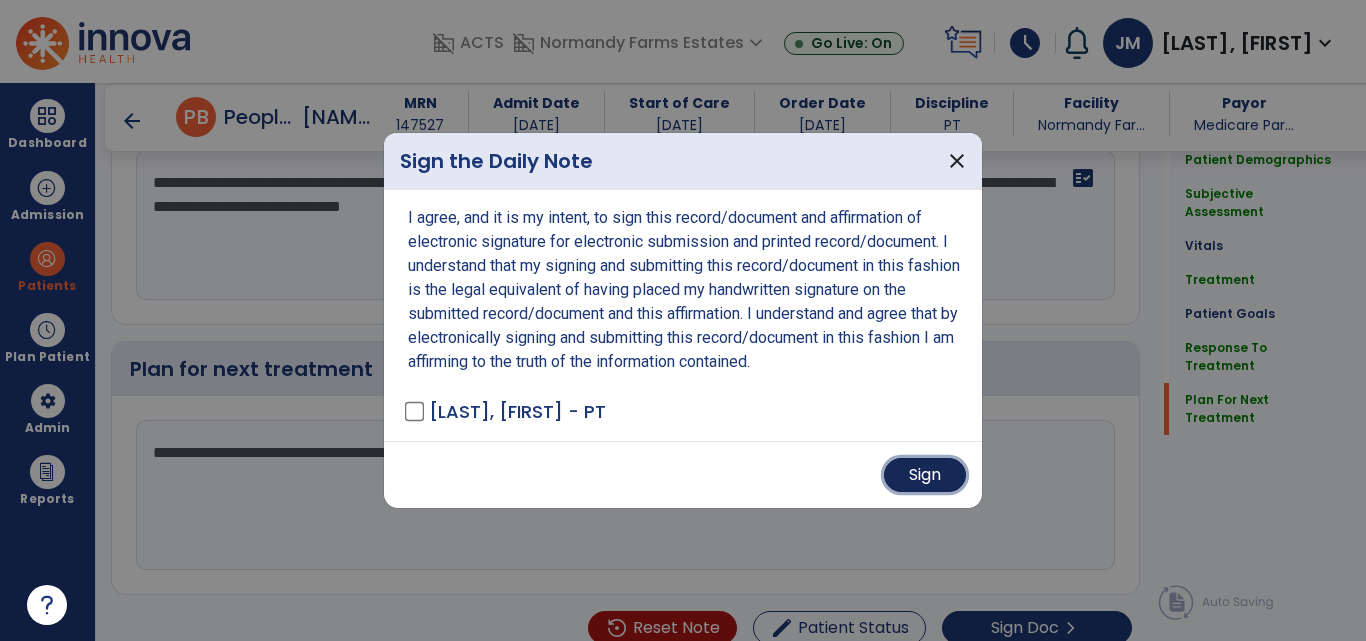 click on "Sign" at bounding box center (925, 475) 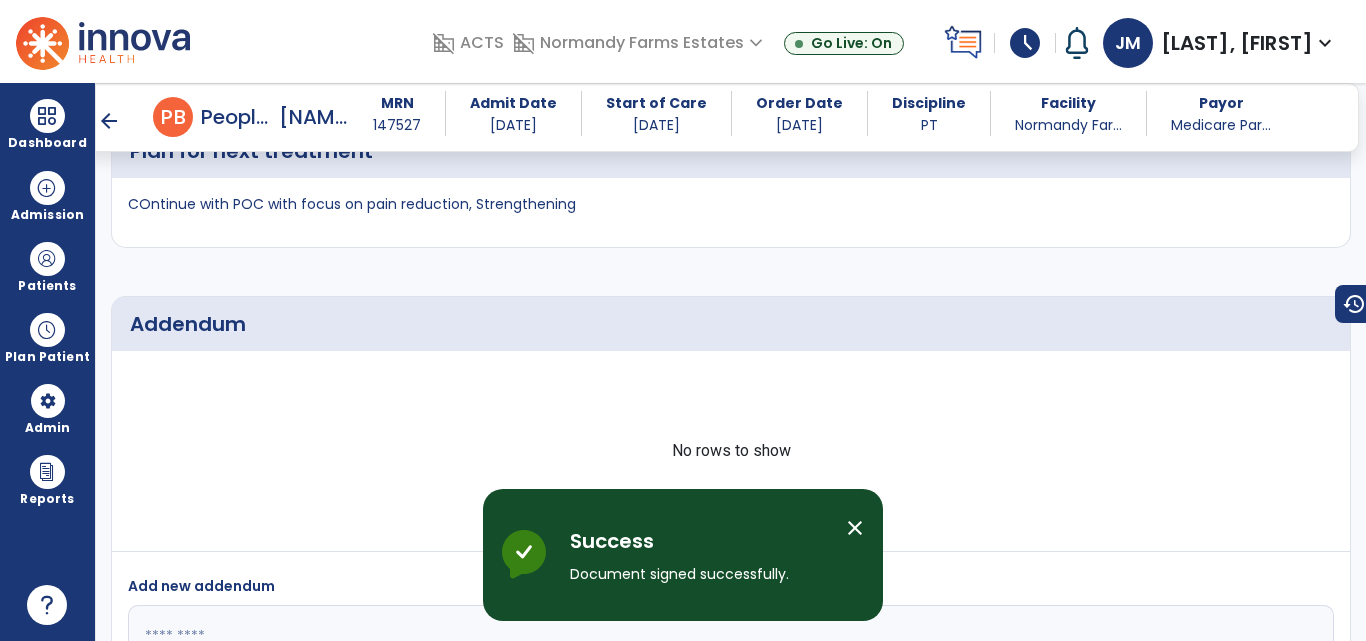 scroll, scrollTop: 4974, scrollLeft: 0, axis: vertical 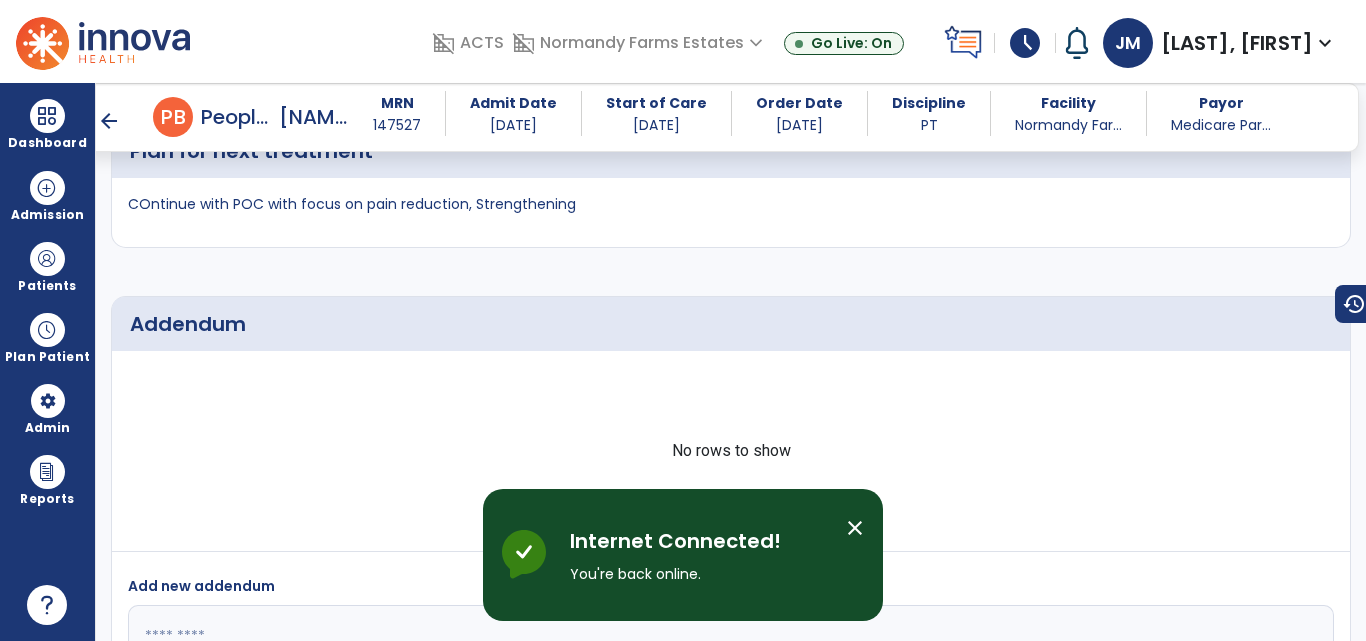 click at bounding box center [47, 259] 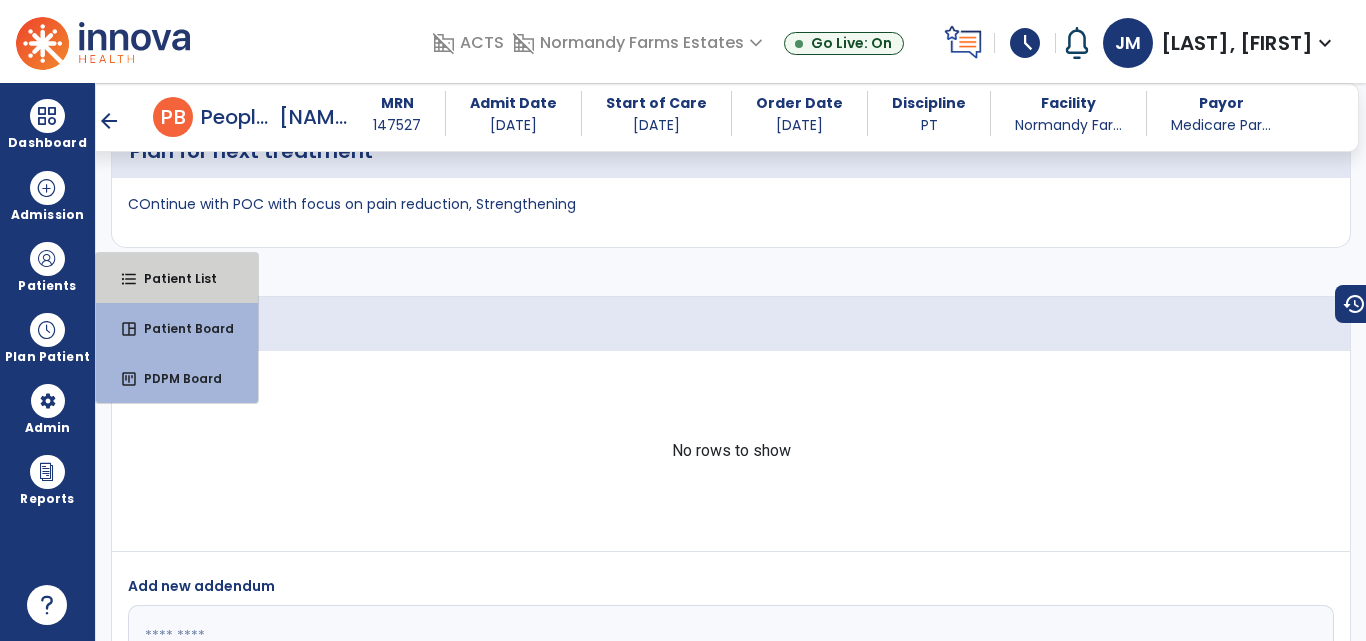 click on "format_list_bulleted  Patient List" at bounding box center (177, 278) 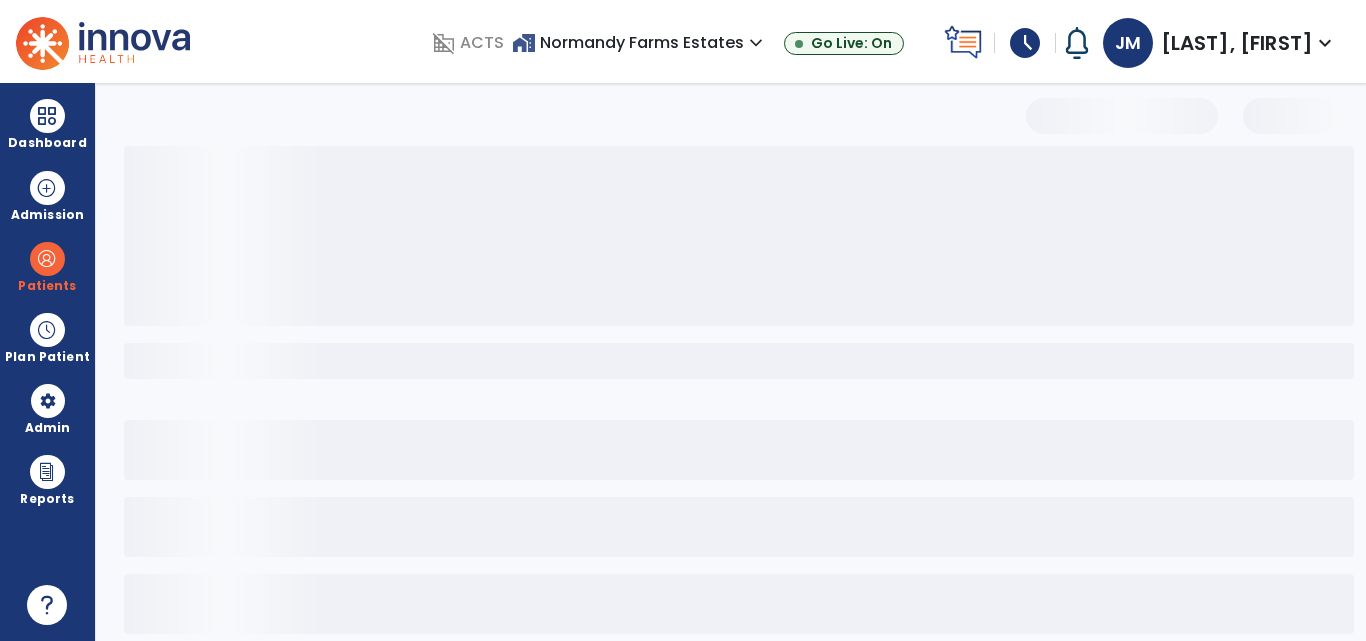 scroll, scrollTop: 0, scrollLeft: 0, axis: both 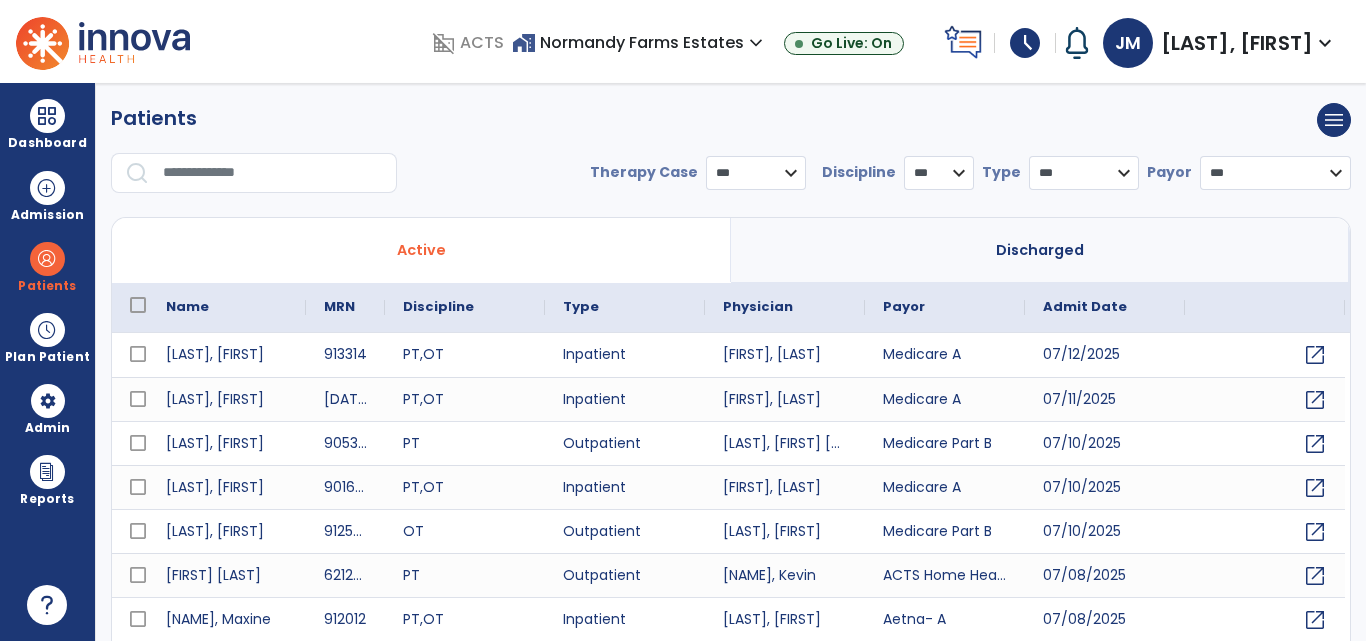click at bounding box center (273, 173) 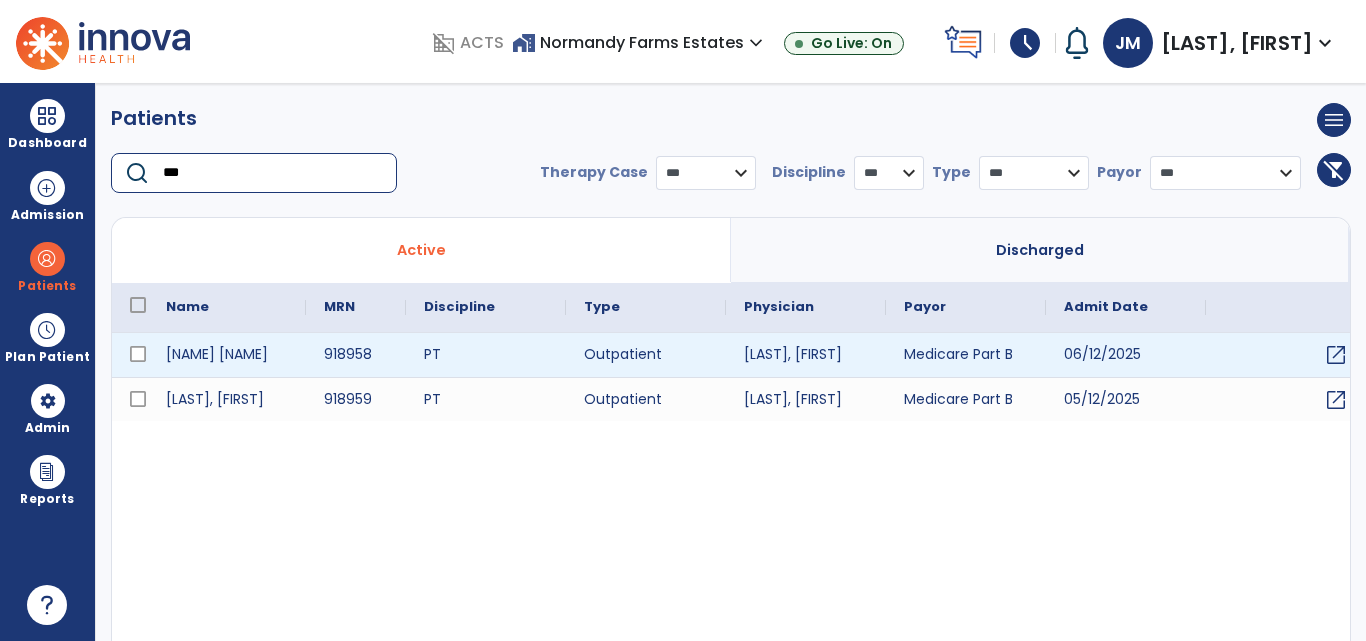 type on "***" 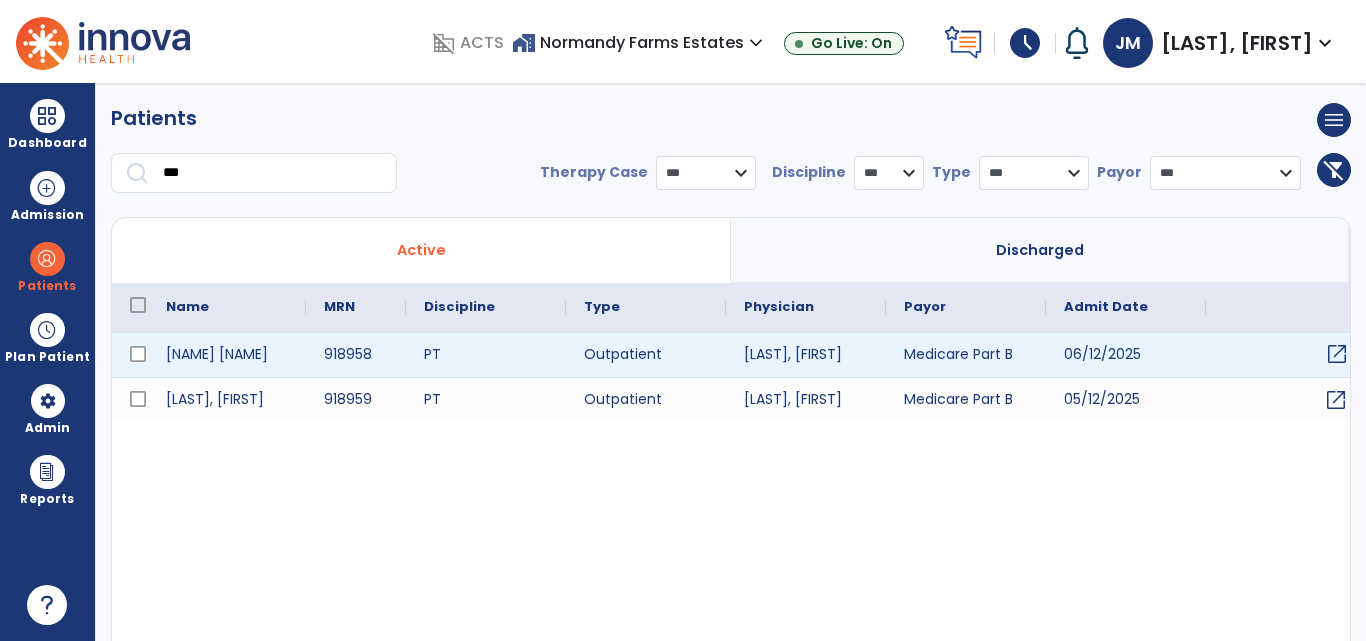 click on "open_in_new" at bounding box center [1337, 354] 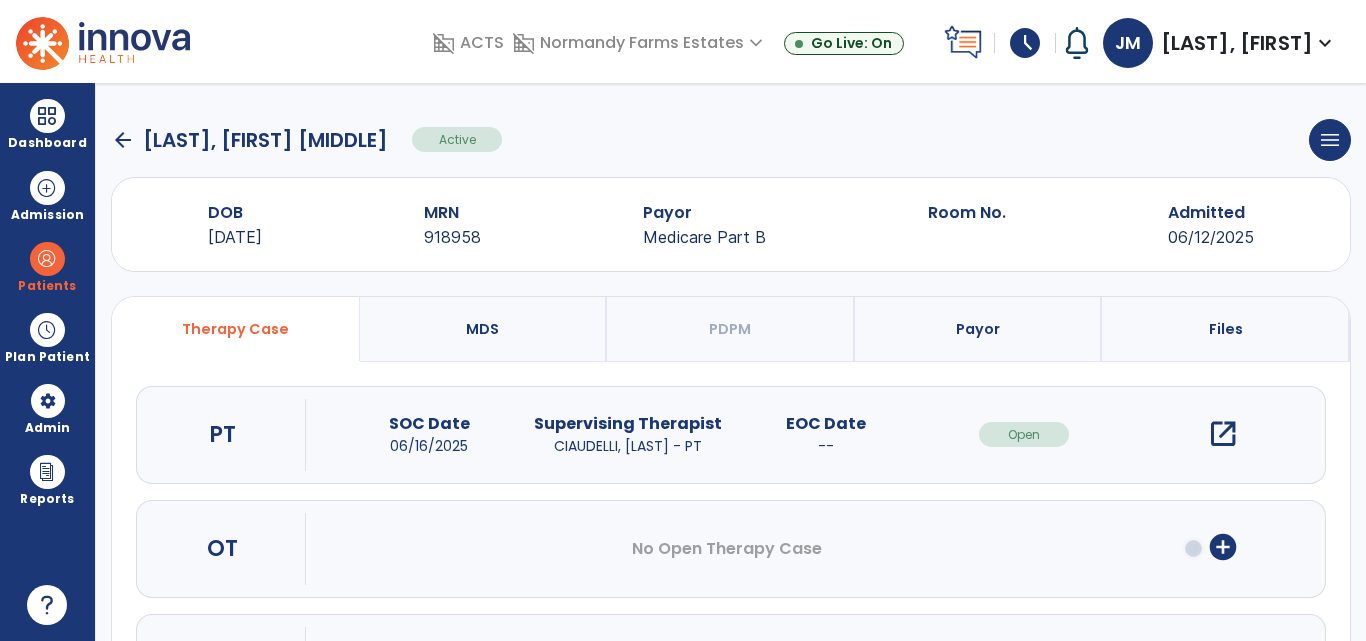 click on "open_in_new" at bounding box center (1223, 434) 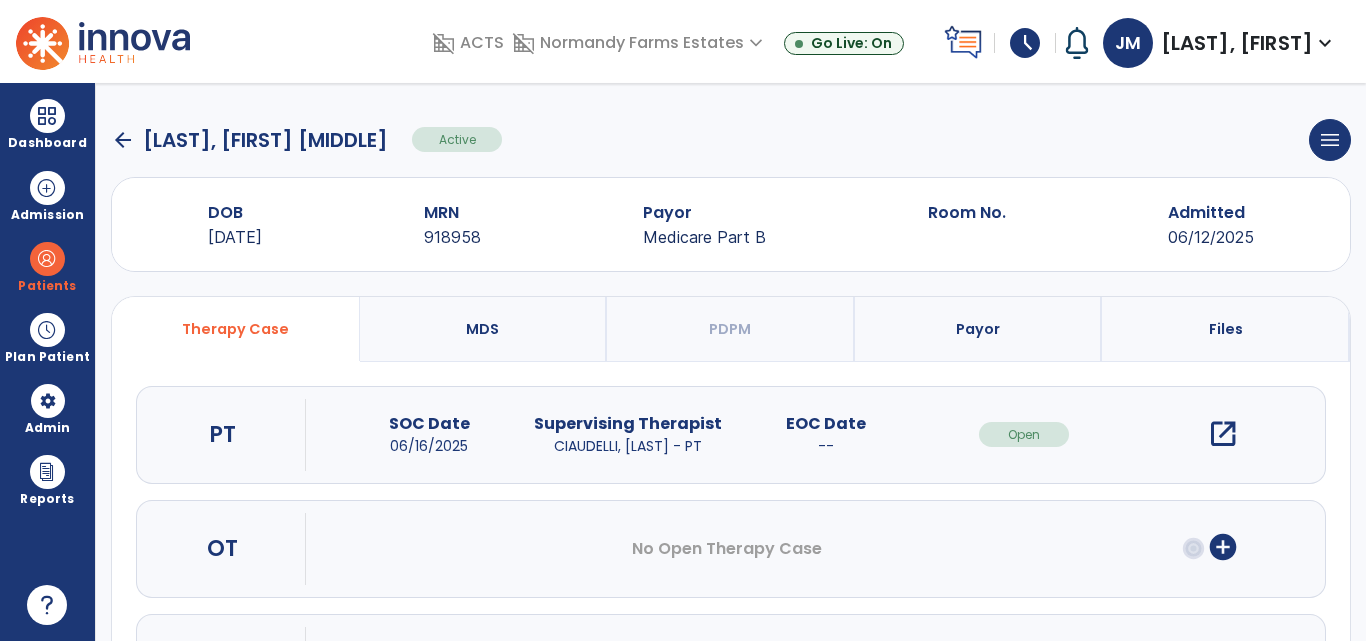 click on "open_in_new" at bounding box center [1223, 434] 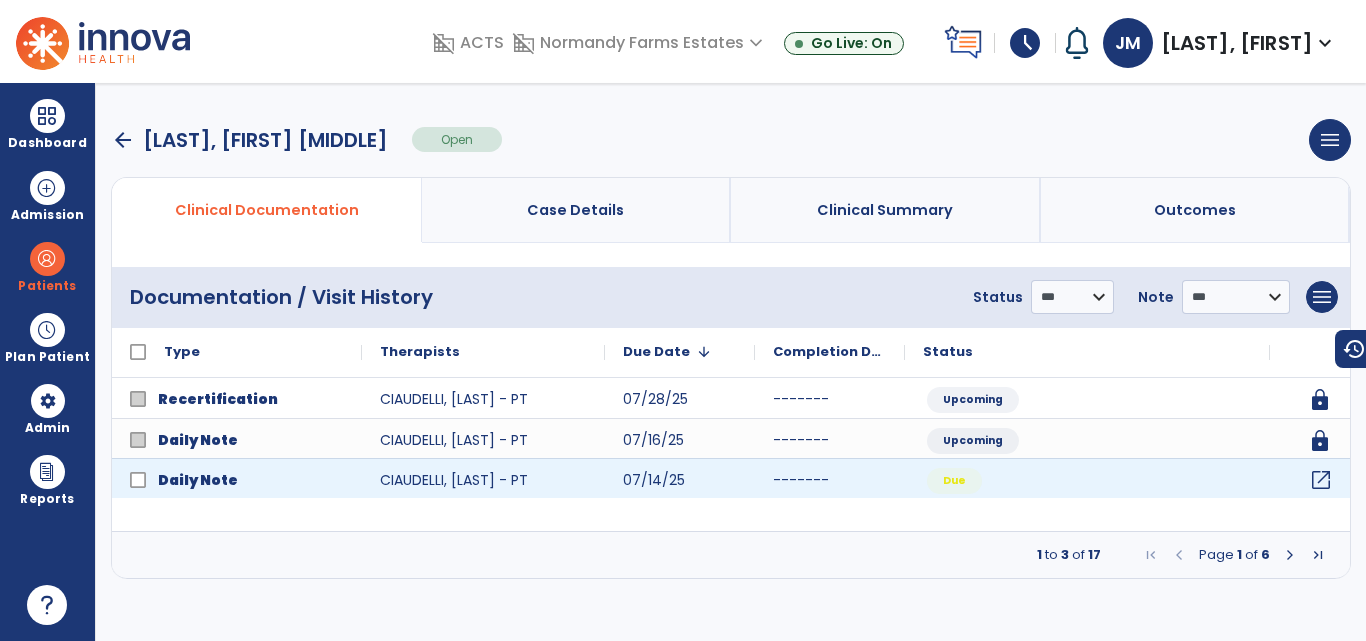 click on "open_in_new" 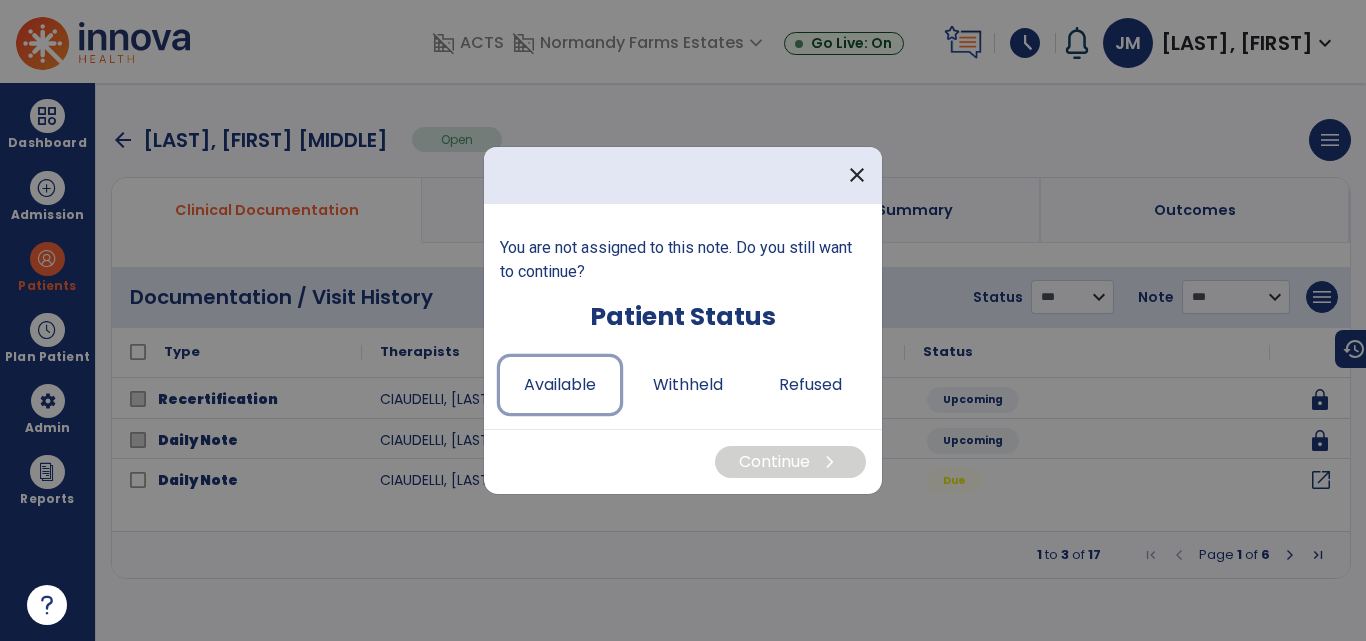 click on "Available" at bounding box center [560, 385] 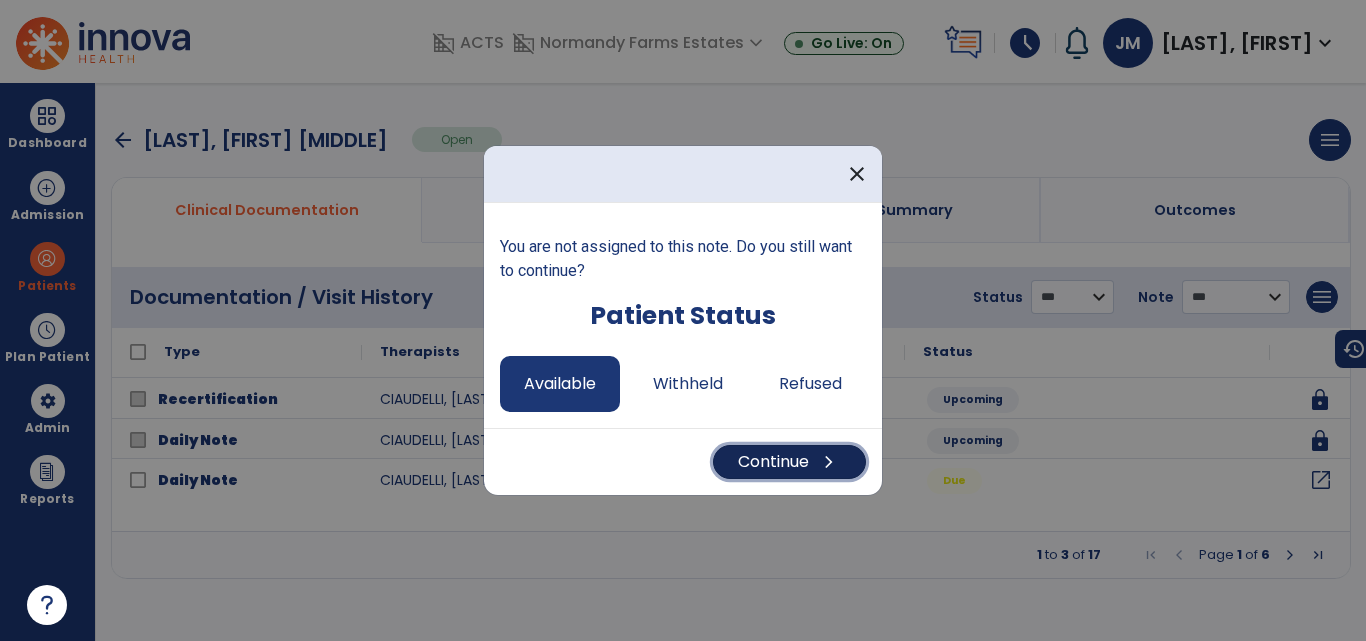 click on "Continue   chevron_right" at bounding box center (789, 462) 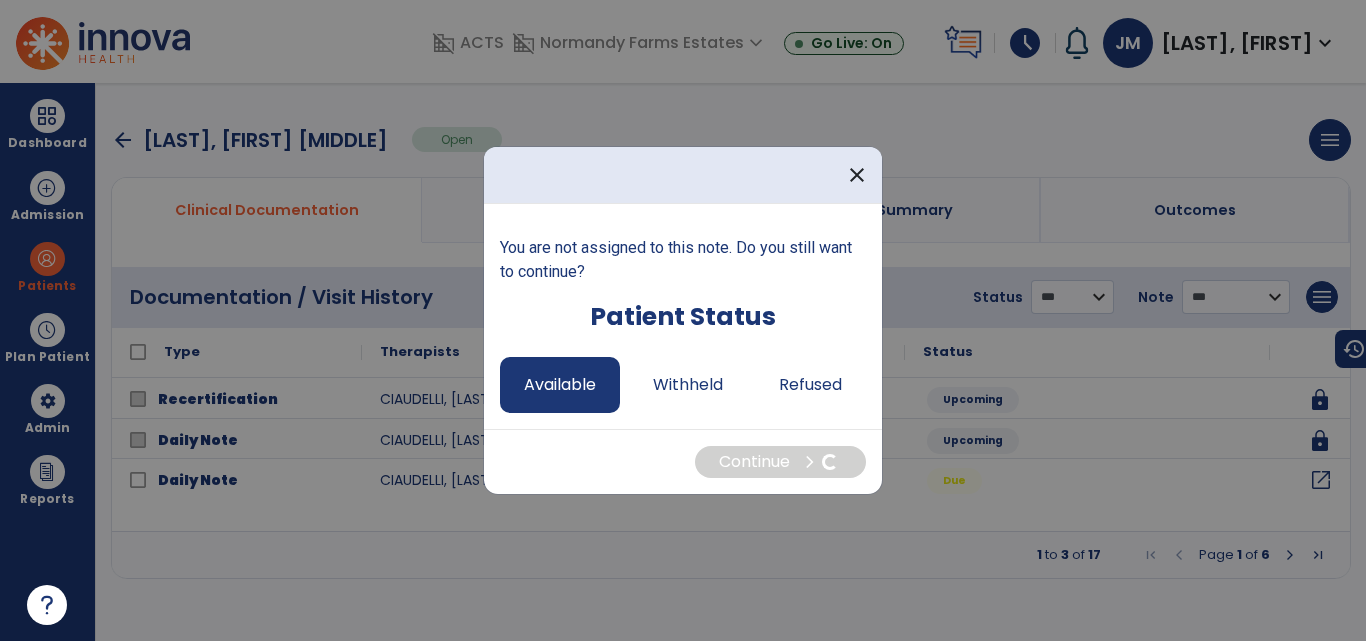 select on "*" 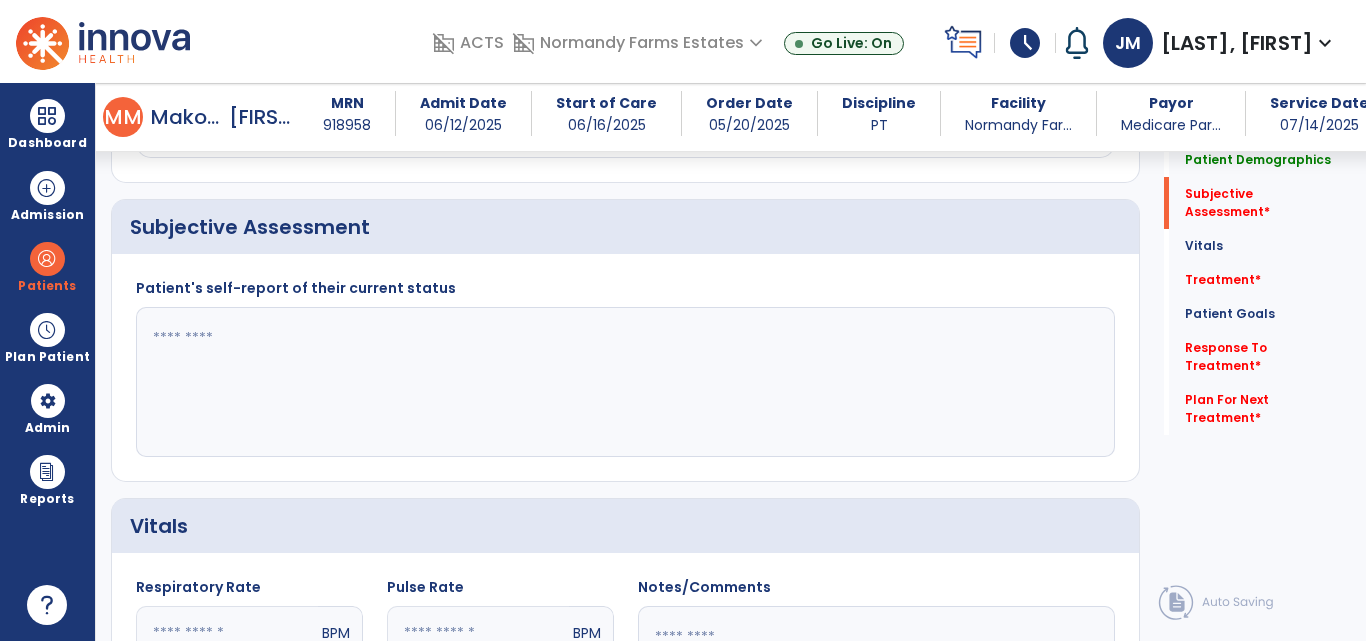 scroll, scrollTop: 328, scrollLeft: 0, axis: vertical 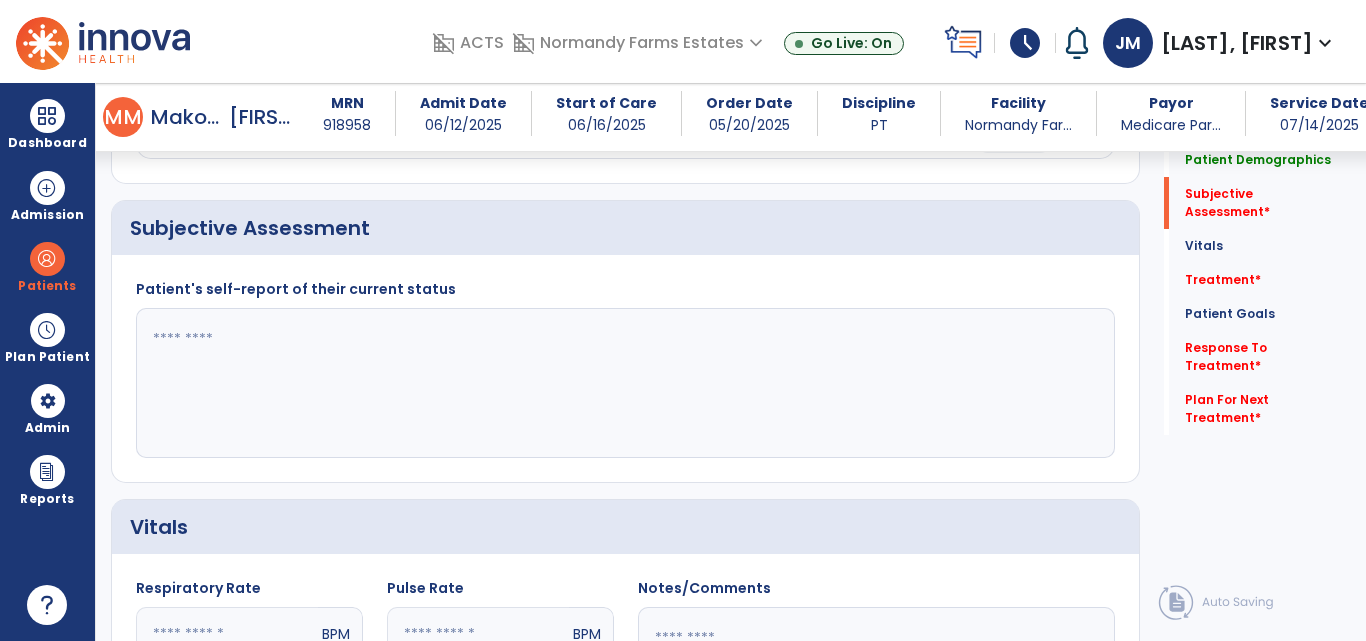 click 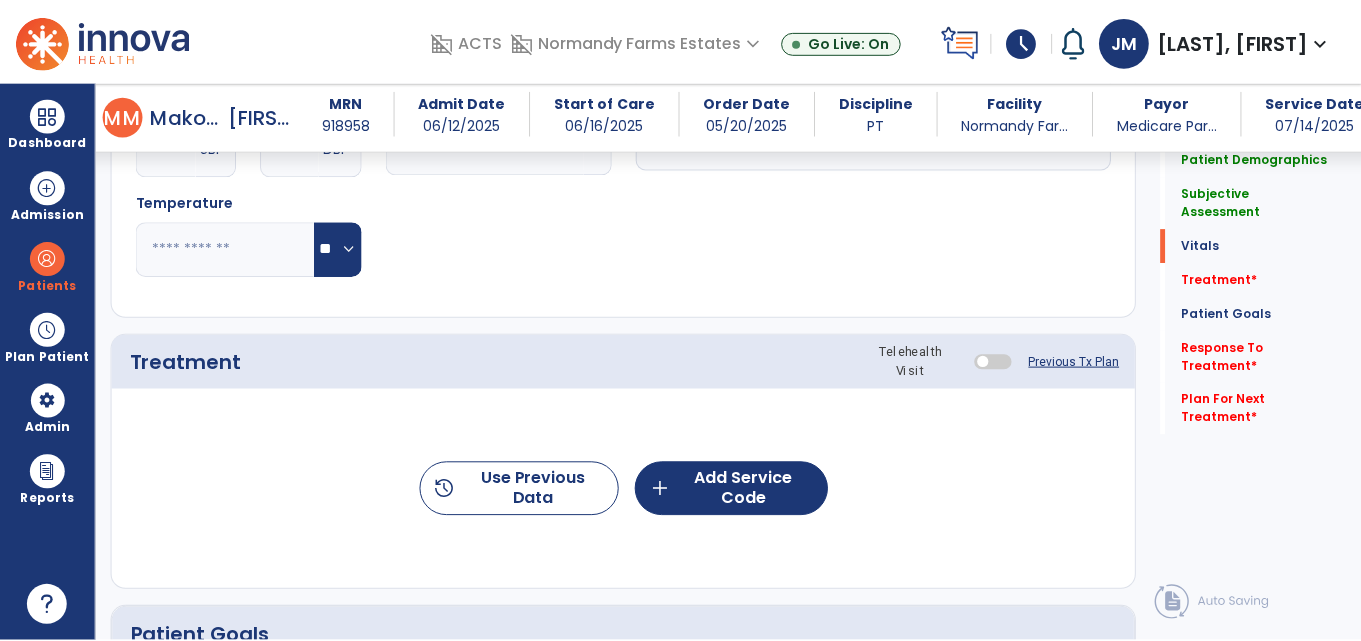 scroll, scrollTop: 916, scrollLeft: 0, axis: vertical 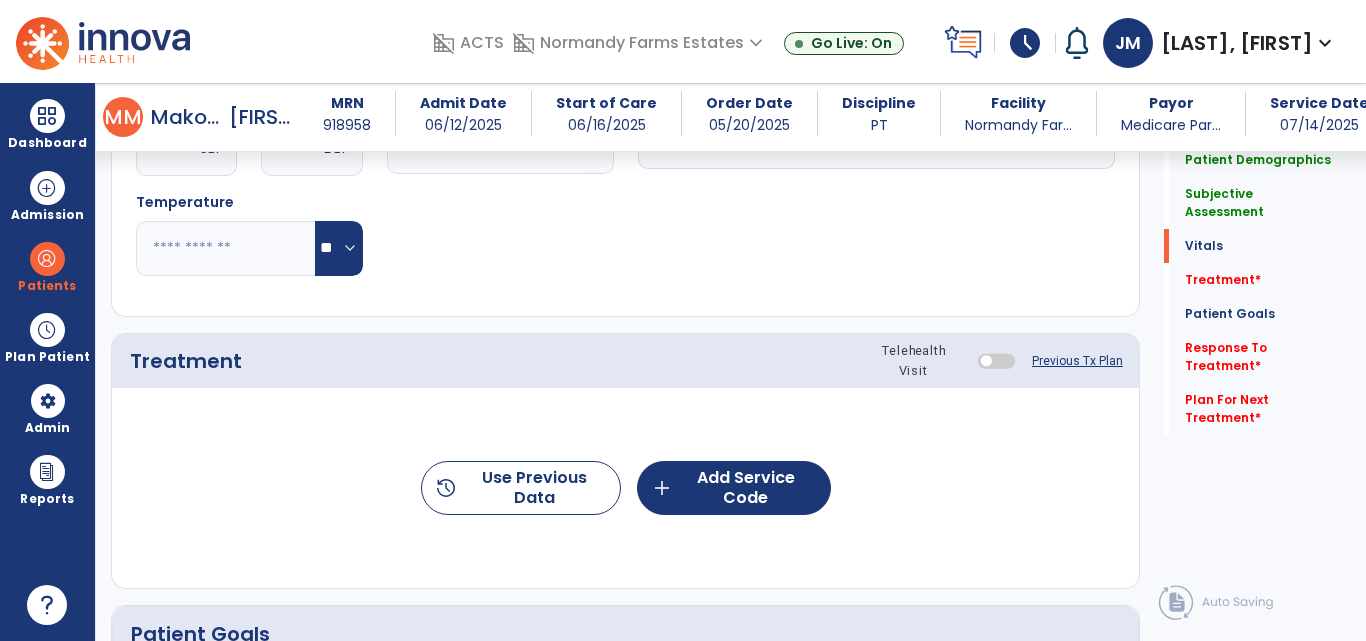 type on "**********" 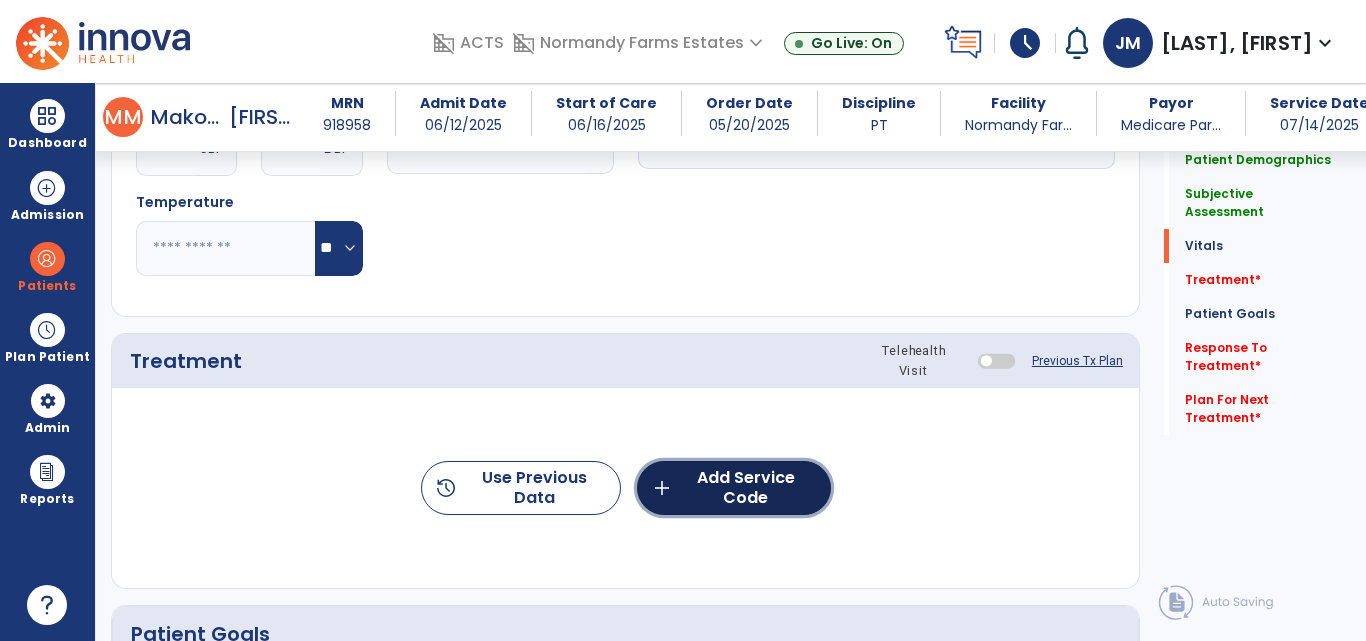 click on "add  Add Service Code" 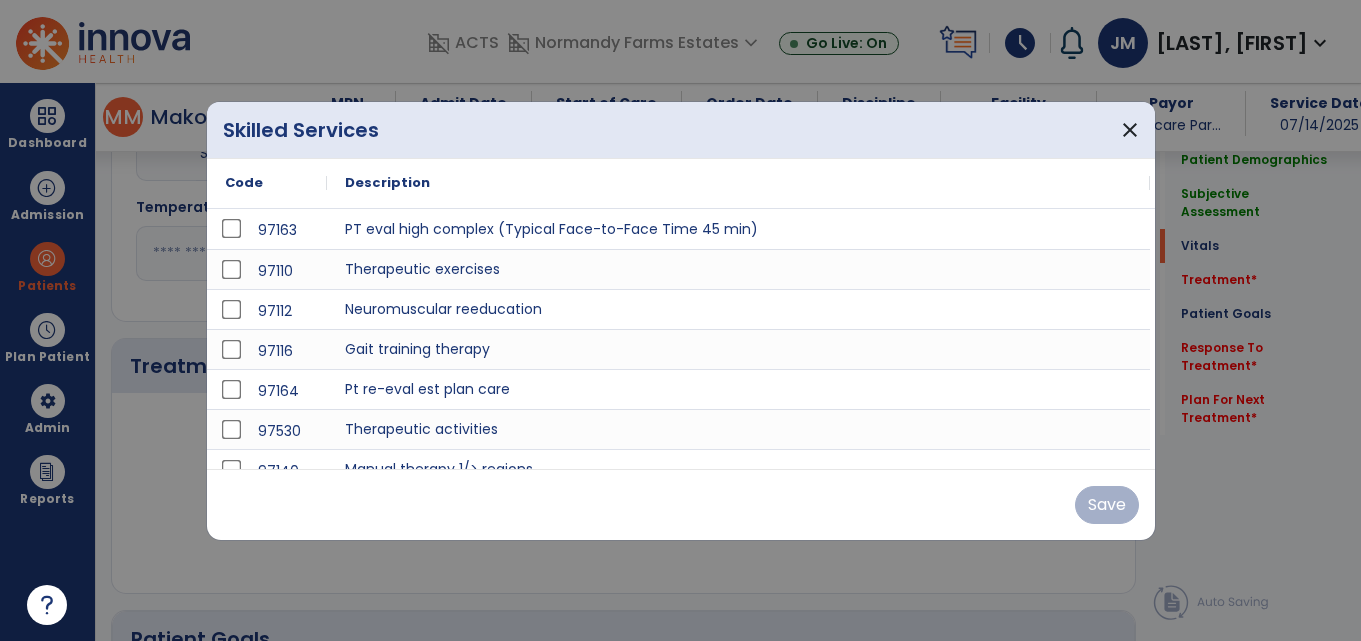 scroll, scrollTop: 916, scrollLeft: 0, axis: vertical 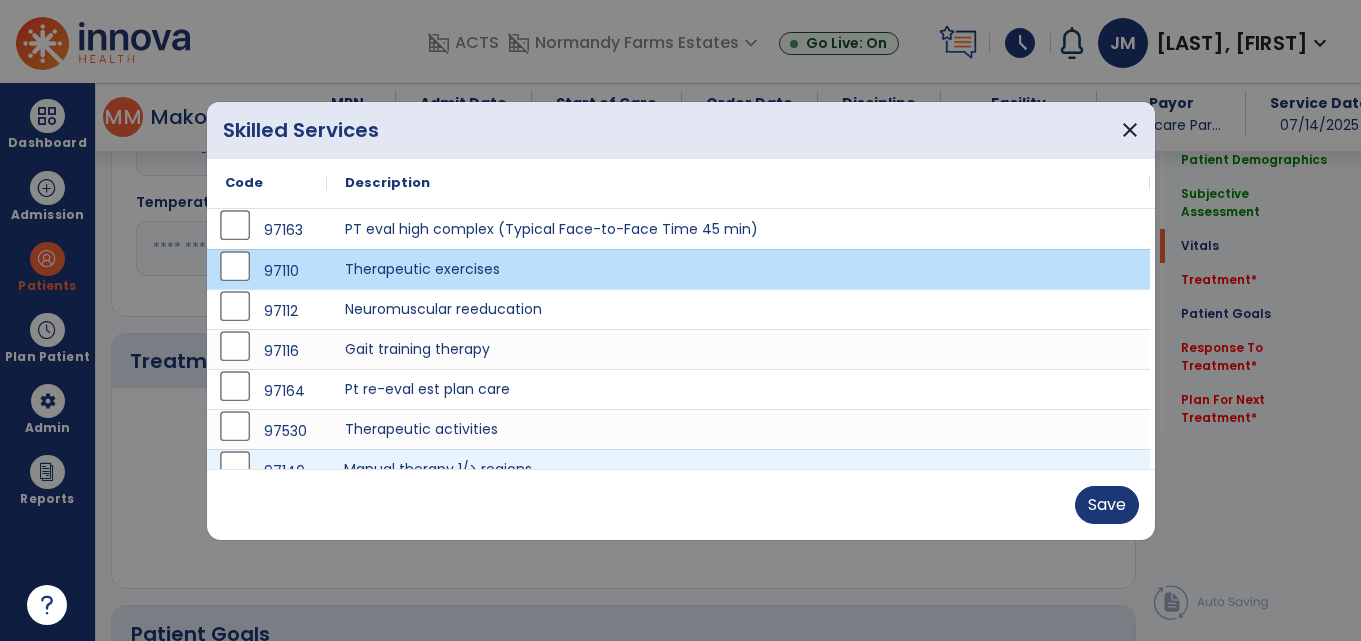 click on "Manual therapy 1/> regions" at bounding box center [738, 469] 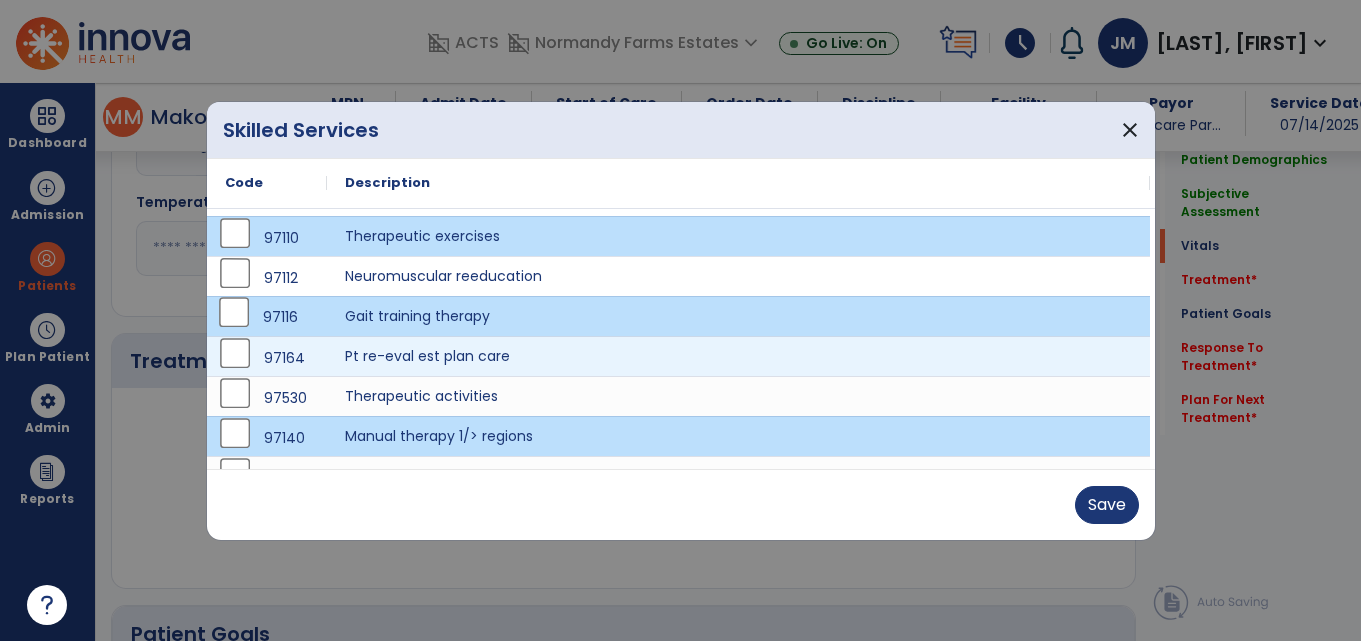 scroll, scrollTop: 34, scrollLeft: 0, axis: vertical 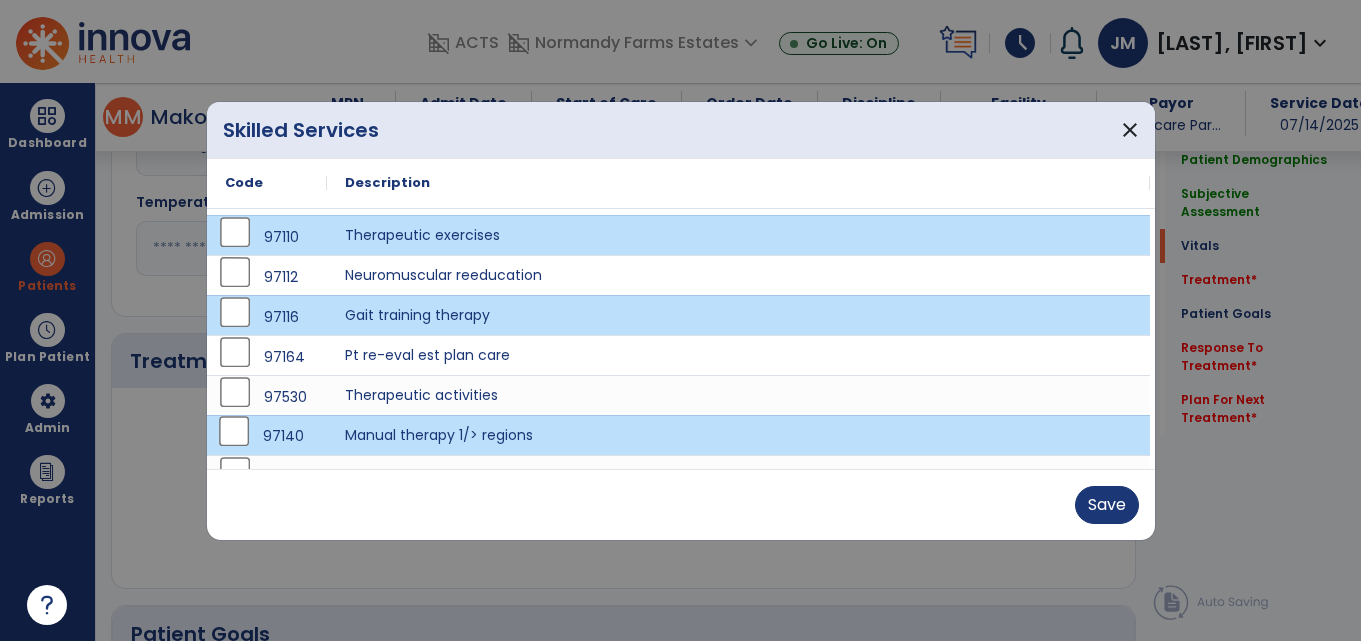click on "97140" at bounding box center [267, 436] 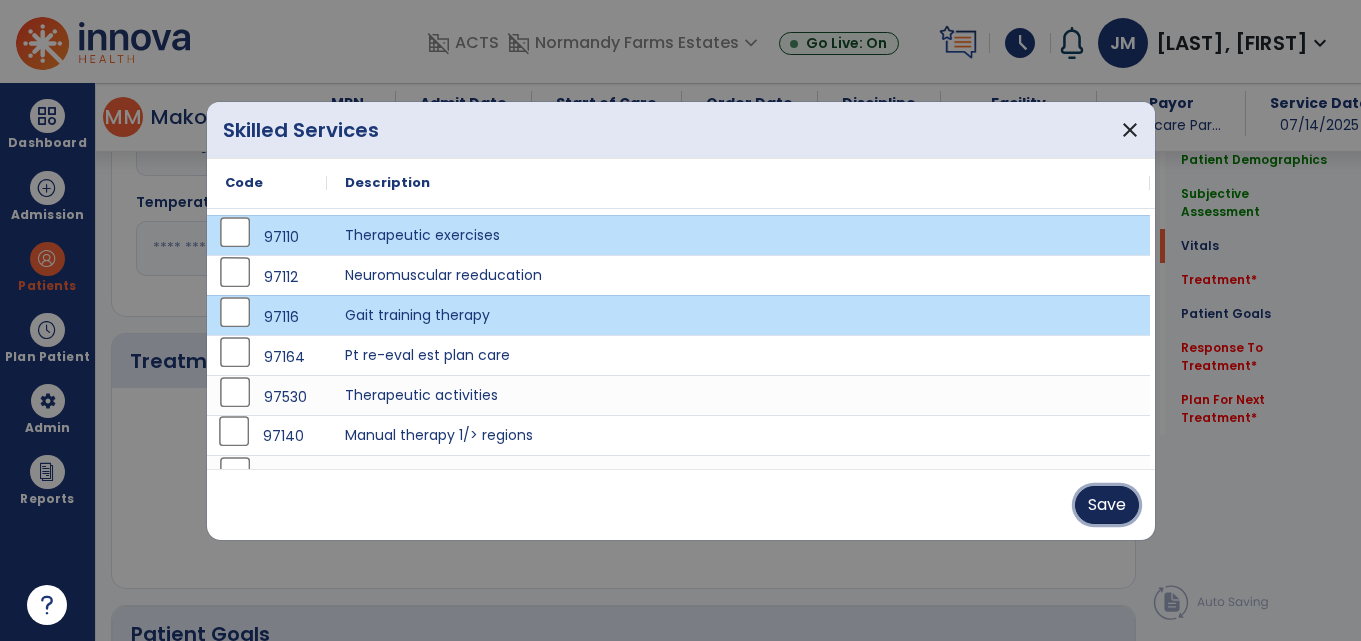 click on "Save" at bounding box center [1107, 505] 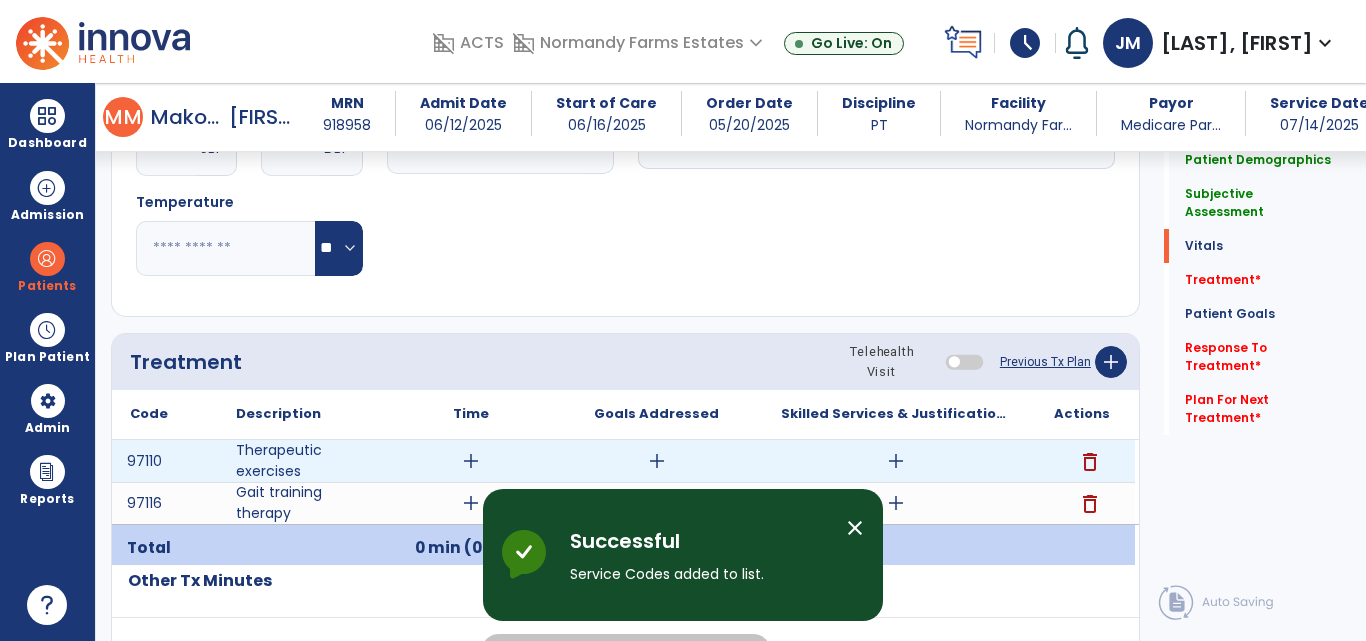click on "add" at bounding box center (896, 461) 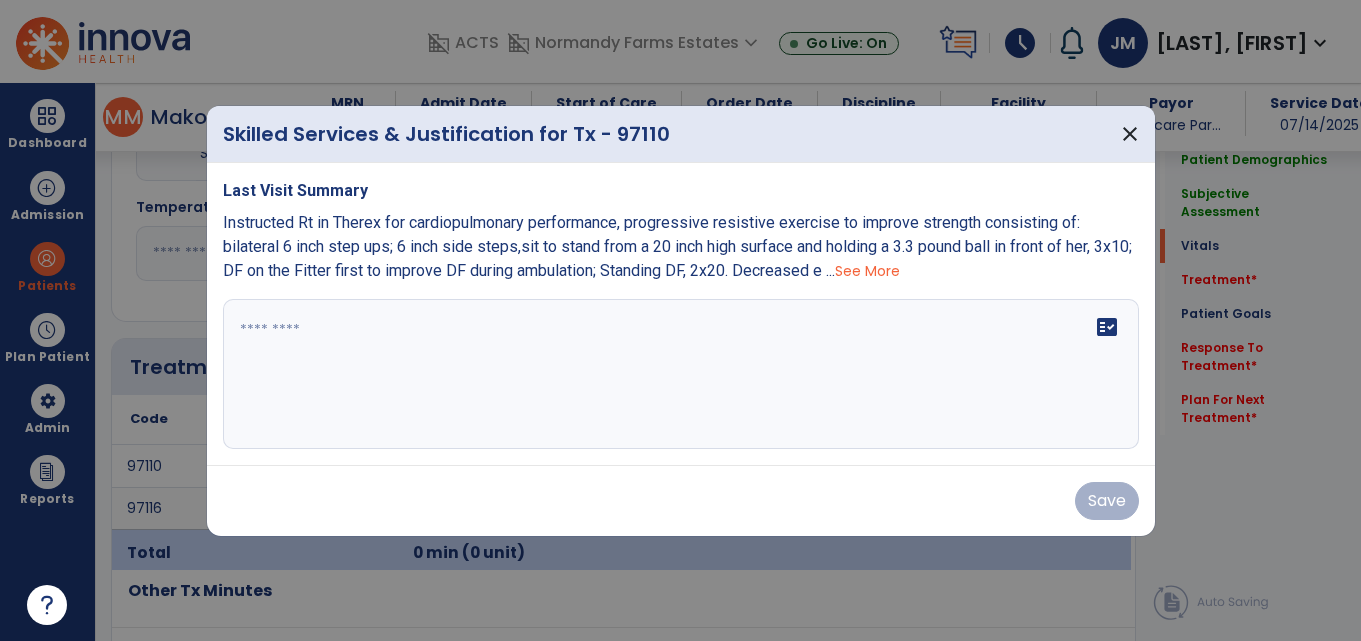 scroll, scrollTop: 916, scrollLeft: 0, axis: vertical 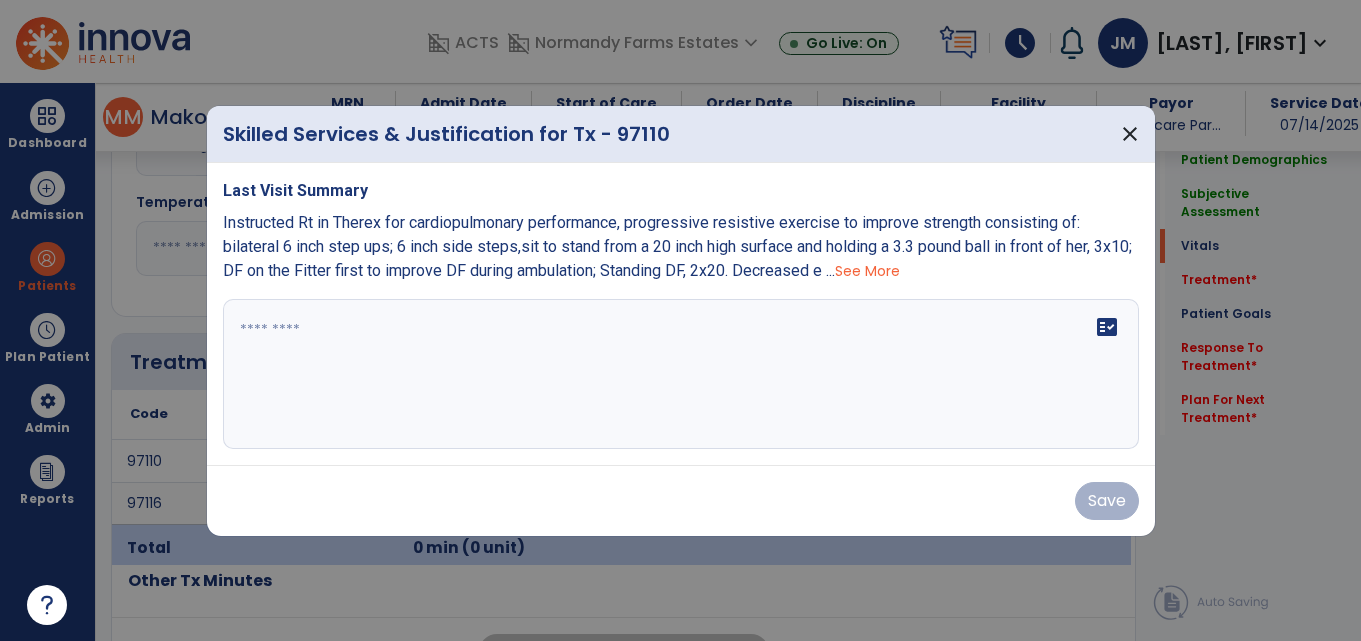 click on "See More" at bounding box center (867, 271) 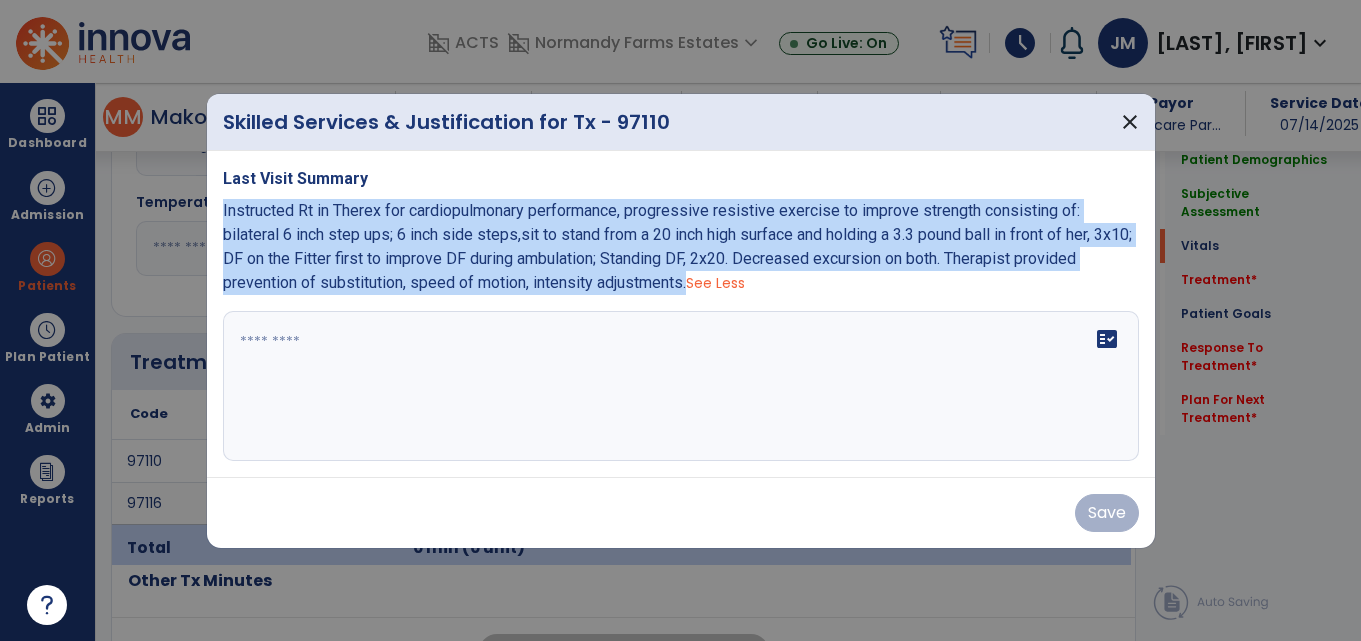 drag, startPoint x: 220, startPoint y: 215, endPoint x: 693, endPoint y: 277, distance: 477.0461 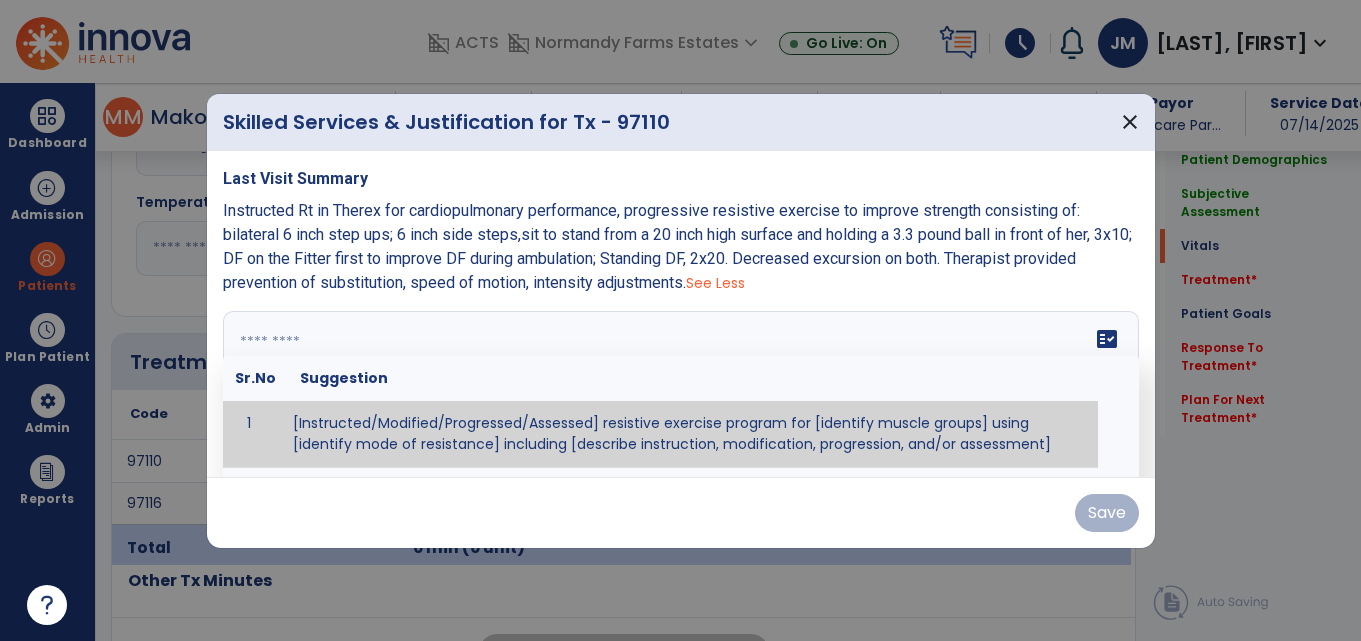 click on "fact_check  Sr.No Suggestion 1 [Instructed/Modified/Progressed/Assessed] resistive exercise program for [identify muscle groups] using [identify mode of resistance] including [describe instruction, modification, progression, and/or assessment] 2 [Instructed/Modified/Progressed/Assessed] aerobic exercise program using [identify equipment/mode] including [describe instruction, modification,progression, and/or assessment] 3 [Instructed/Modified/Progressed/Assessed] [PROM/A/AROM/AROM] program for [identify joint movements] using [contract-relax, over-pressure, inhibitory techniques, other] 4 [Assessed/Tested] aerobic capacity with administration of [aerobic capacity test]" at bounding box center (681, 386) 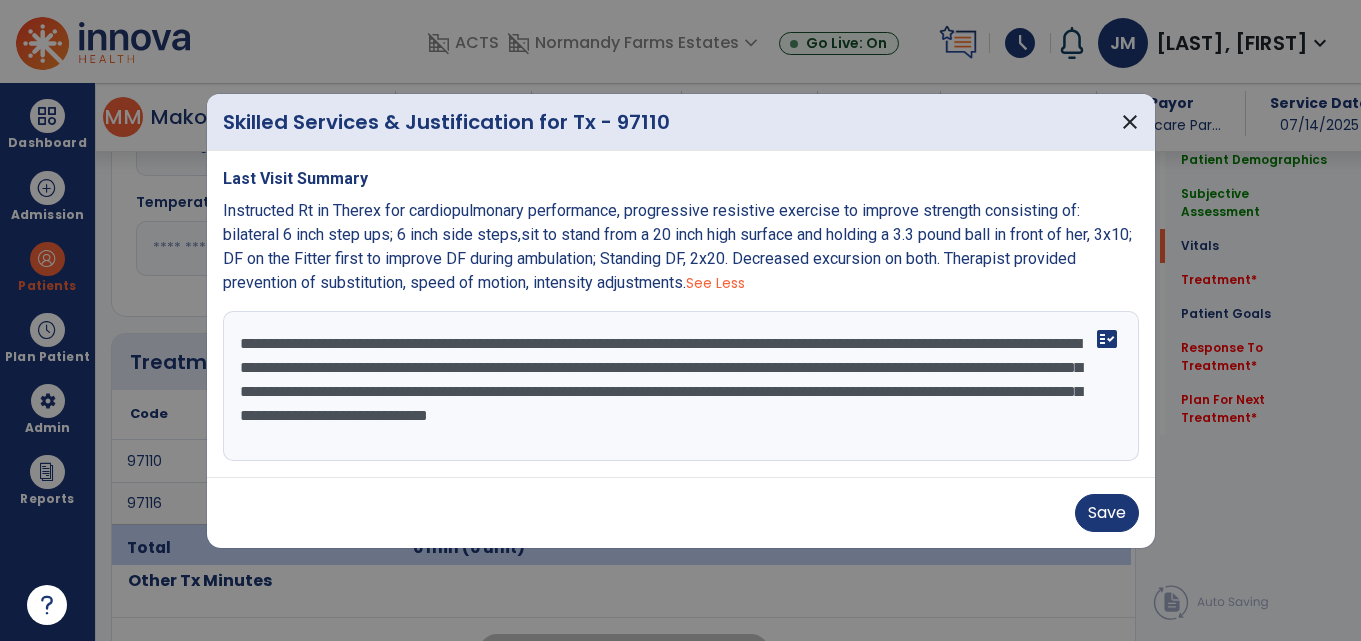 click on "**********" at bounding box center (681, 386) 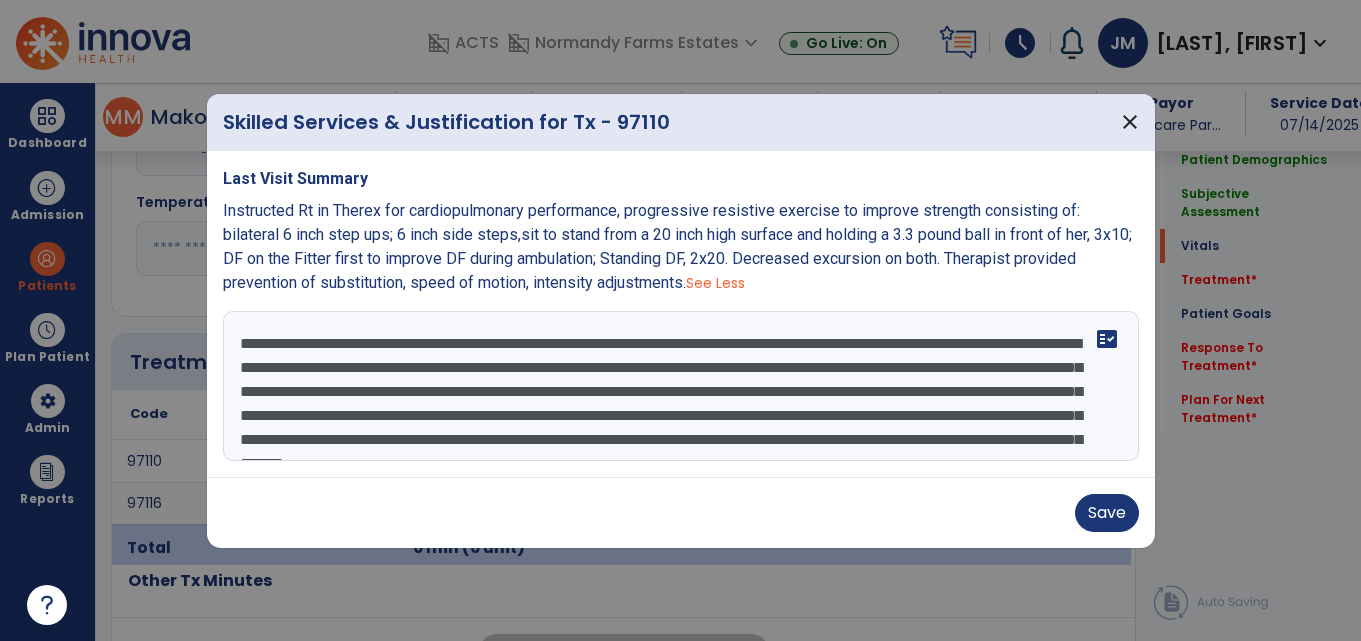 scroll, scrollTop: 16, scrollLeft: 0, axis: vertical 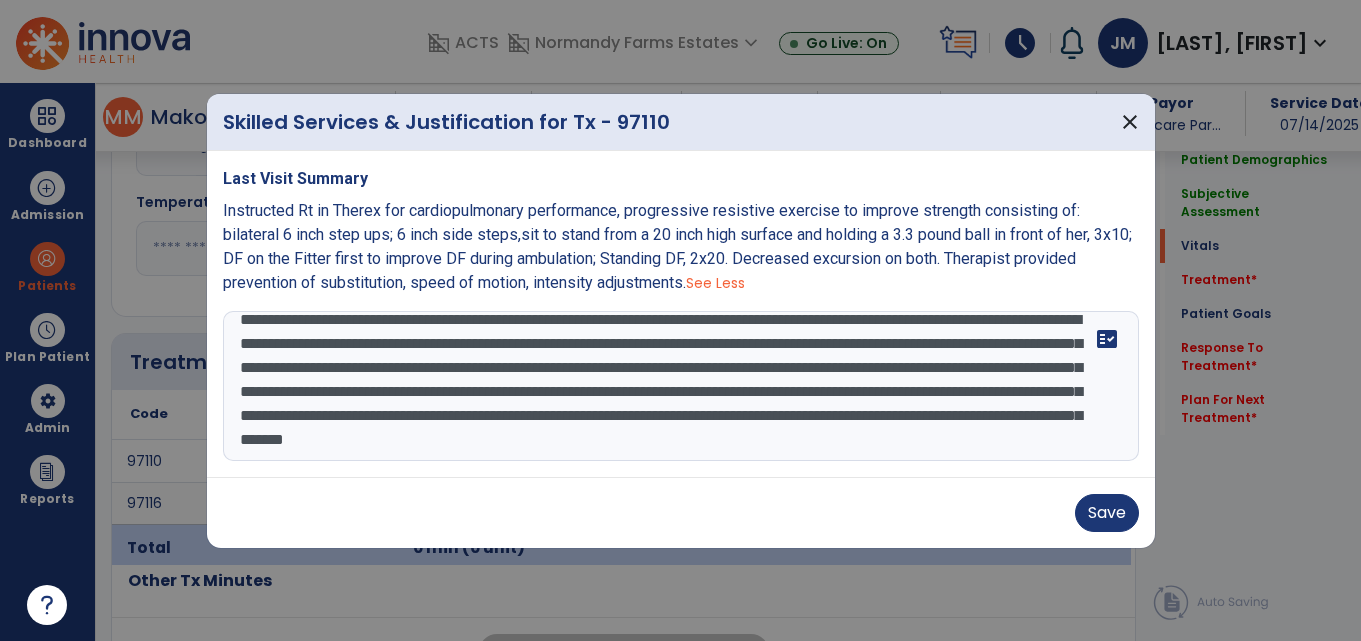 drag, startPoint x: 992, startPoint y: 395, endPoint x: 995, endPoint y: 439, distance: 44.102154 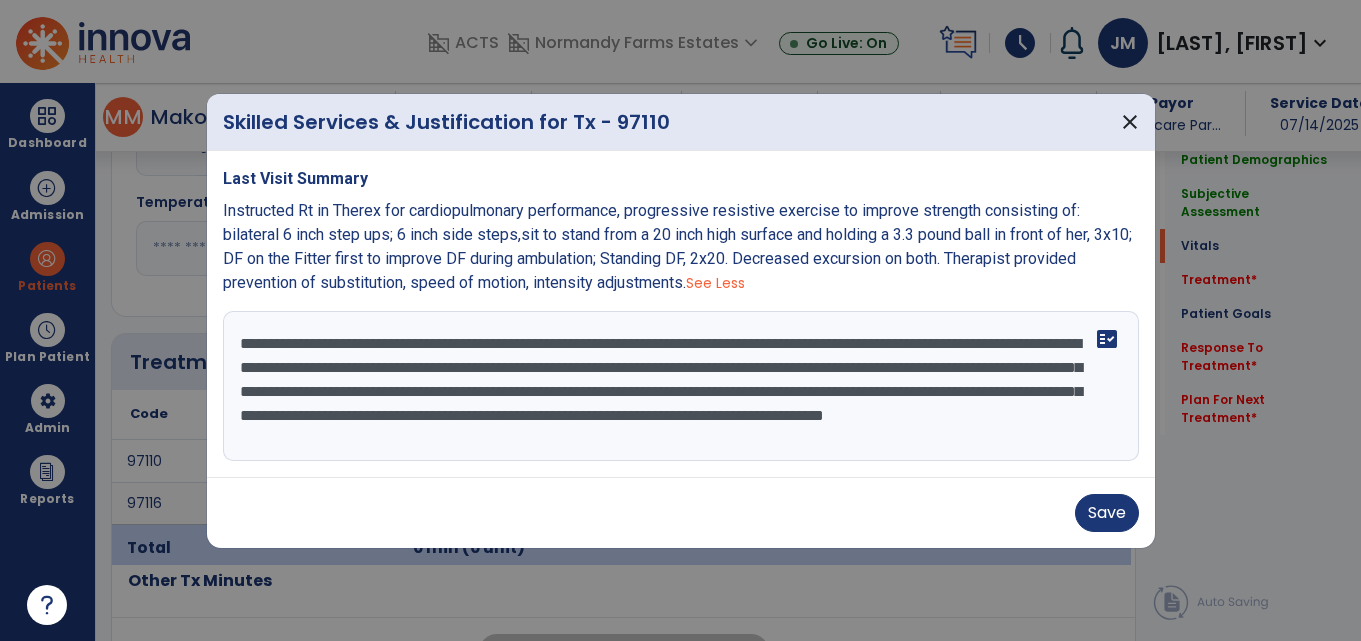 scroll, scrollTop: 0, scrollLeft: 0, axis: both 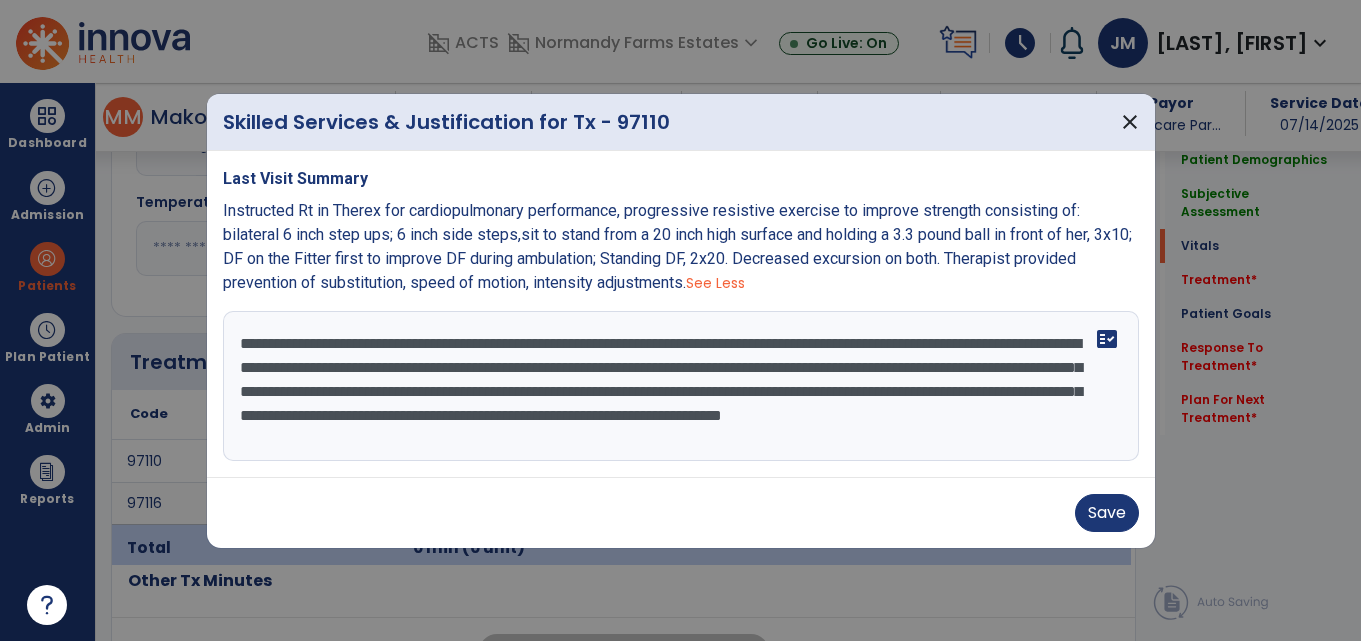 type on "**********" 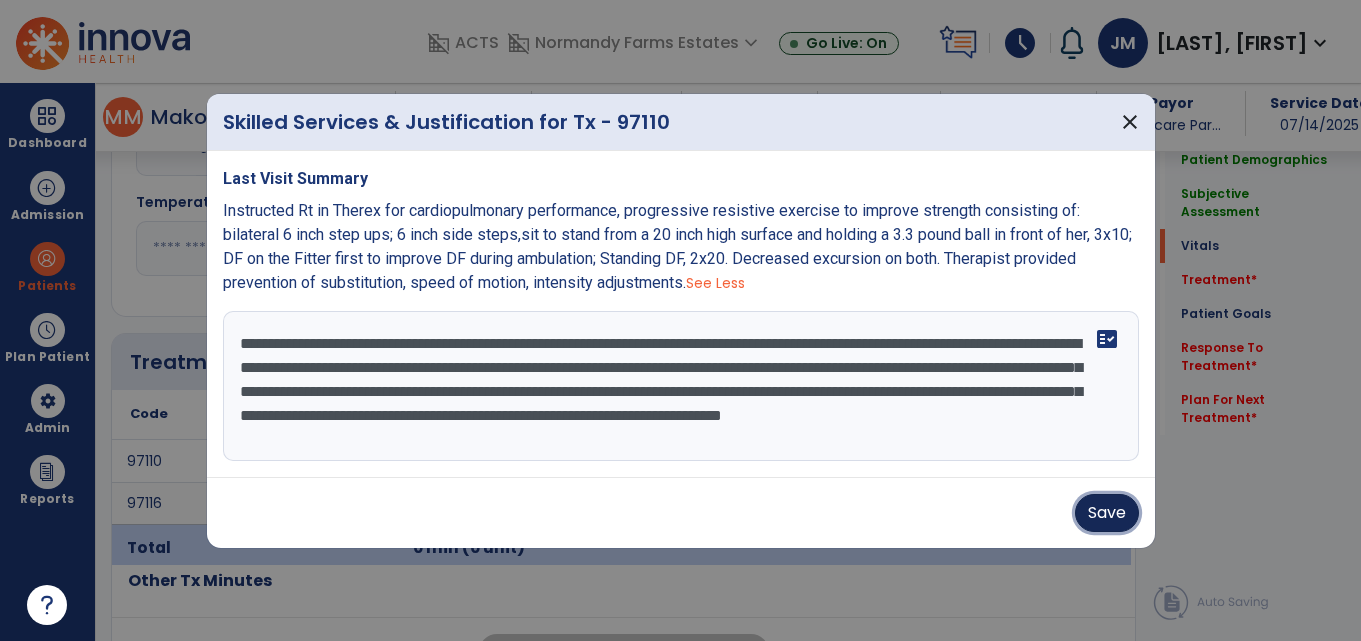 click on "Save" at bounding box center [1107, 513] 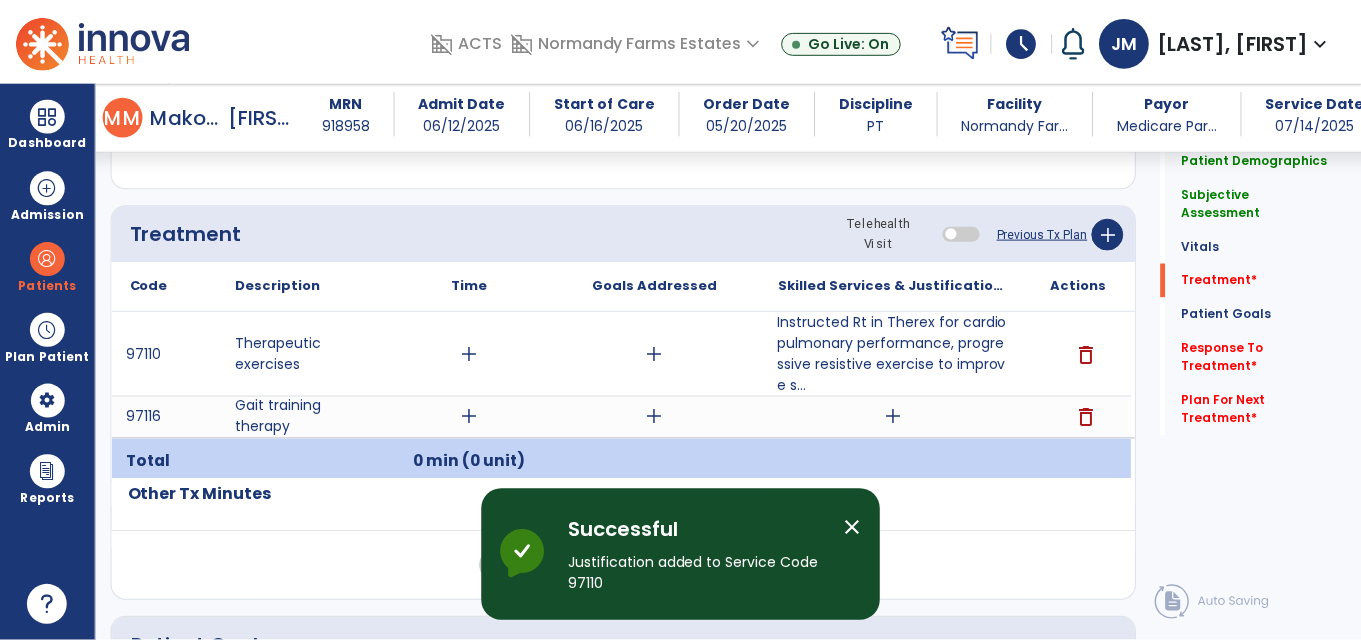scroll, scrollTop: 1045, scrollLeft: 0, axis: vertical 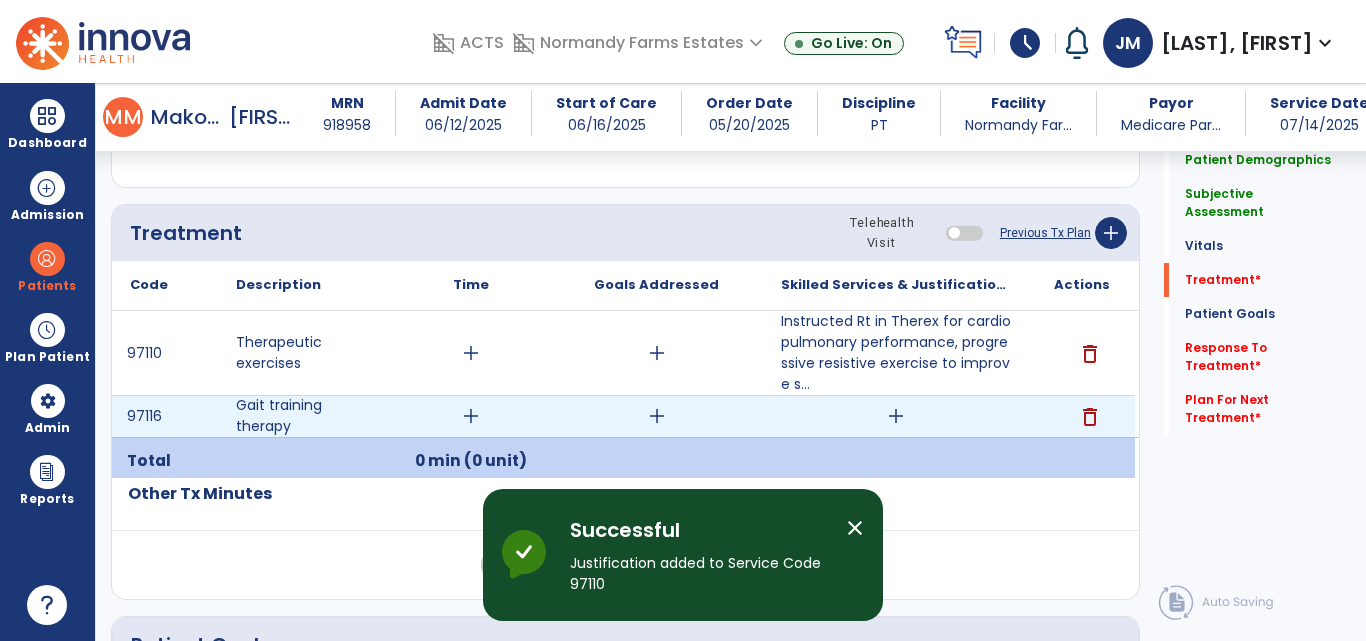 click on "add" at bounding box center [896, 416] 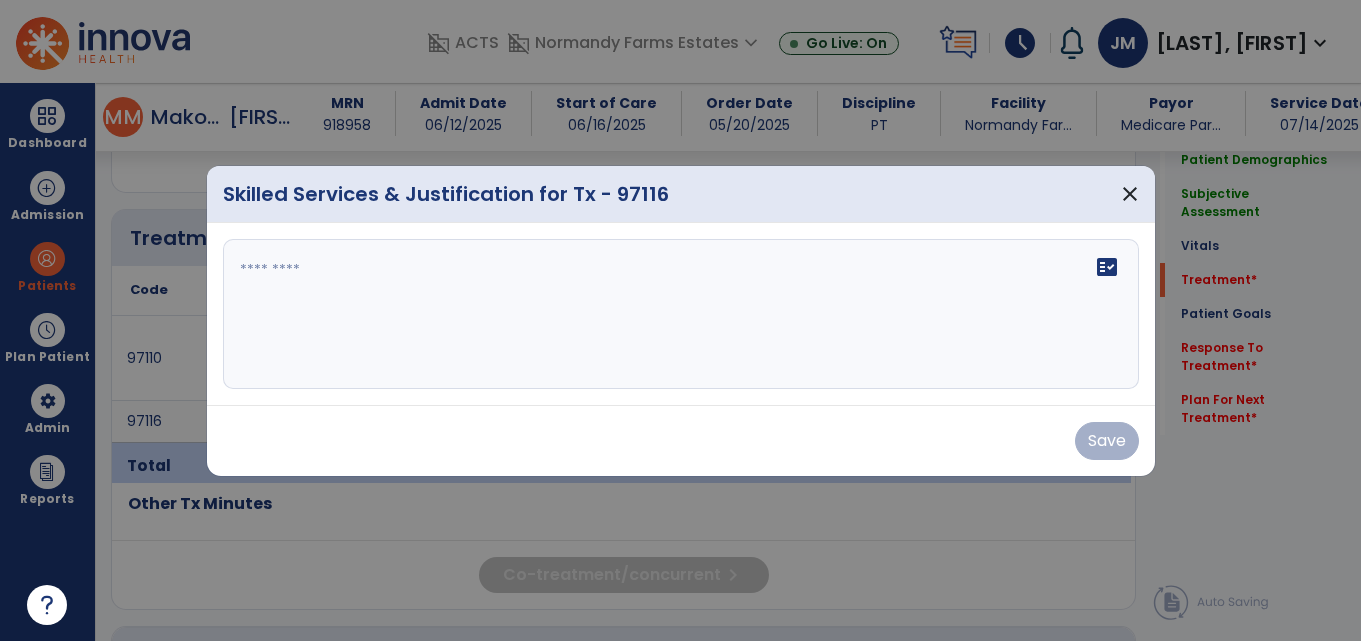 scroll, scrollTop: 1045, scrollLeft: 0, axis: vertical 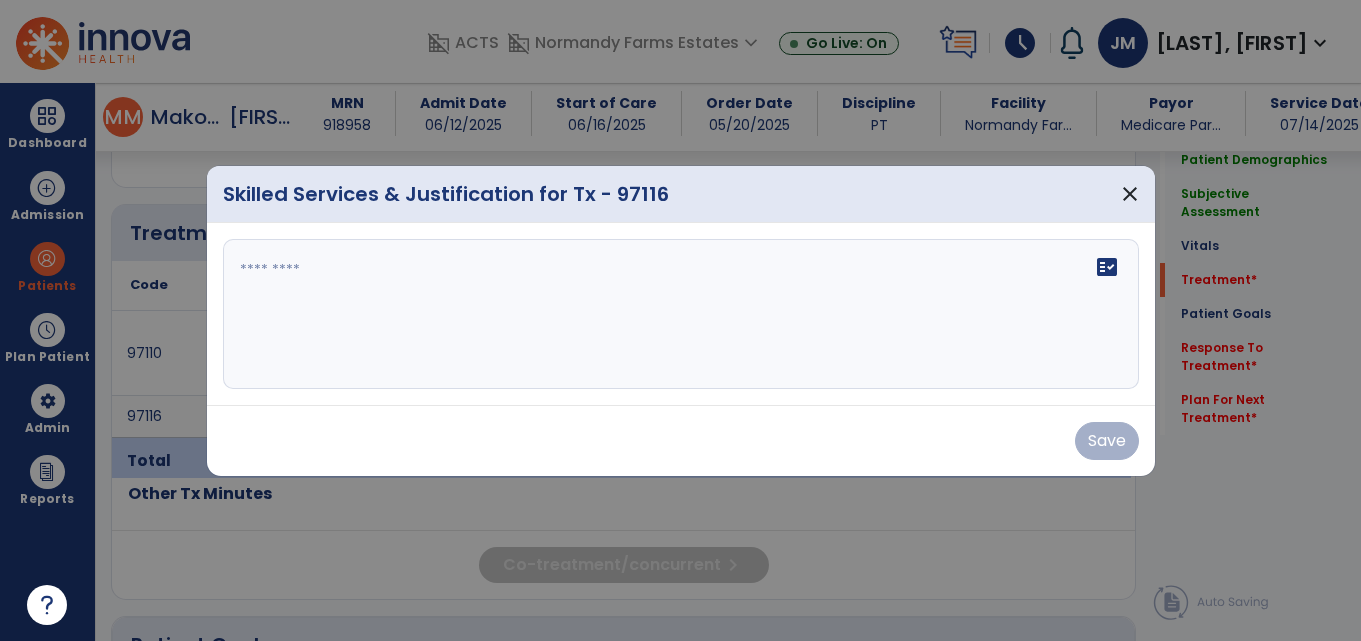 click 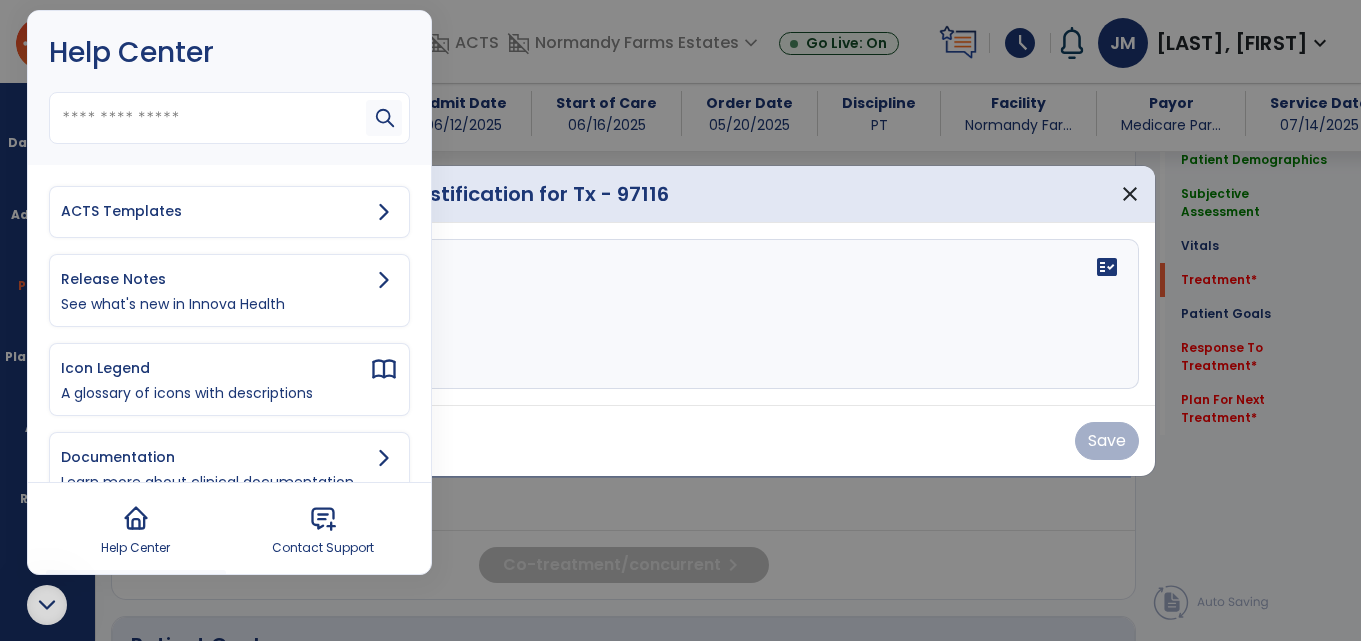 click on "ACTS Templates" at bounding box center [215, 211] 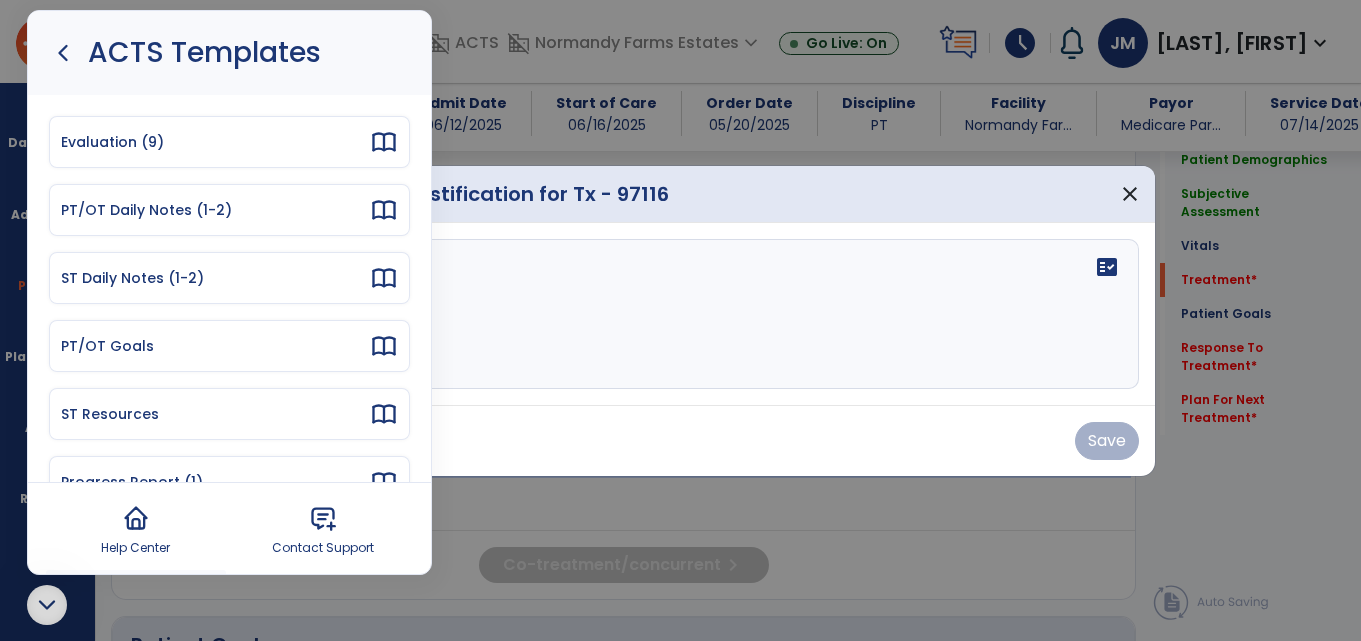 click on "PT/OT Daily Notes (1-2)" at bounding box center (215, 210) 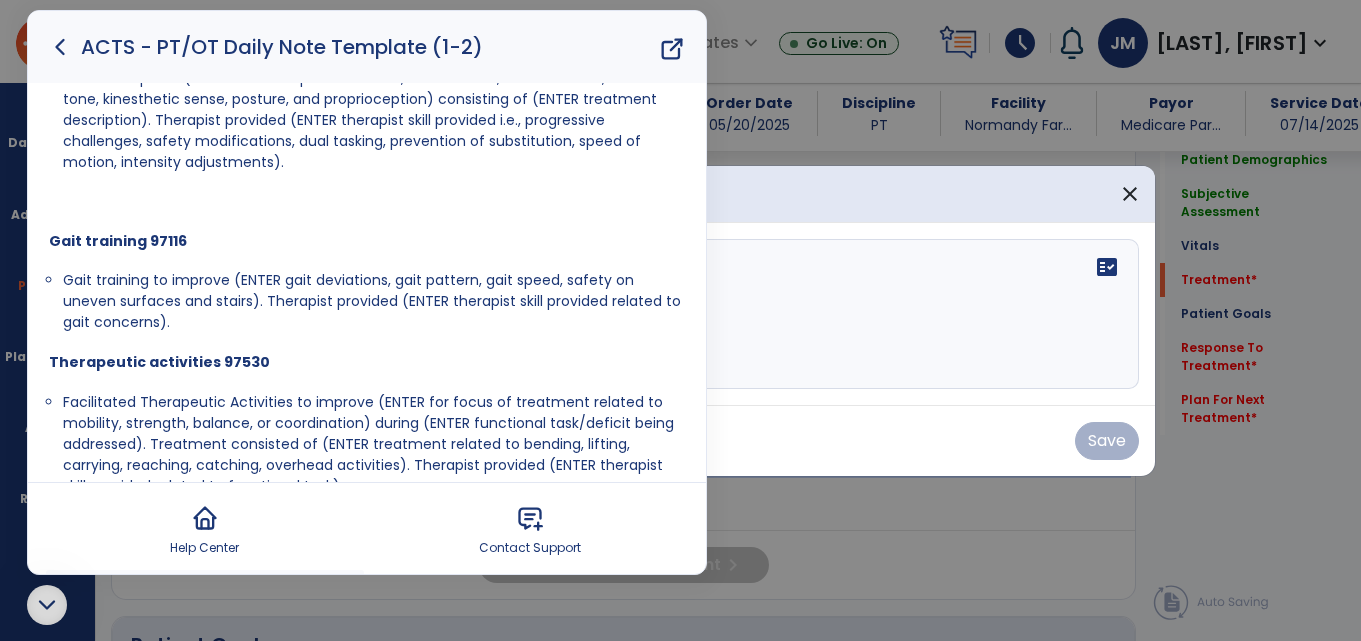 scroll, scrollTop: 499, scrollLeft: 0, axis: vertical 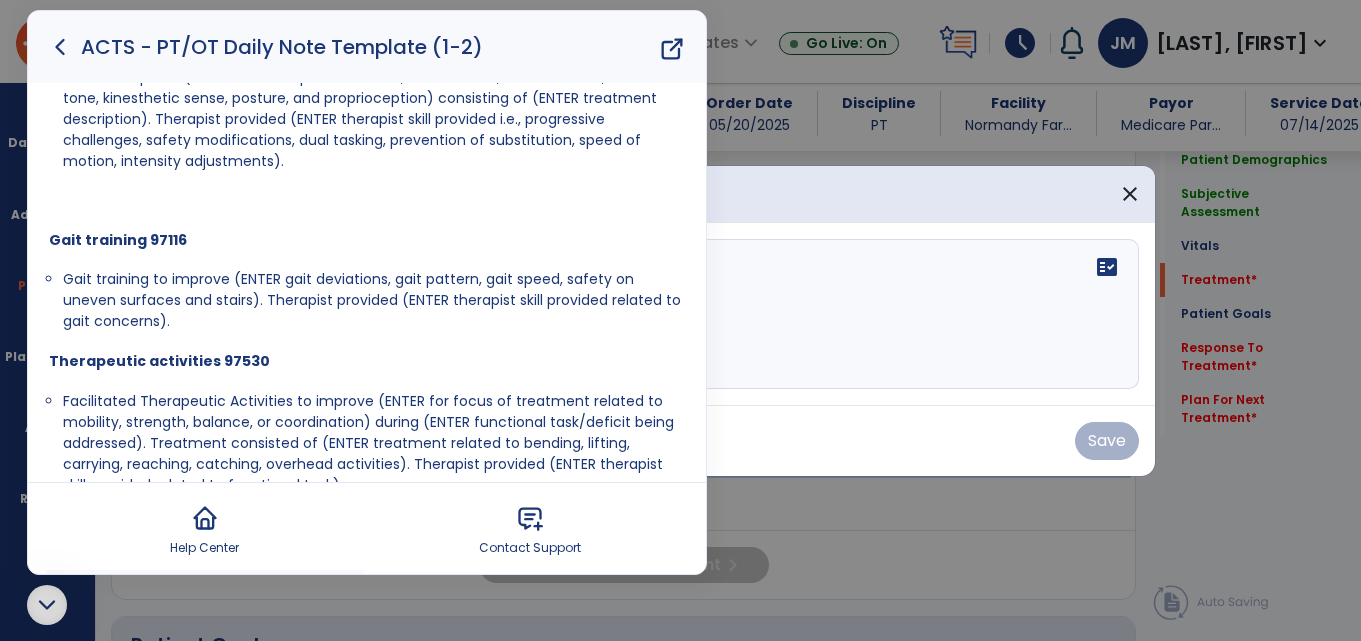 drag, startPoint x: 62, startPoint y: 270, endPoint x: 194, endPoint y: 319, distance: 140.80128 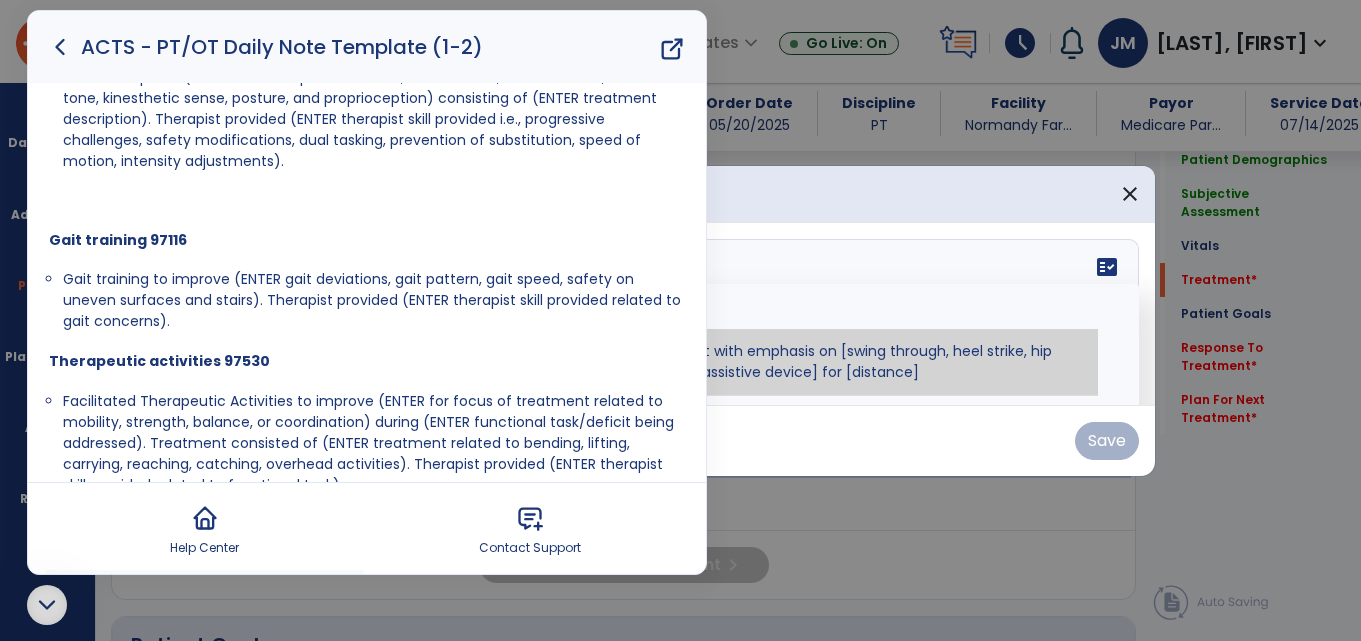click 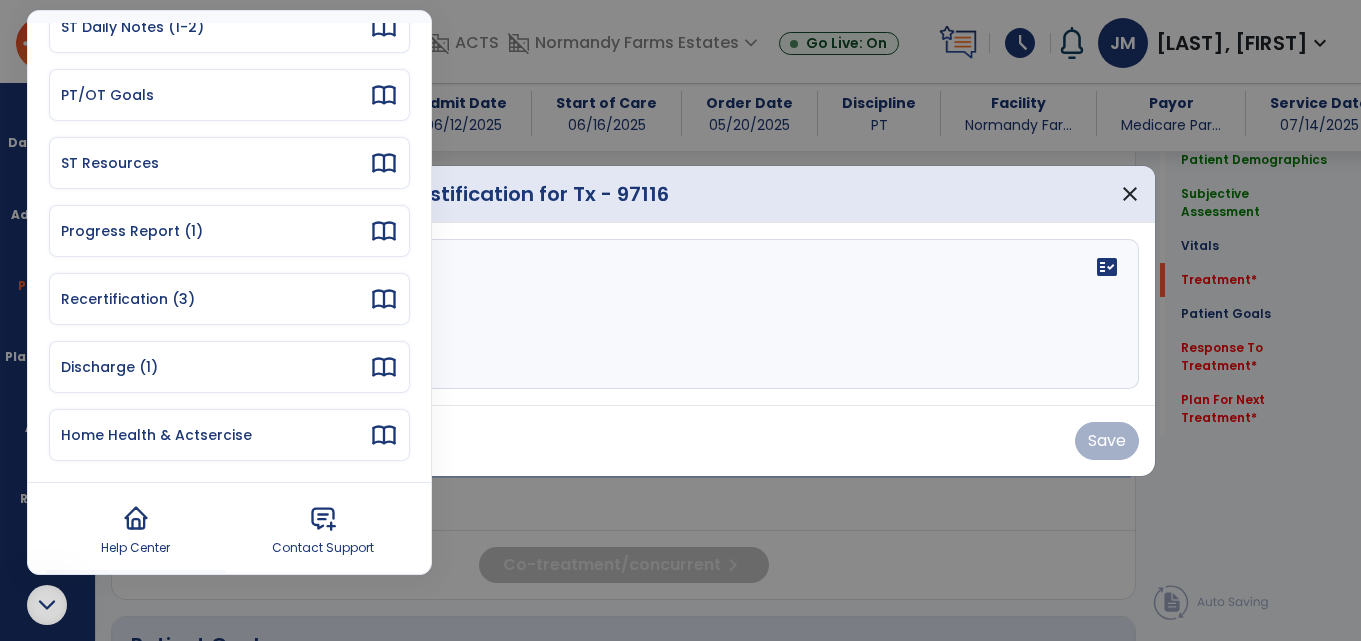 scroll, scrollTop: 251, scrollLeft: 0, axis: vertical 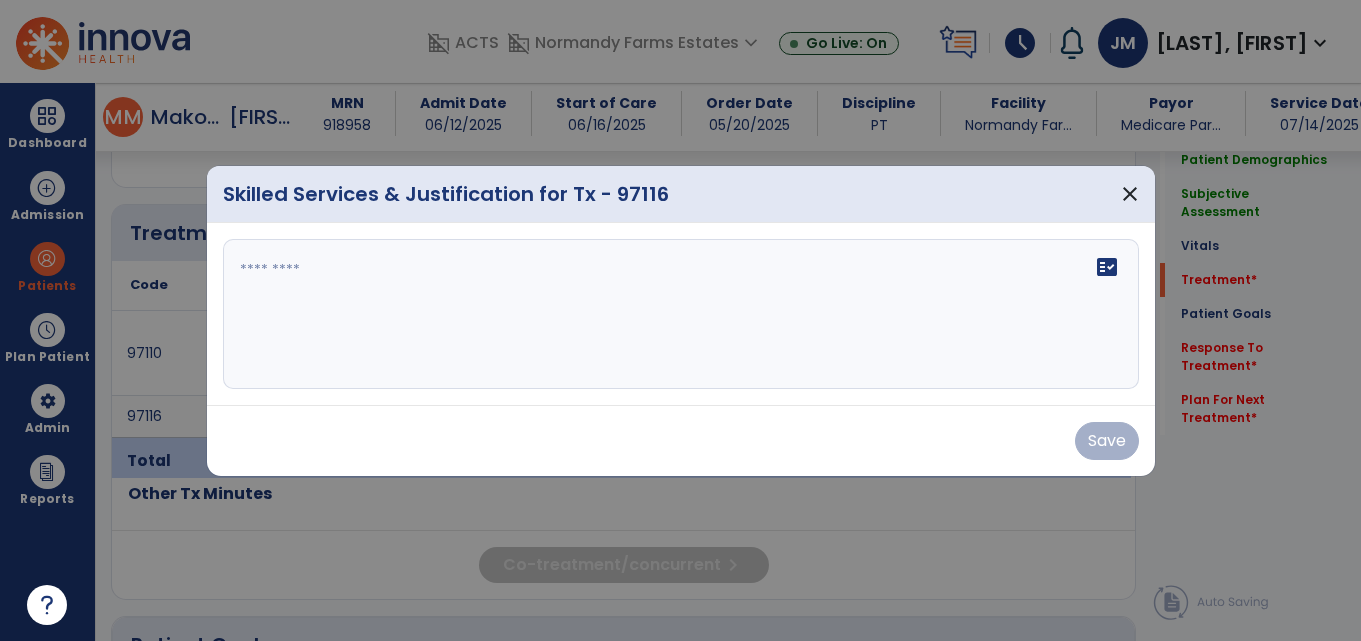click on "fact_check" at bounding box center (681, 314) 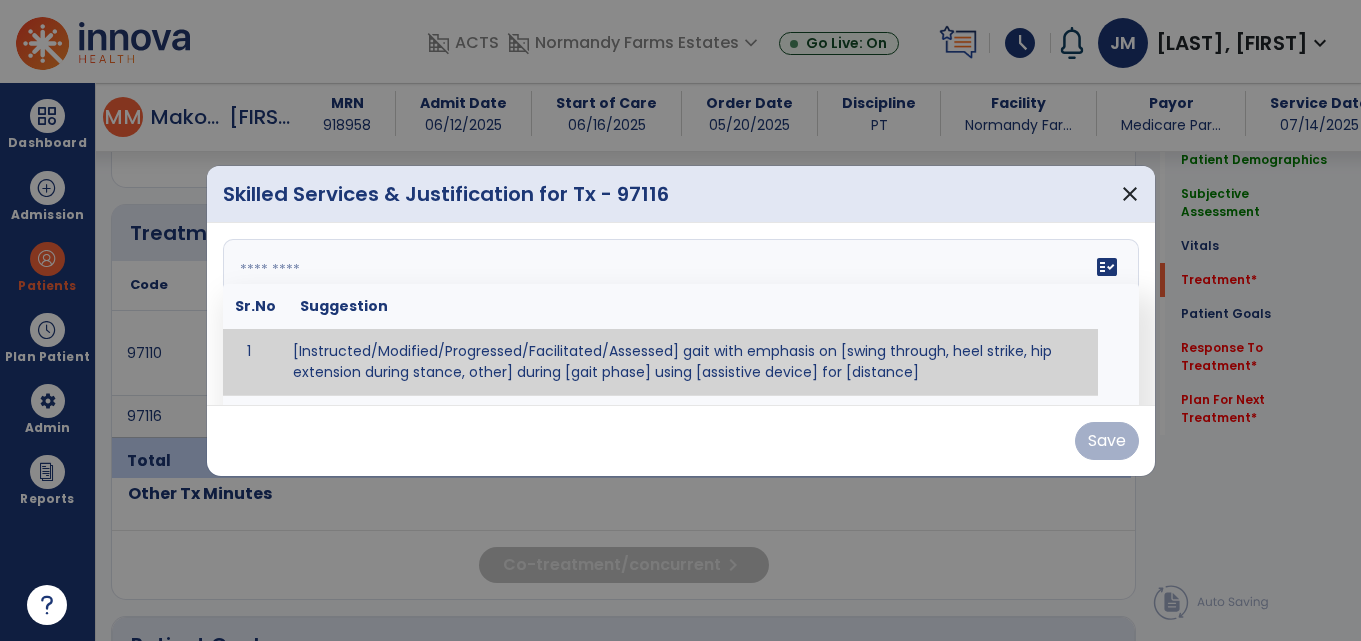 click at bounding box center (678, 314) 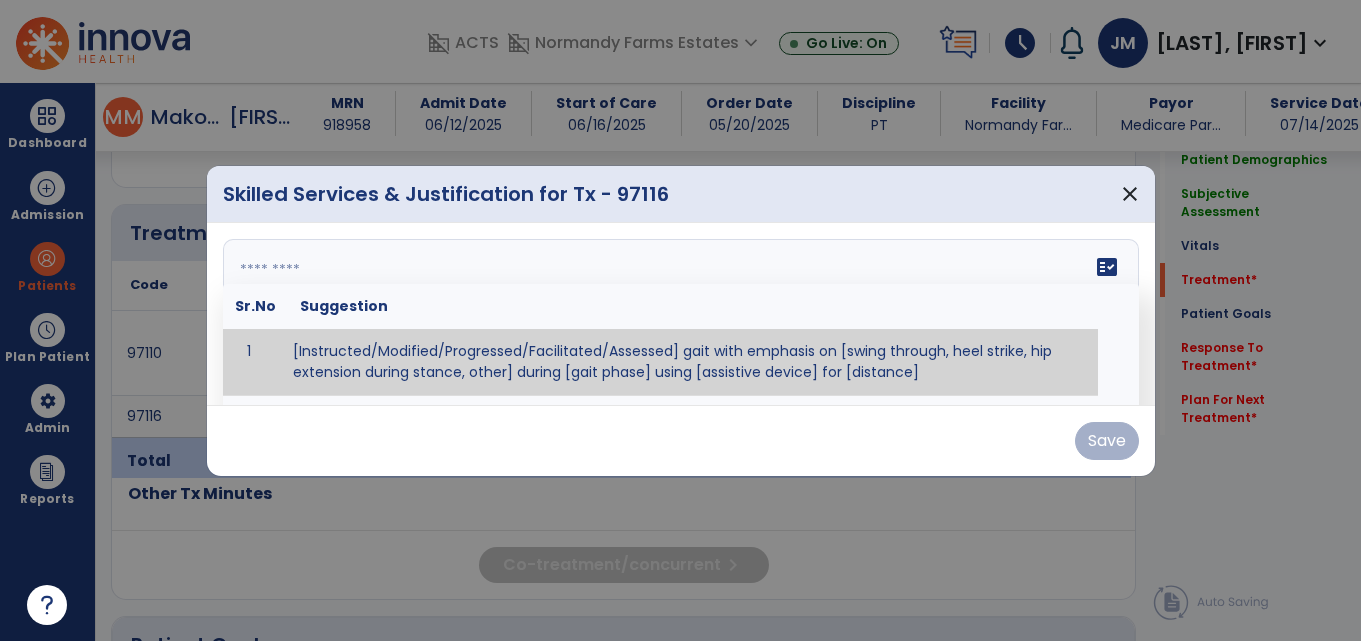 paste on "**********" 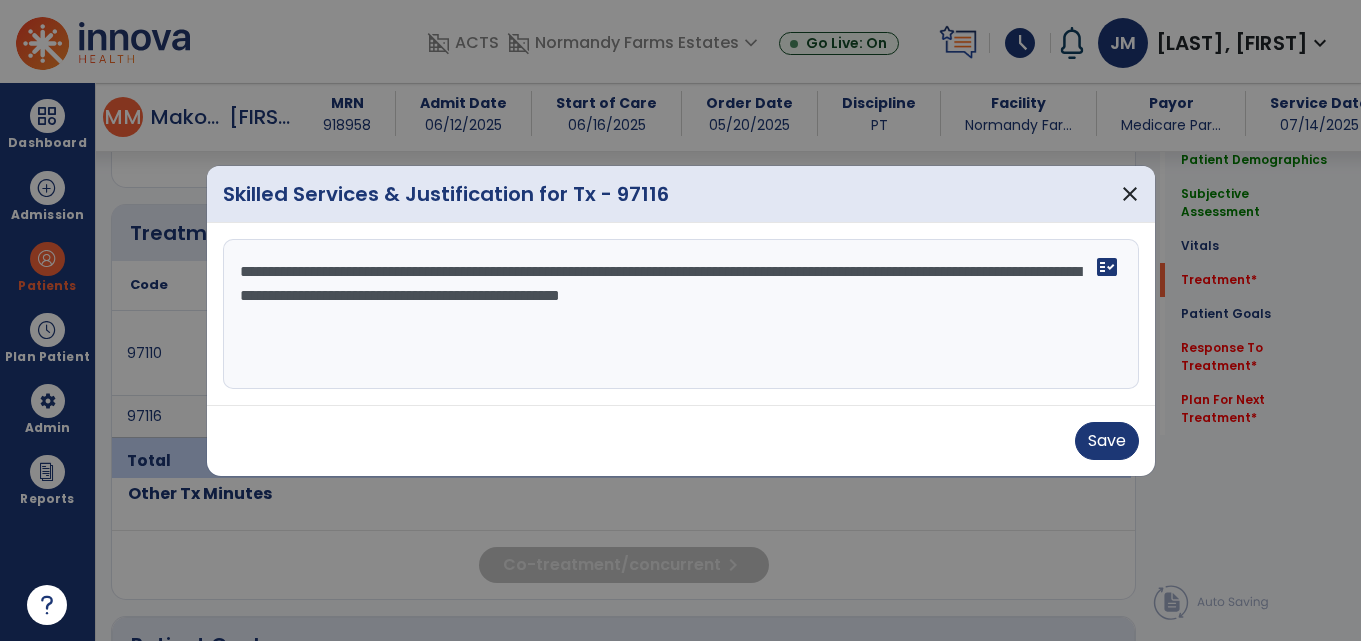 drag, startPoint x: 969, startPoint y: 285, endPoint x: 985, endPoint y: 283, distance: 16.124516 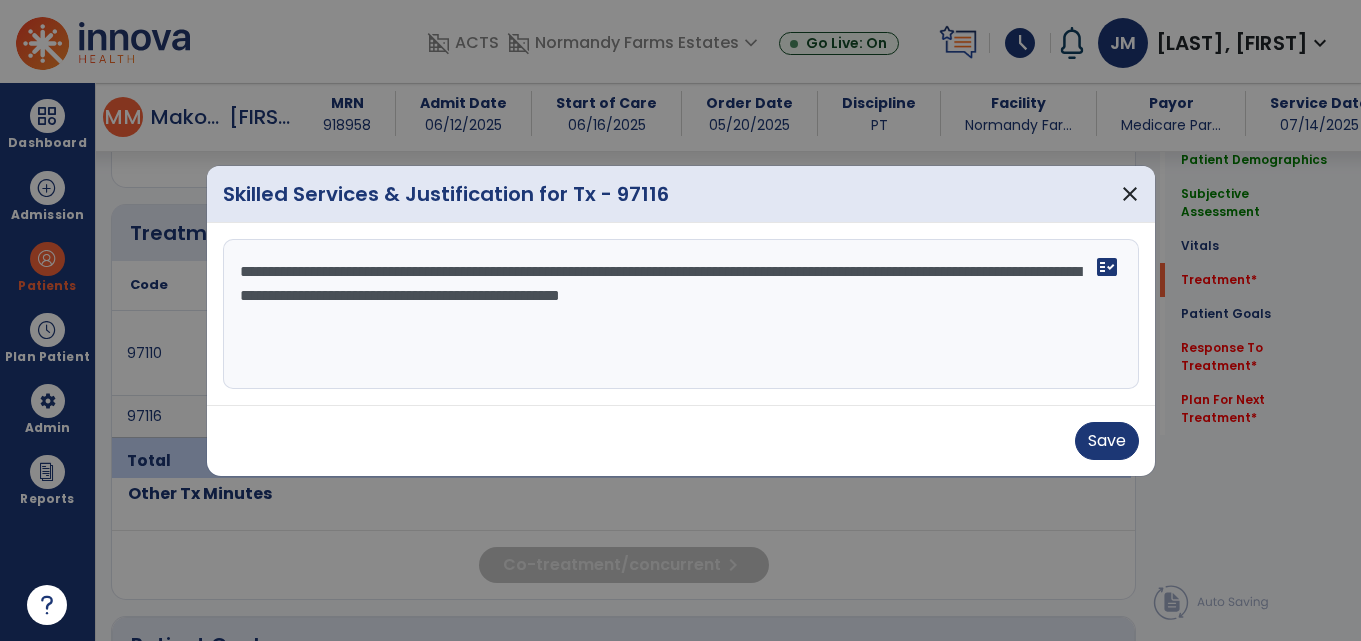 drag, startPoint x: 434, startPoint y: 270, endPoint x: 494, endPoint y: 267, distance: 60.074955 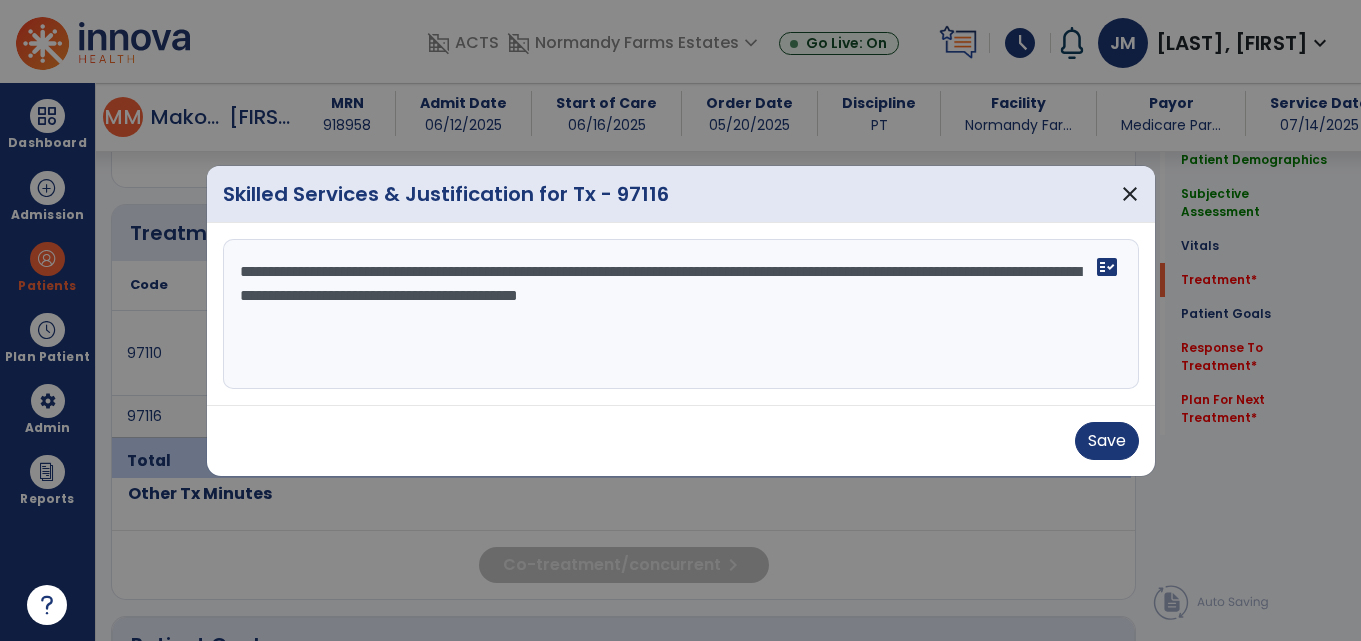 drag, startPoint x: 832, startPoint y: 274, endPoint x: 1064, endPoint y: 271, distance: 232.0194 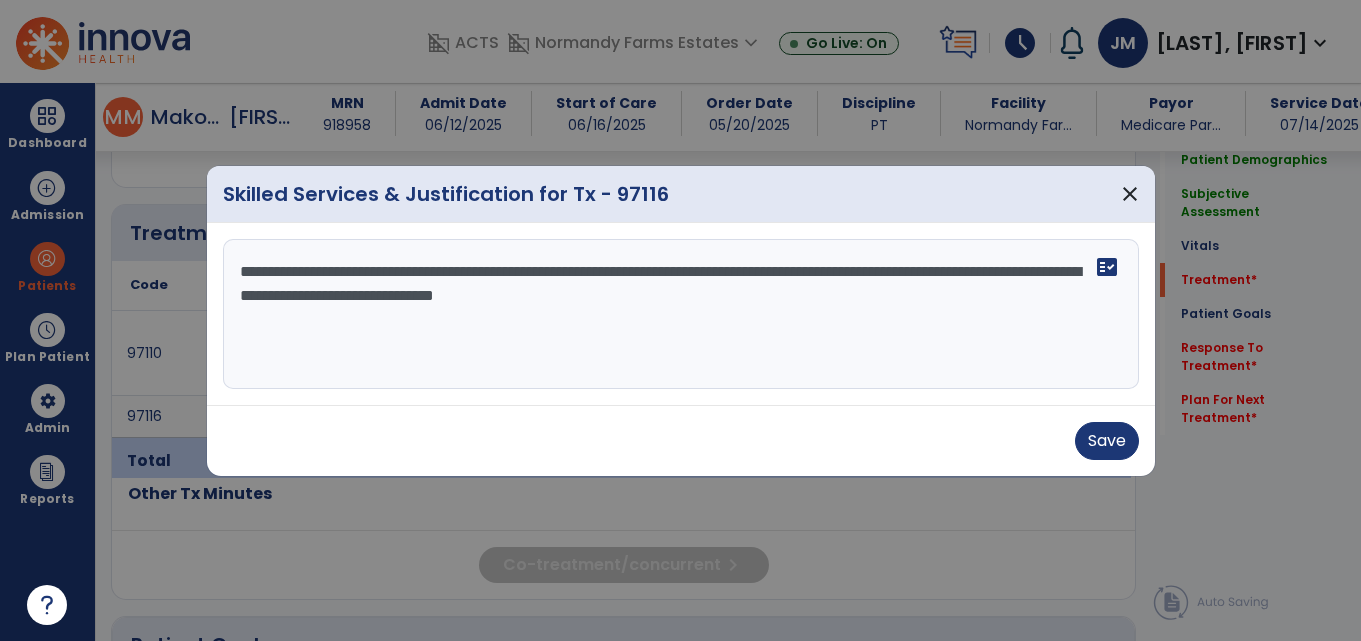 drag, startPoint x: 315, startPoint y: 289, endPoint x: 822, endPoint y: 297, distance: 507.0631 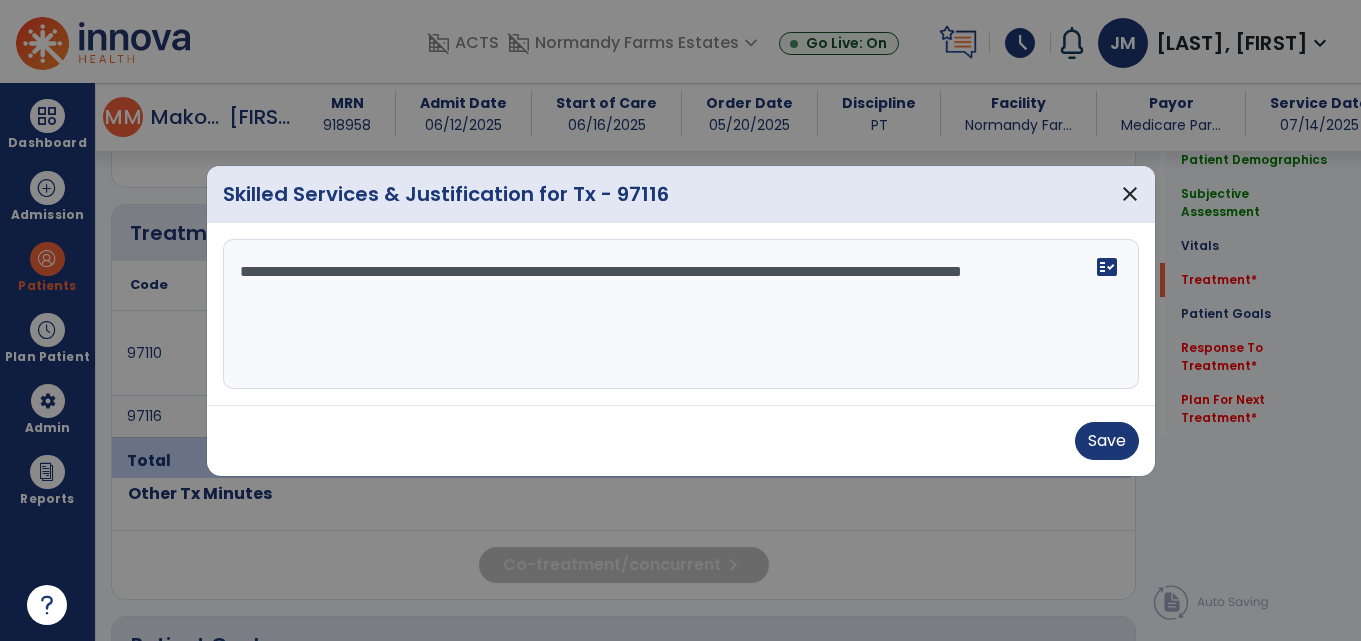 click on "**********" at bounding box center (681, 314) 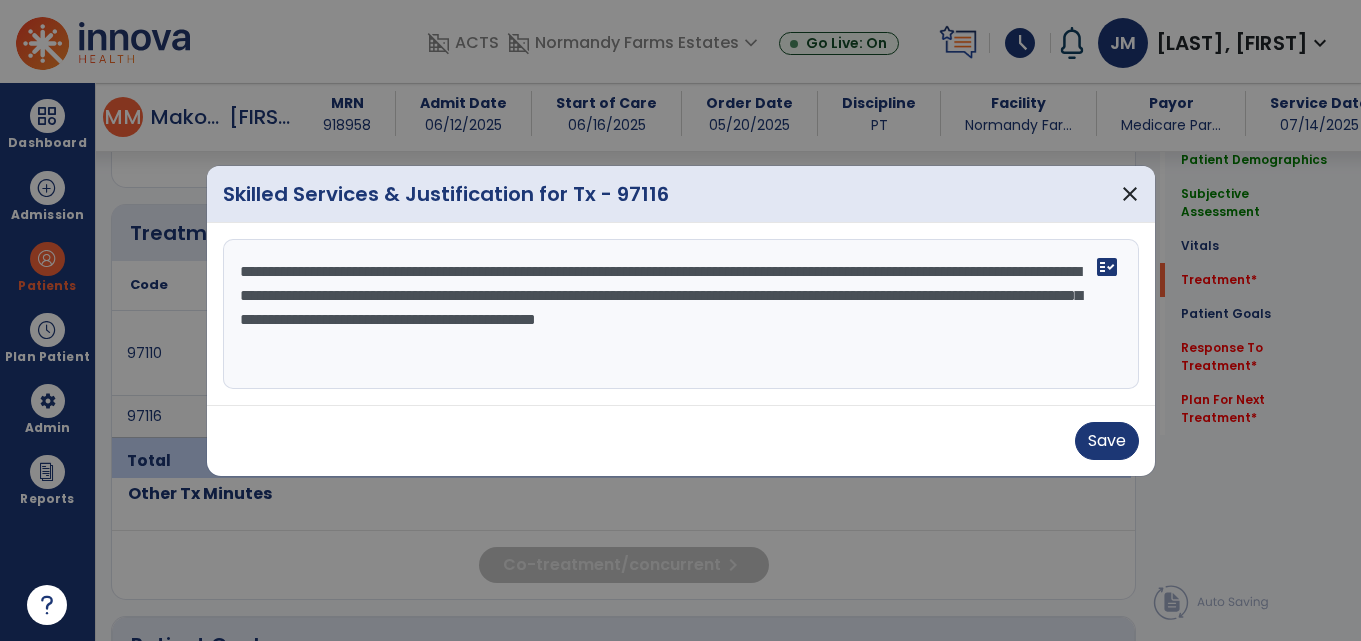 type on "**********" 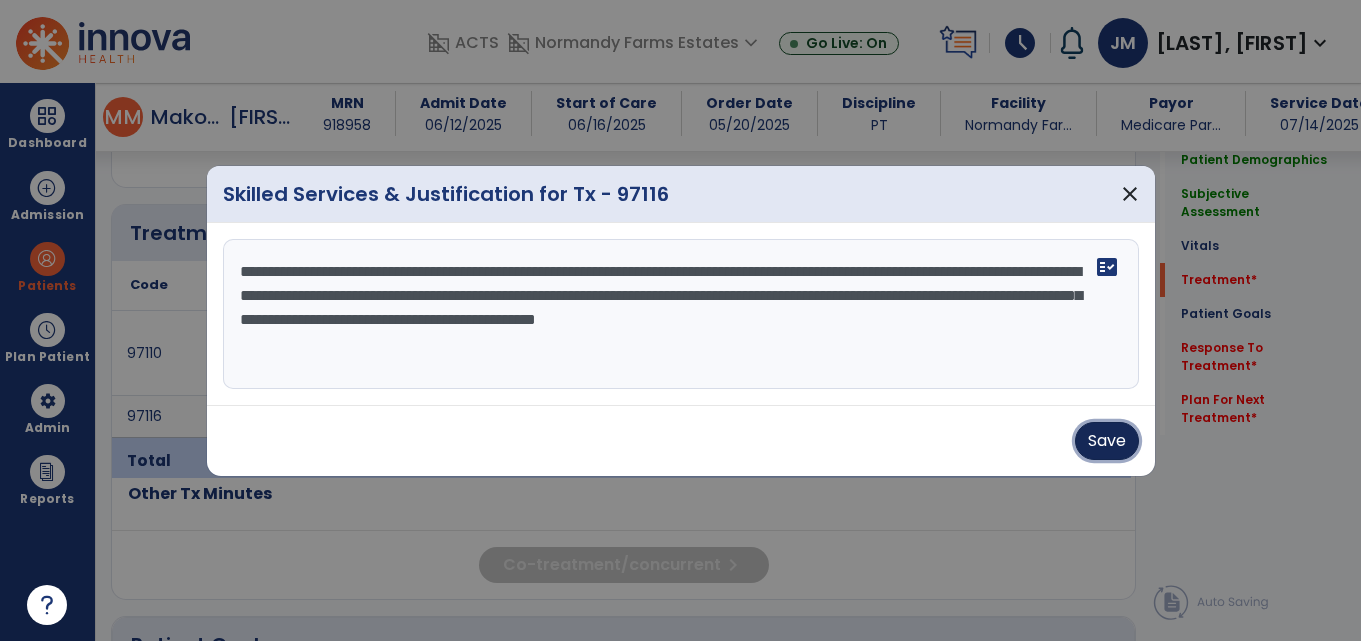 click on "Save" at bounding box center (1107, 441) 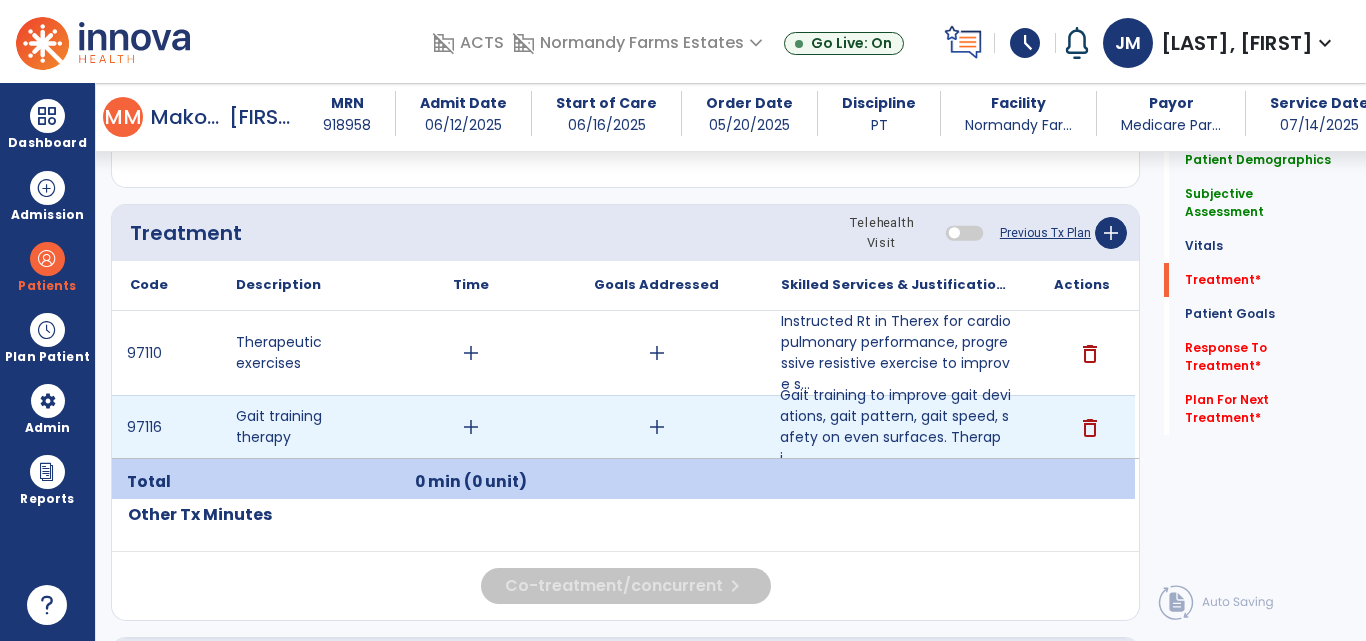click on "add" at bounding box center (471, 427) 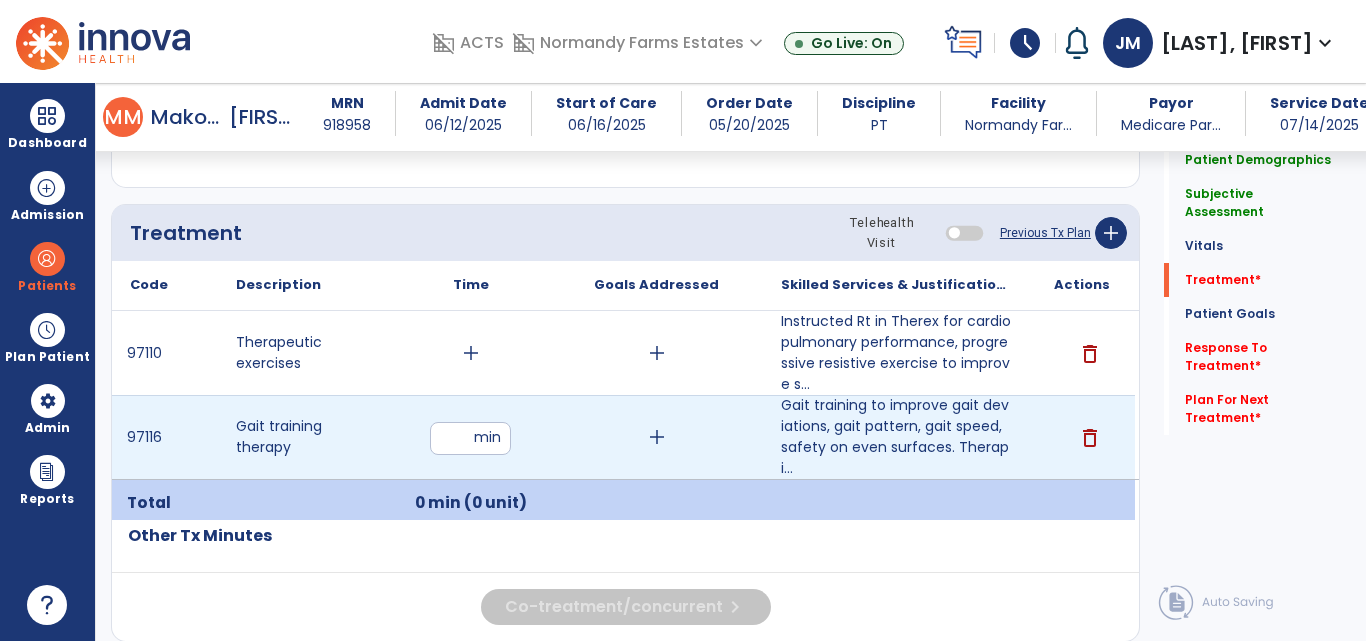 type on "**" 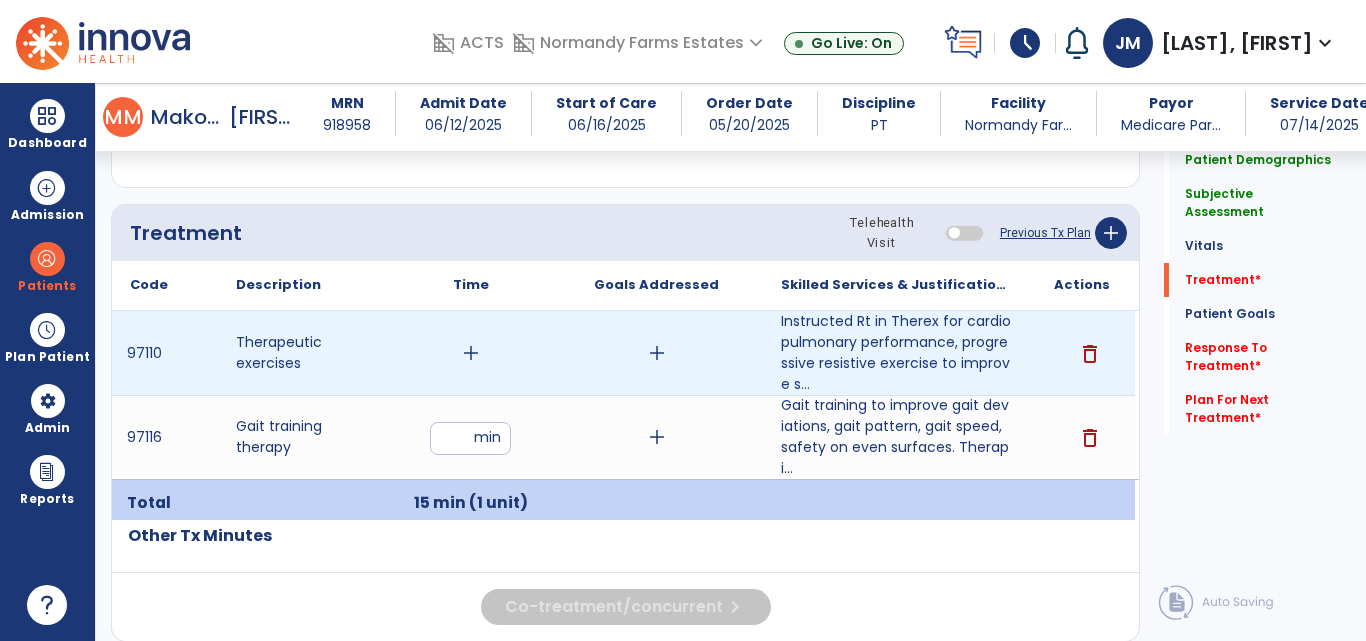 click on "add" at bounding box center (471, 353) 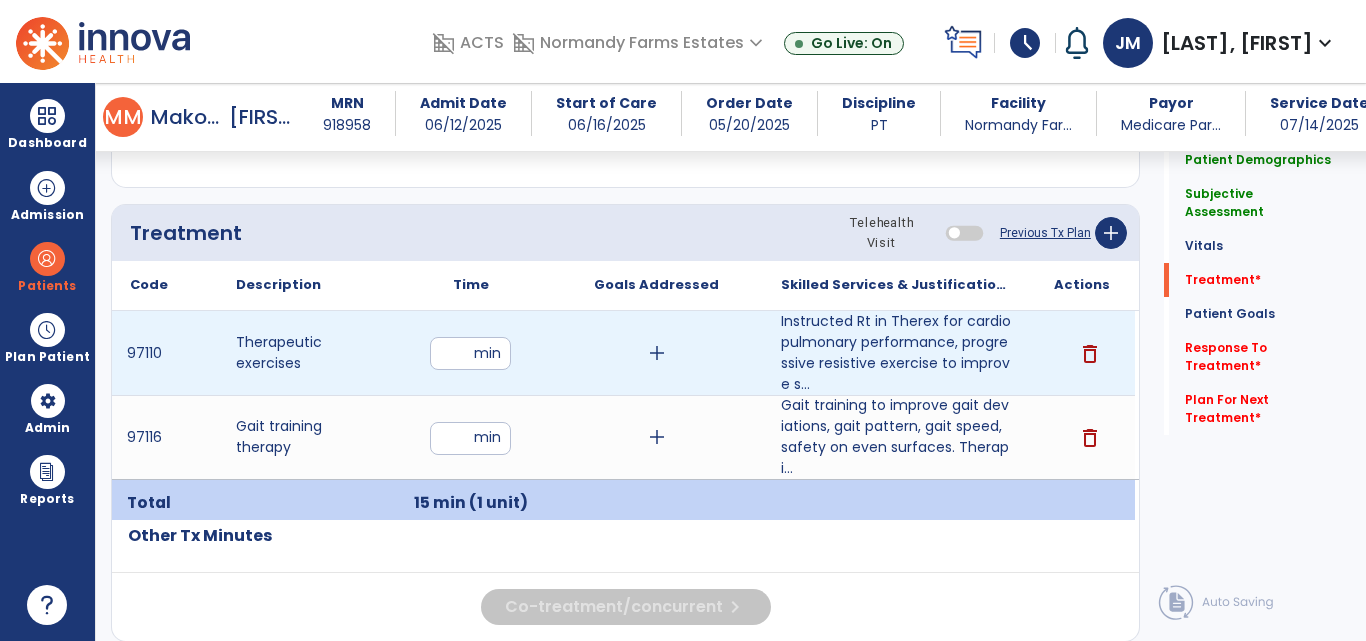 type on "**" 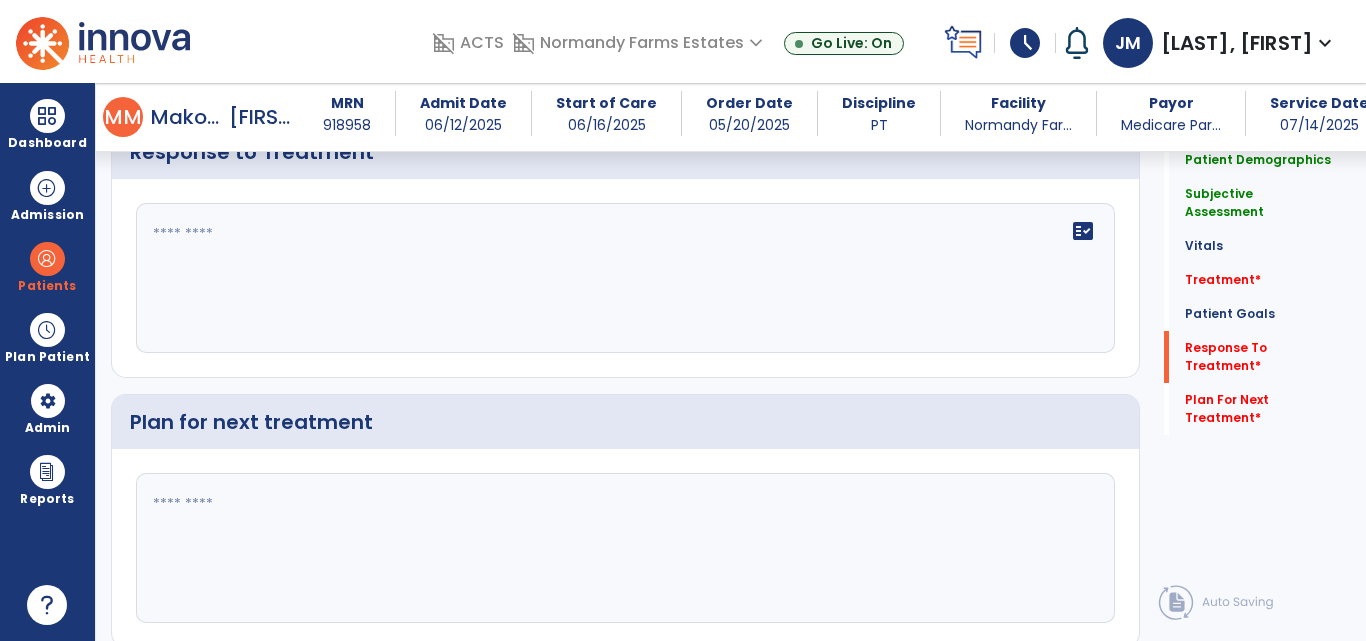 scroll, scrollTop: 2975, scrollLeft: 0, axis: vertical 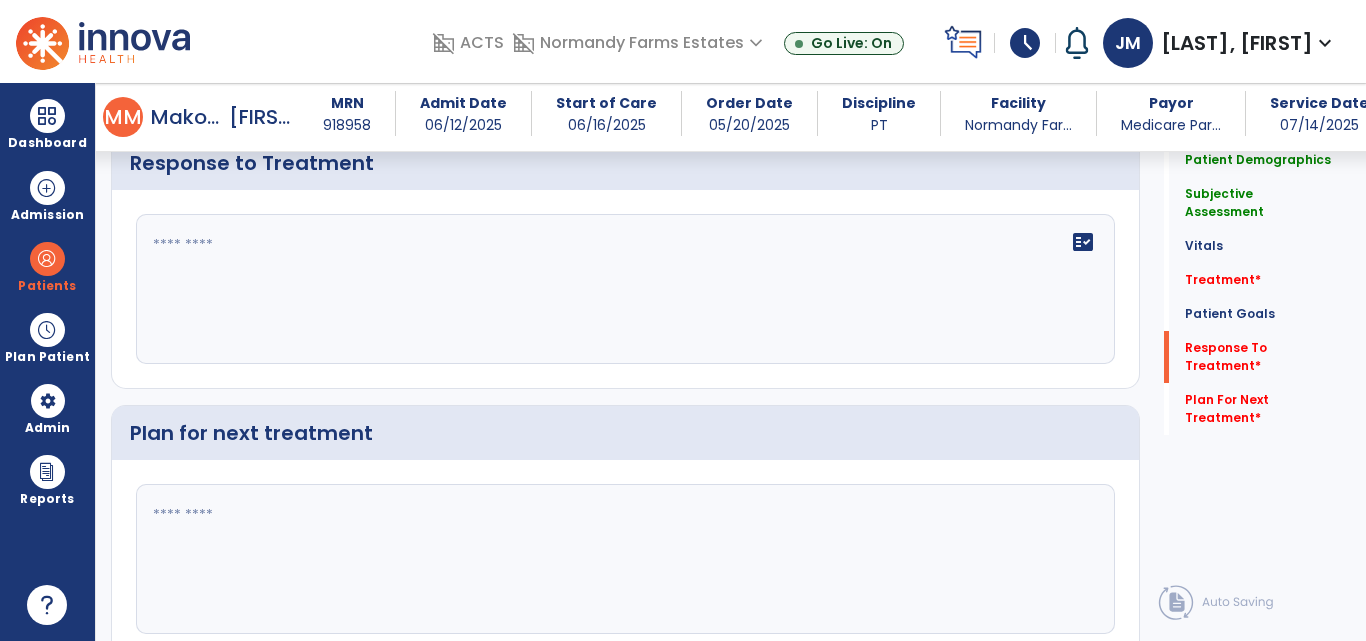 click on "fact_check" 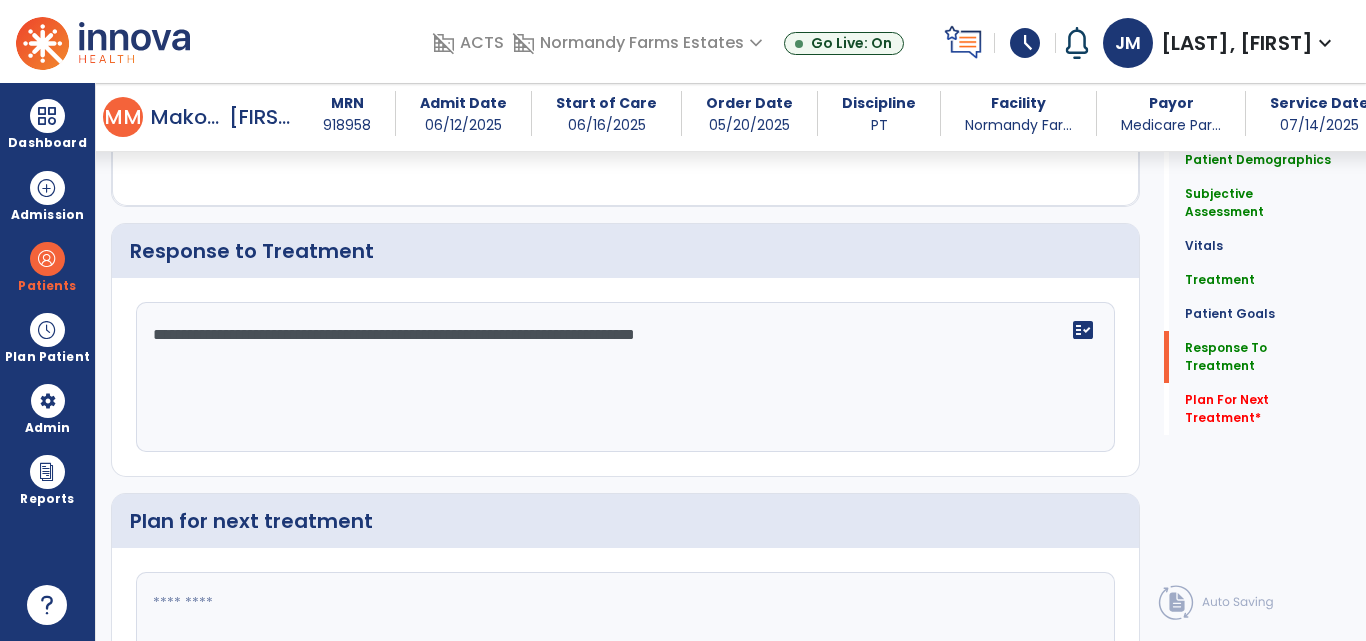 scroll, scrollTop: 2975, scrollLeft: 0, axis: vertical 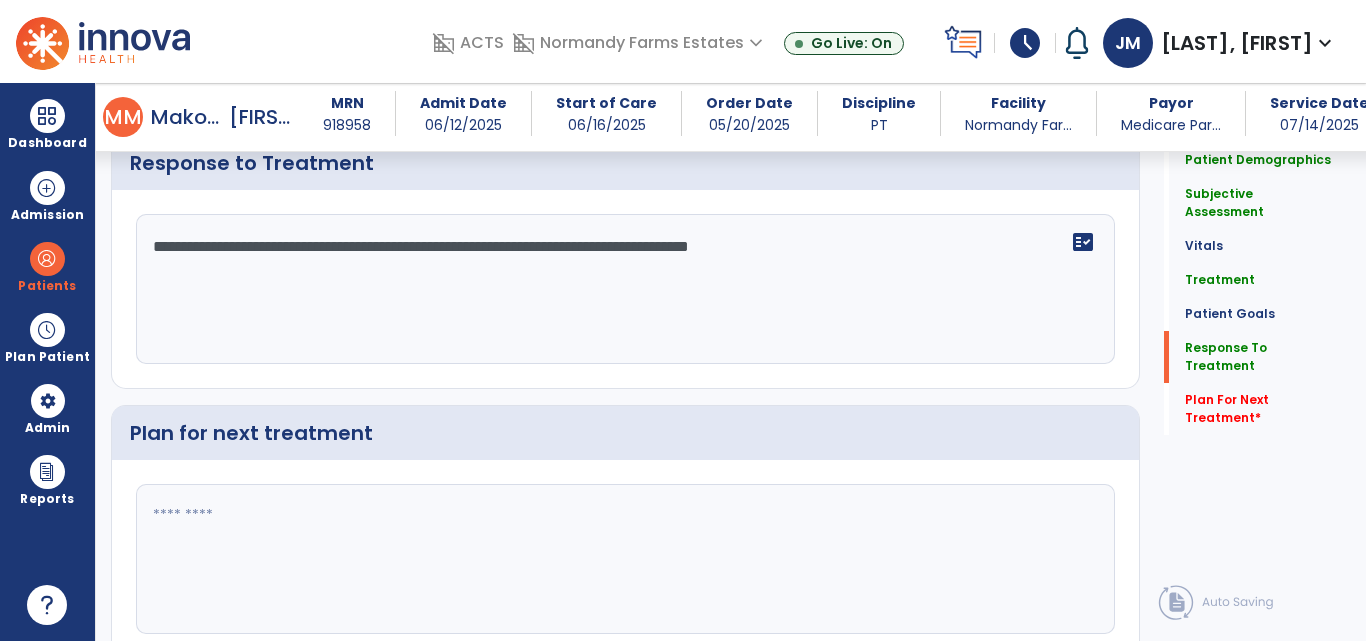 type on "**********" 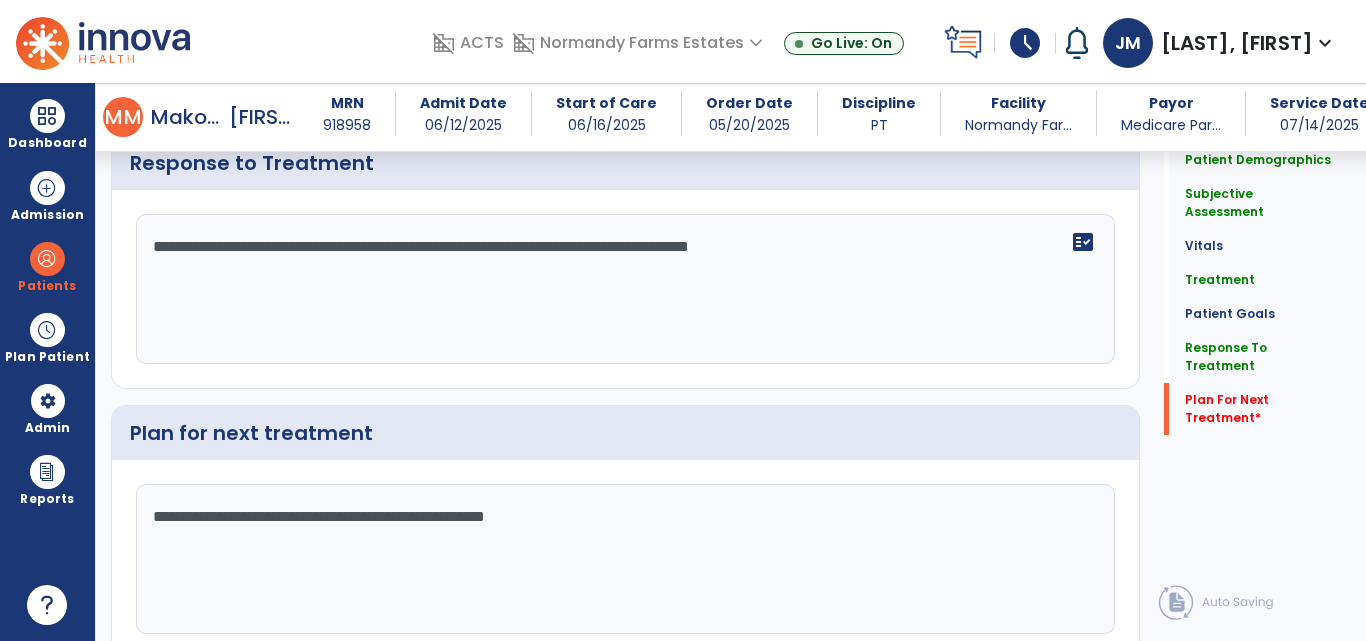 scroll, scrollTop: 3060, scrollLeft: 0, axis: vertical 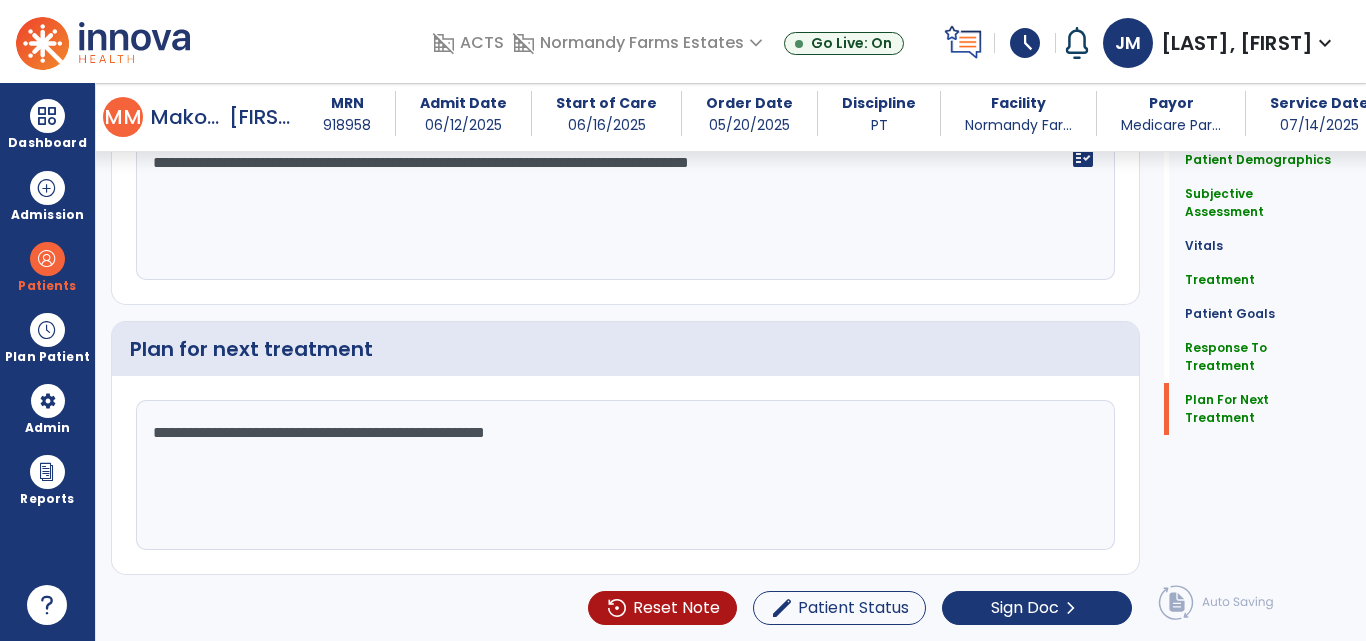 type on "**********" 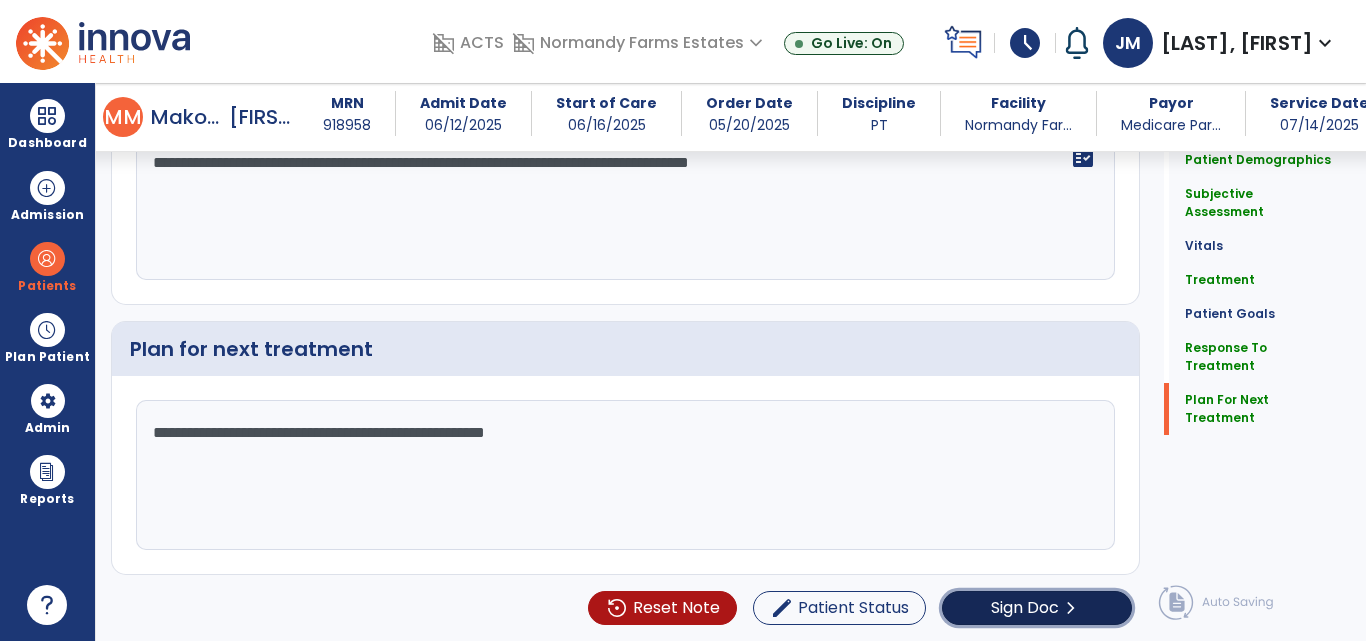 click on "Sign Doc" 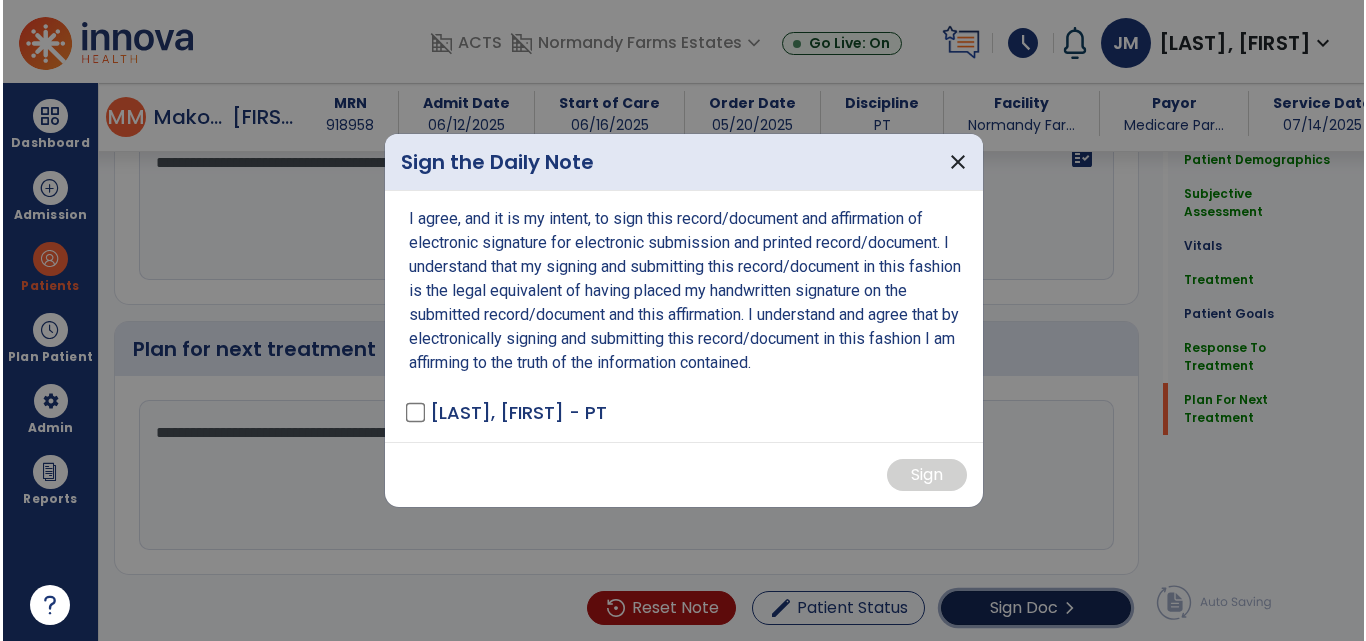scroll, scrollTop: 3060, scrollLeft: 0, axis: vertical 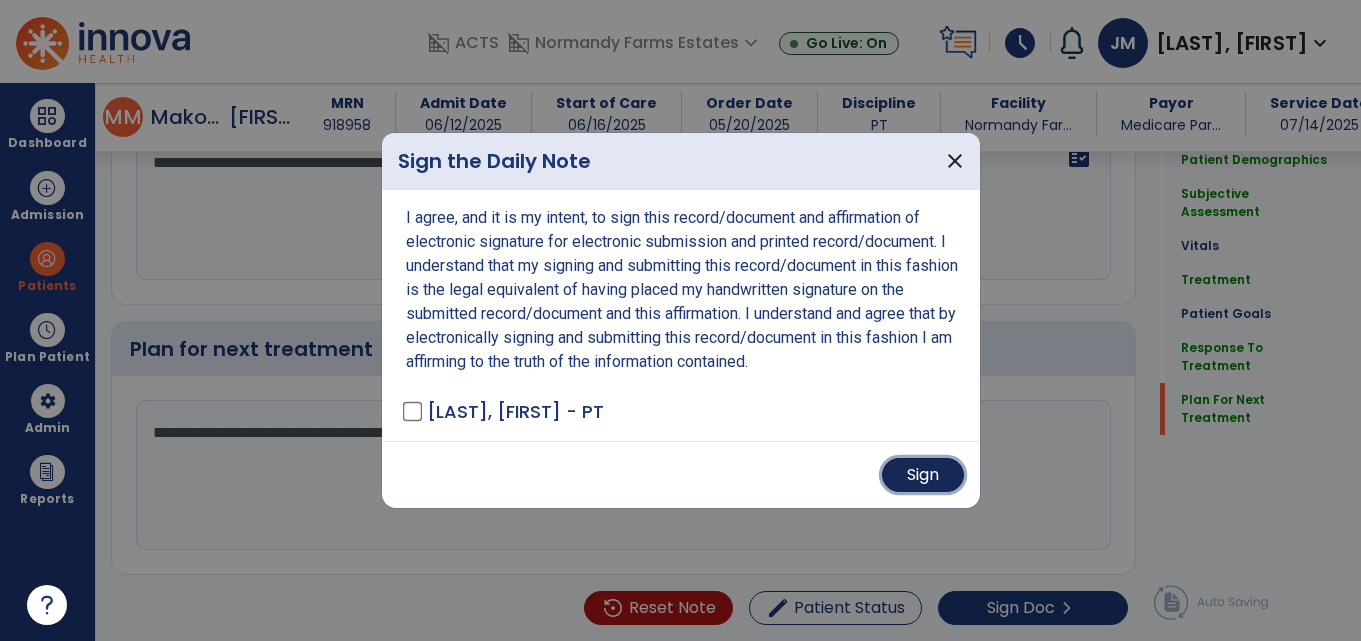 click on "Sign" at bounding box center (923, 475) 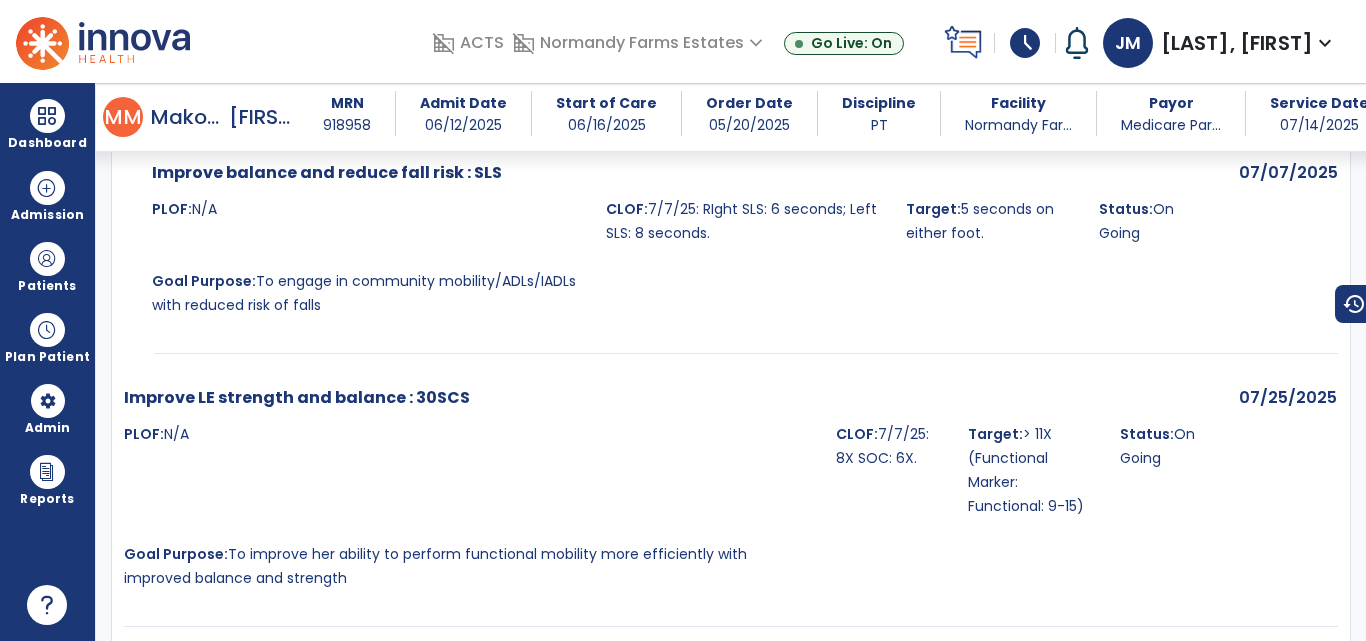 scroll, scrollTop: 3701, scrollLeft: 0, axis: vertical 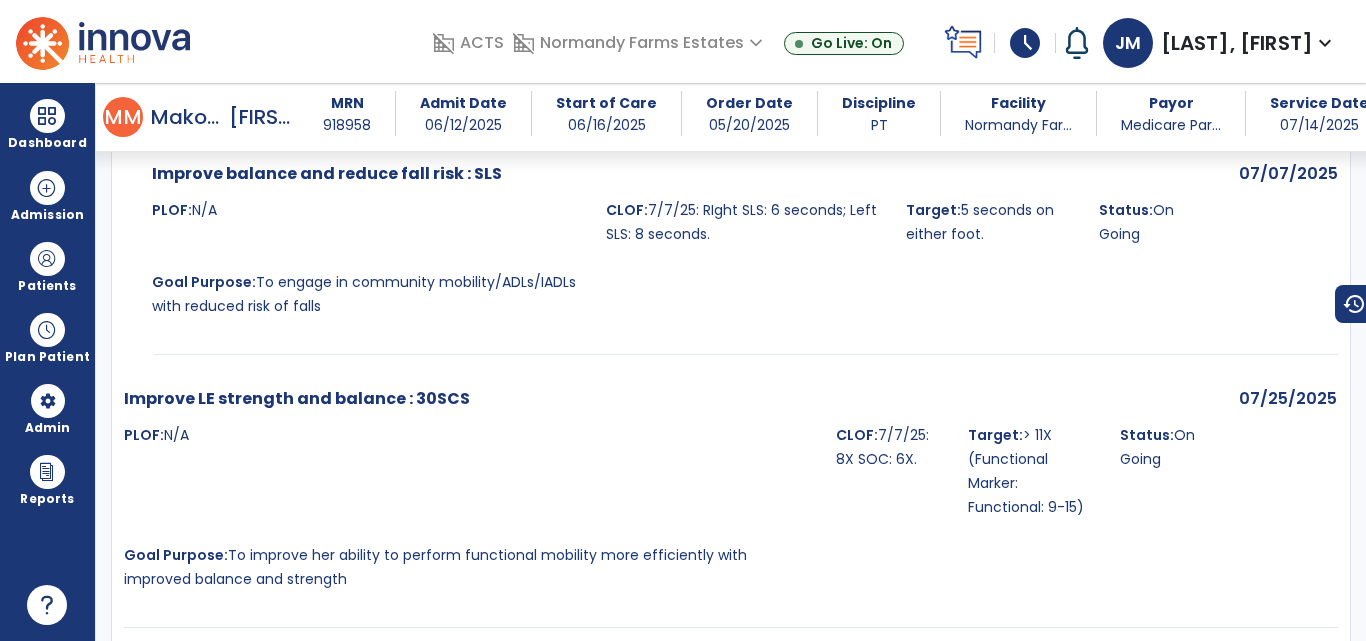 click at bounding box center (47, 259) 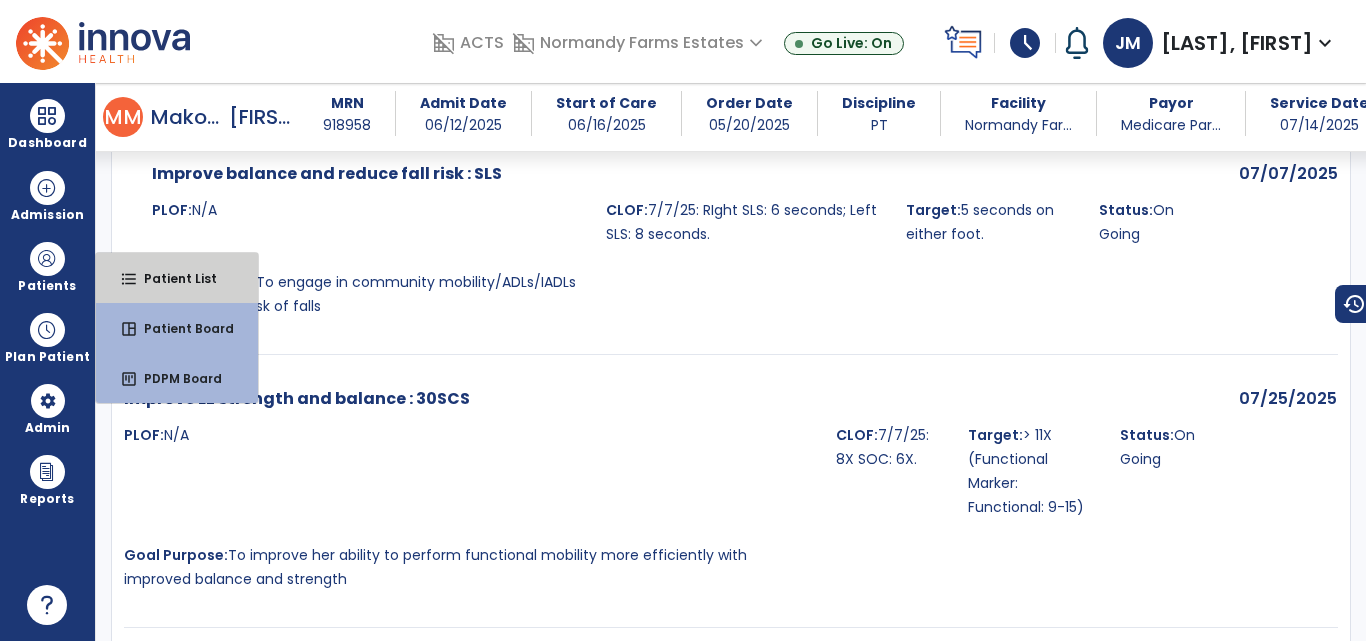 click on "Patient List" at bounding box center (172, 278) 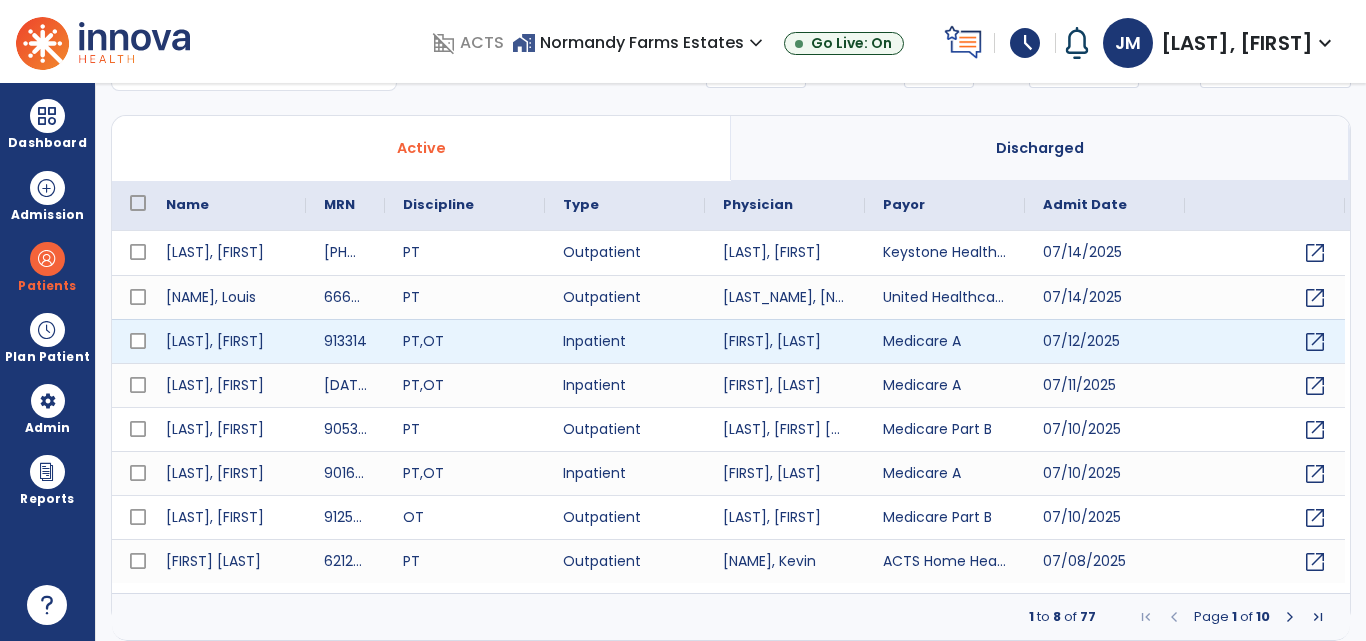 scroll, scrollTop: 0, scrollLeft: 0, axis: both 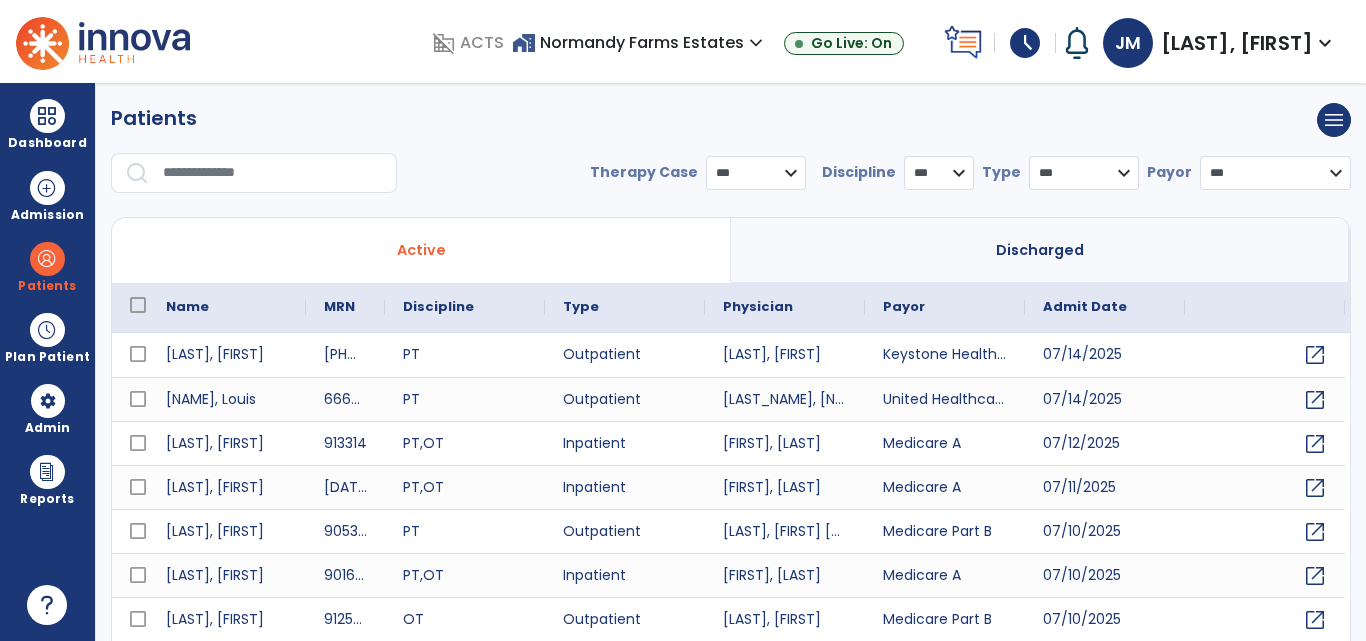 click at bounding box center (273, 173) 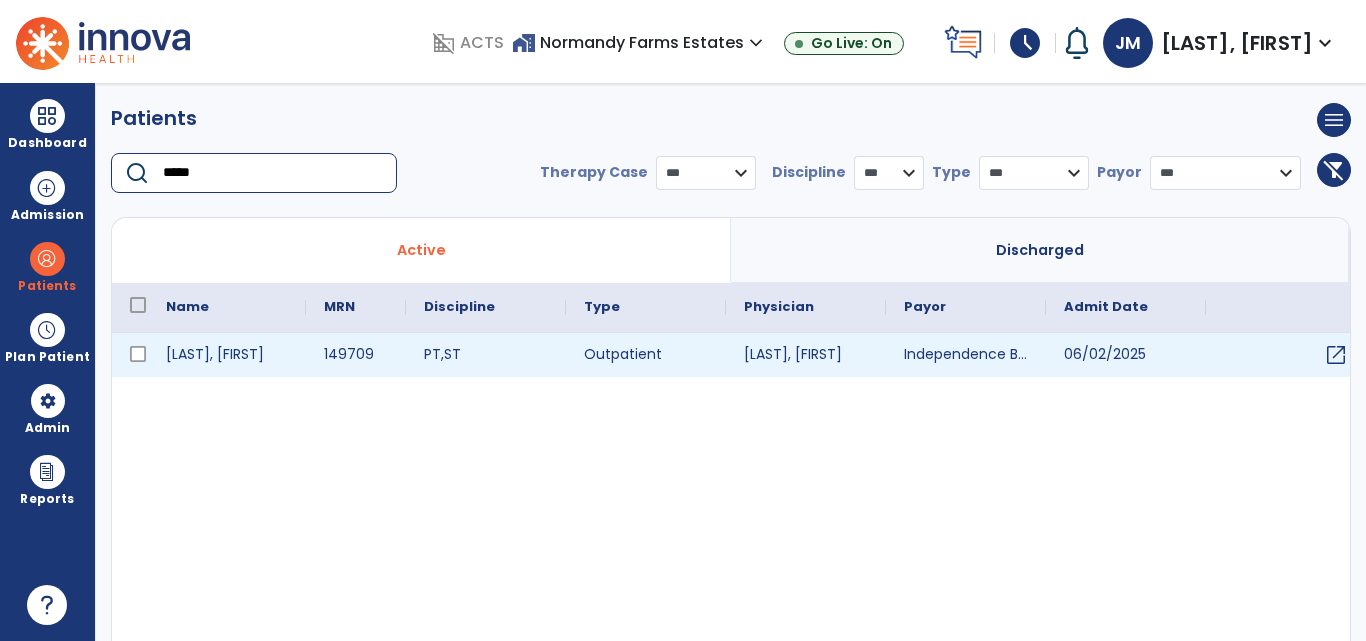 type on "*****" 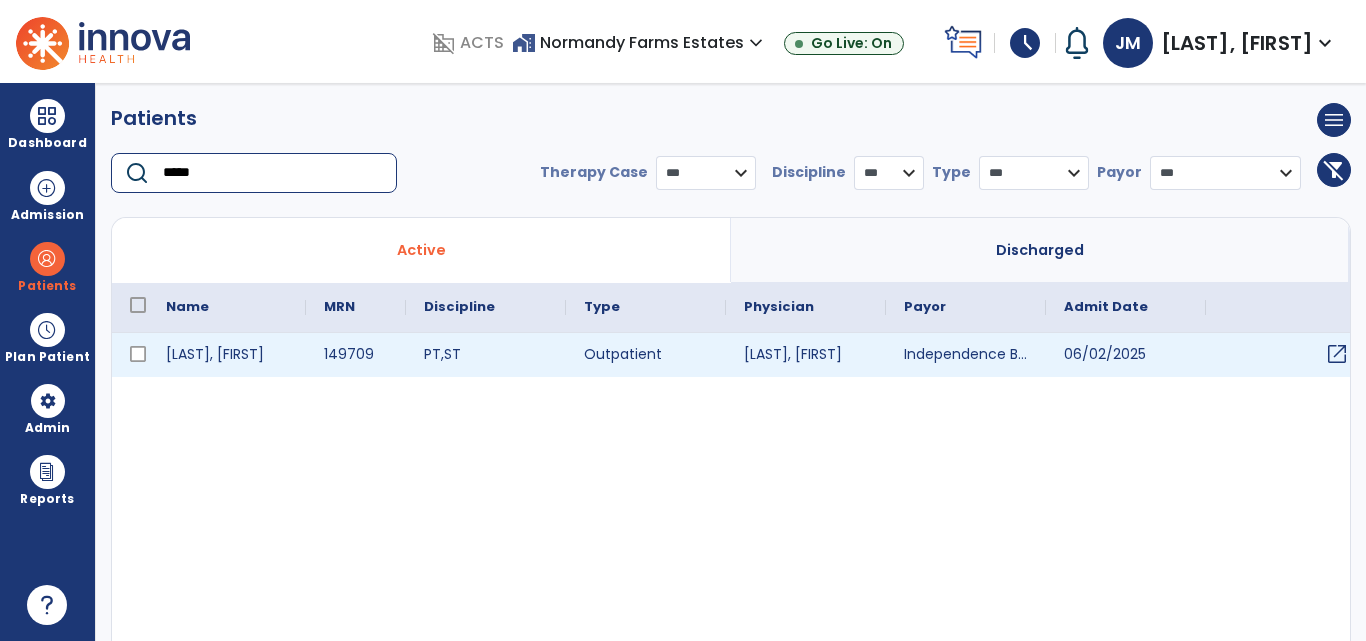 click on "open_in_new" at bounding box center [1337, 354] 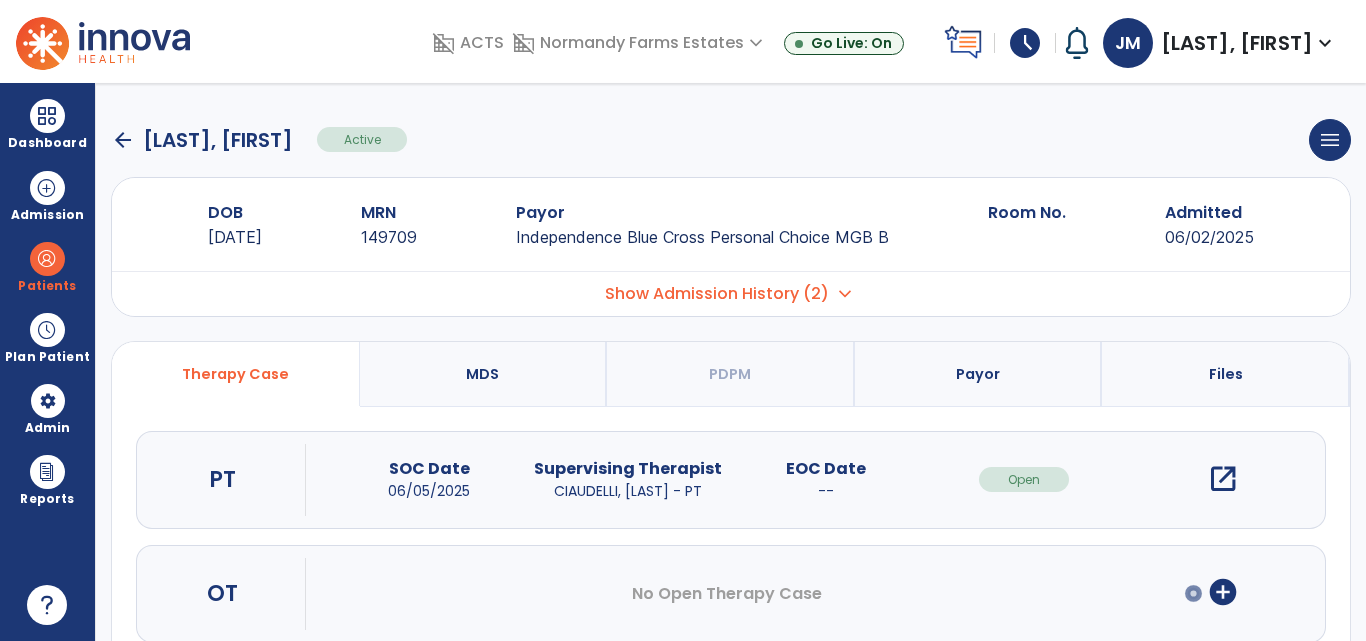click on "open_in_new" at bounding box center (1223, 479) 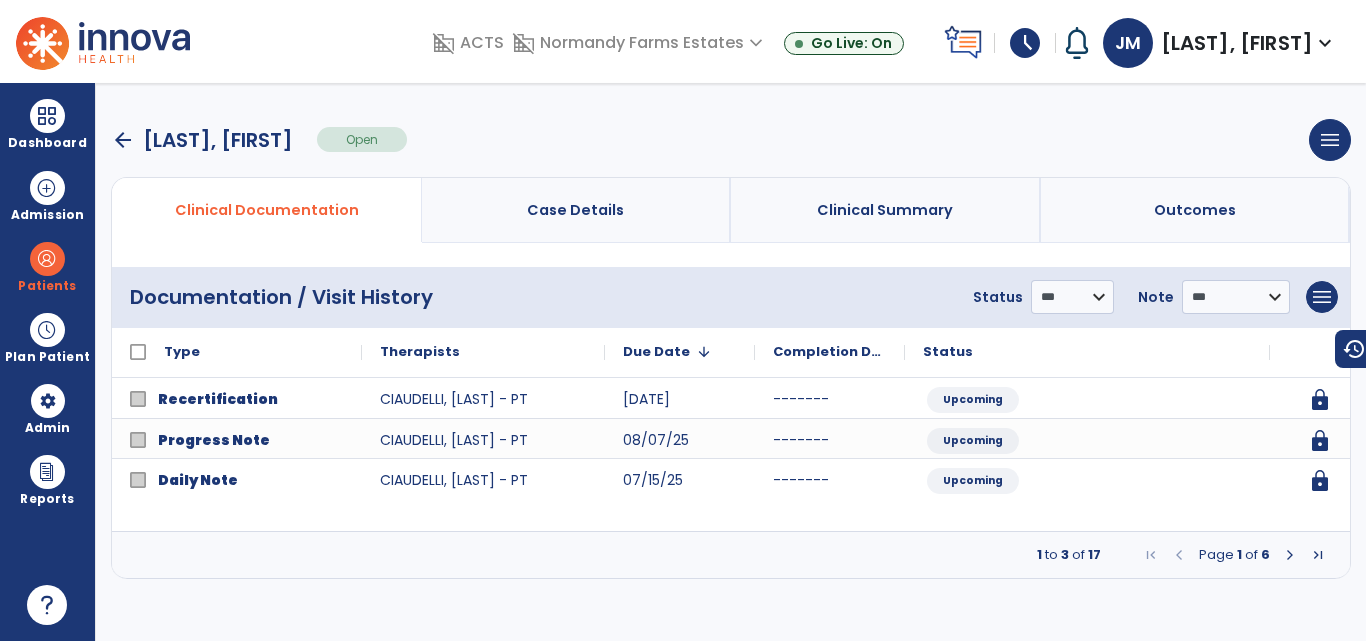 click at bounding box center (1290, 555) 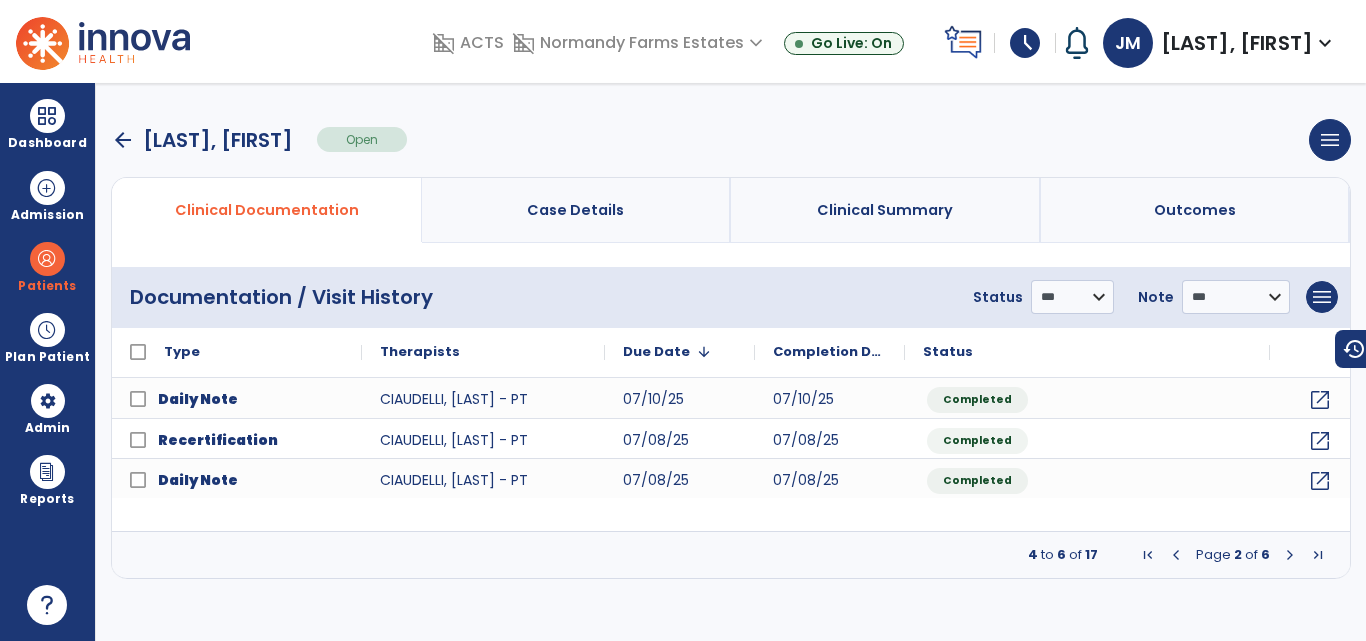 click at bounding box center [1176, 555] 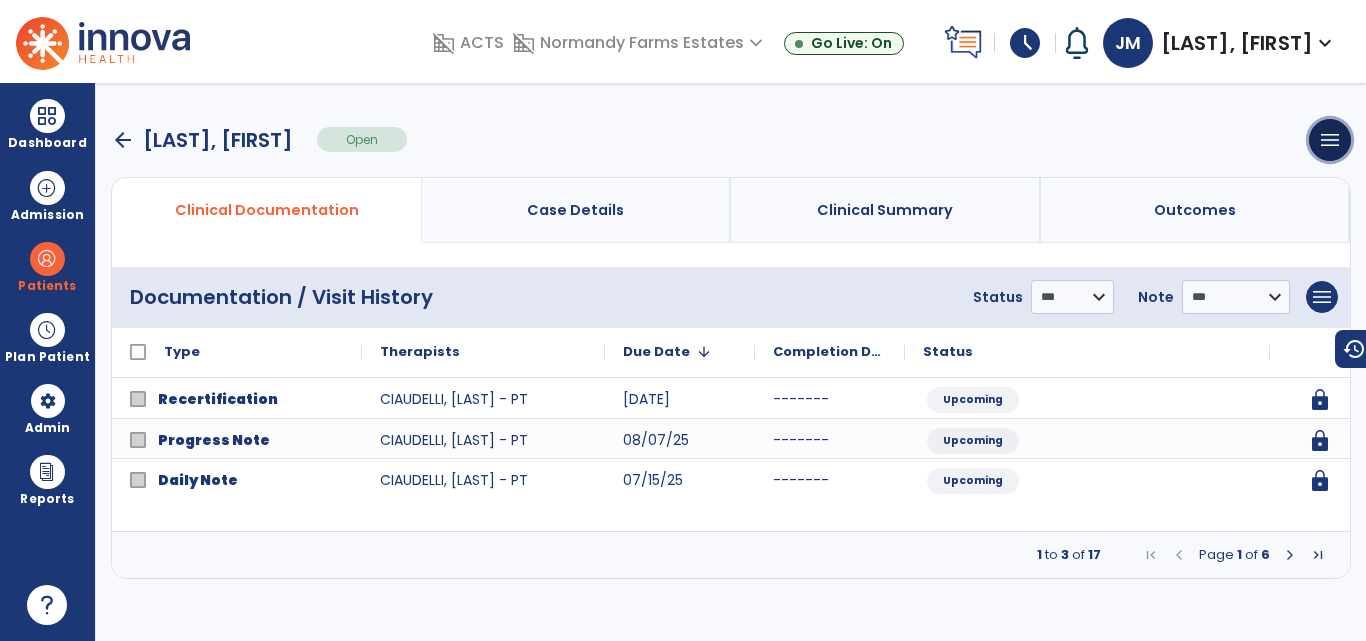 click on "menu" at bounding box center (1330, 140) 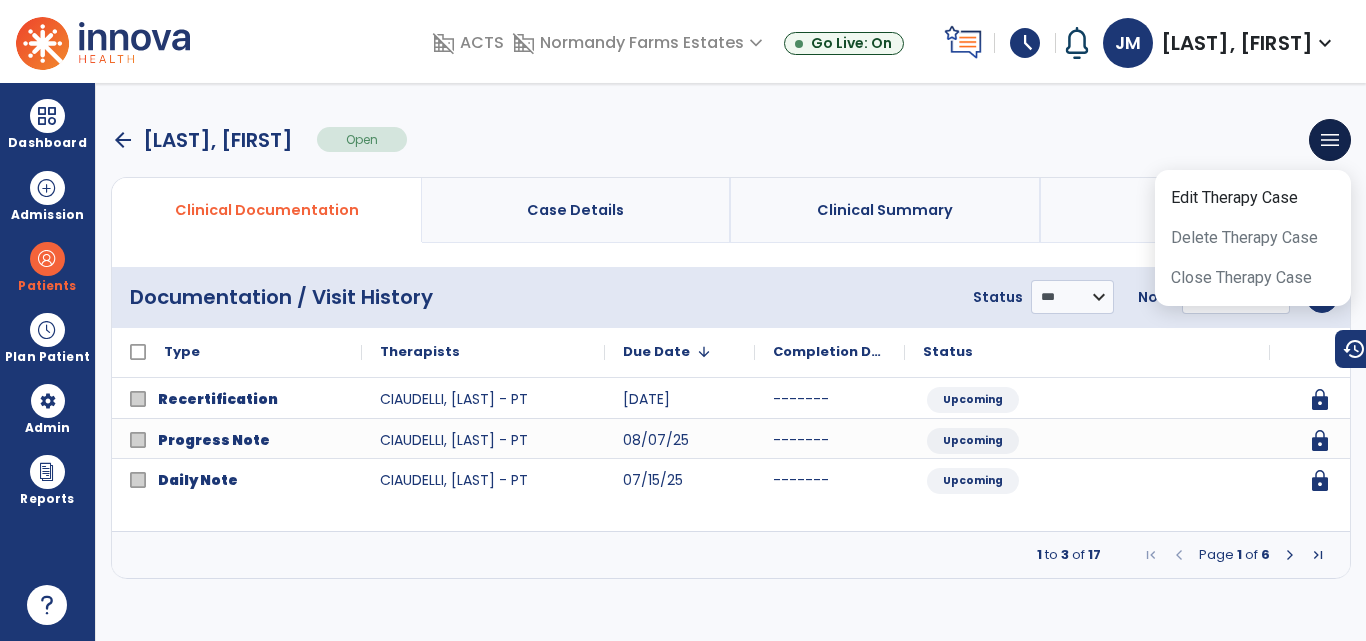 click on "arrow_back   Rosenberger, Ronald  Open  menu   Edit Therapy Case   Delete Therapy Case   Close Therapy Case" at bounding box center [731, 140] 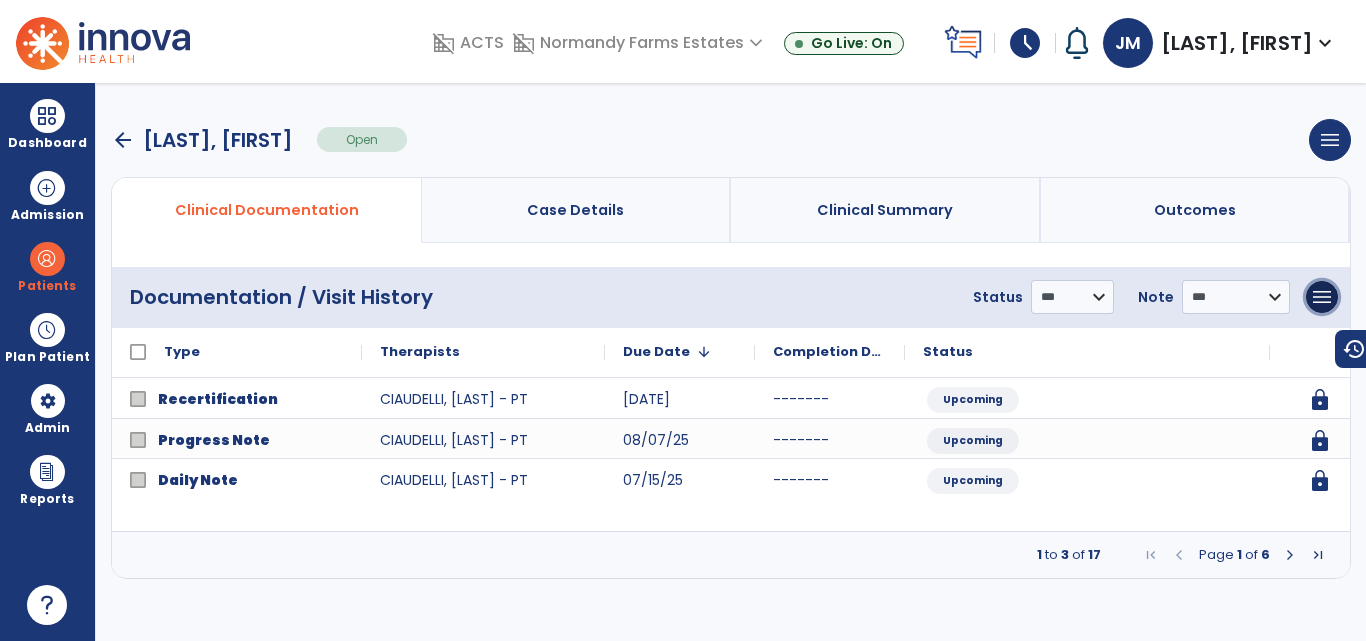 click on "menu" at bounding box center (1322, 297) 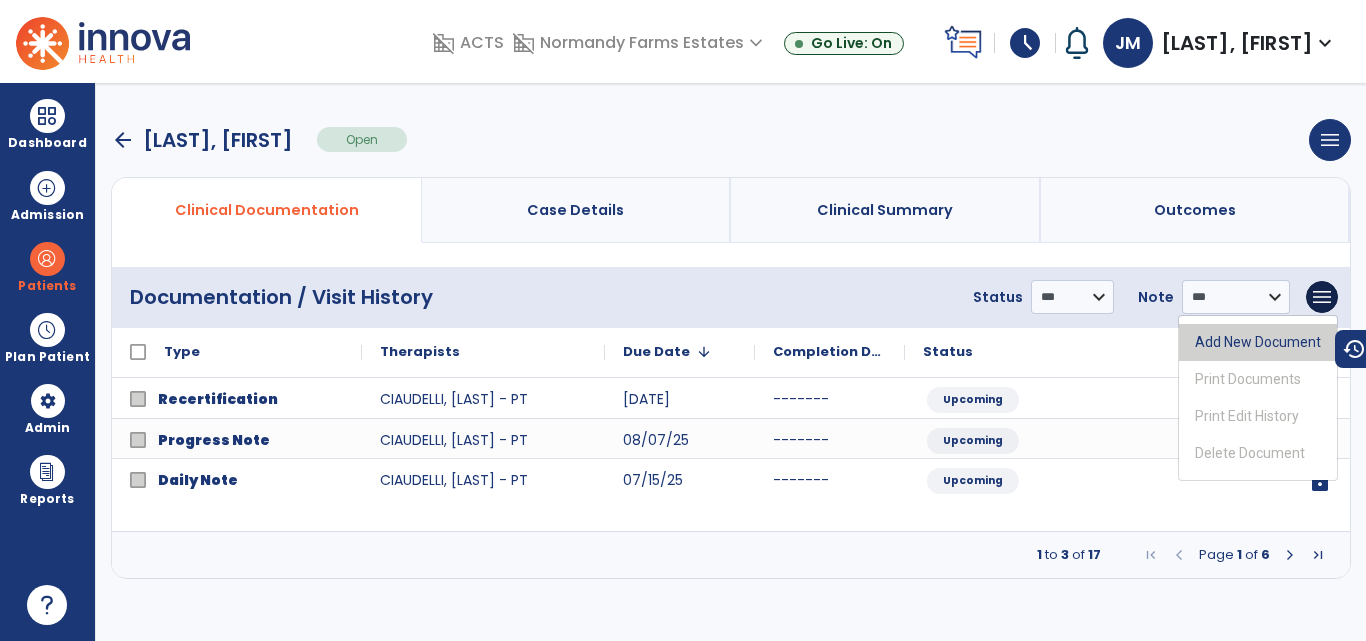 click on "Add New Document" at bounding box center (1258, 342) 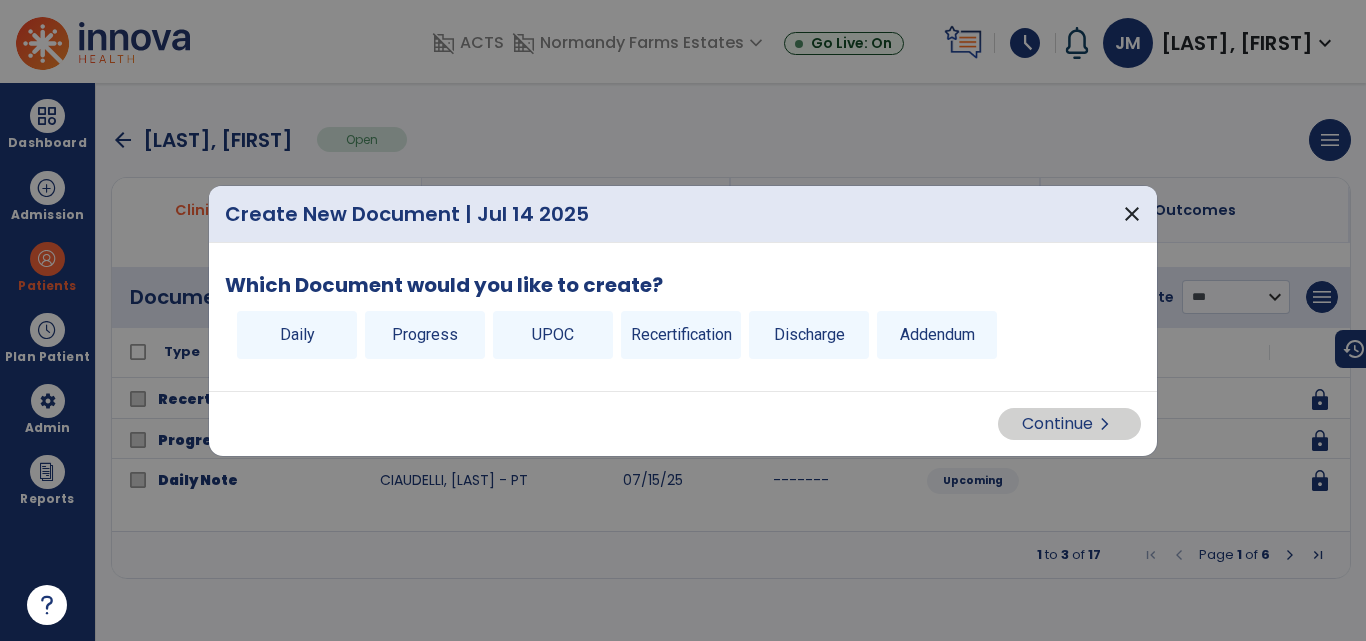click on "Daily" at bounding box center [297, 335] 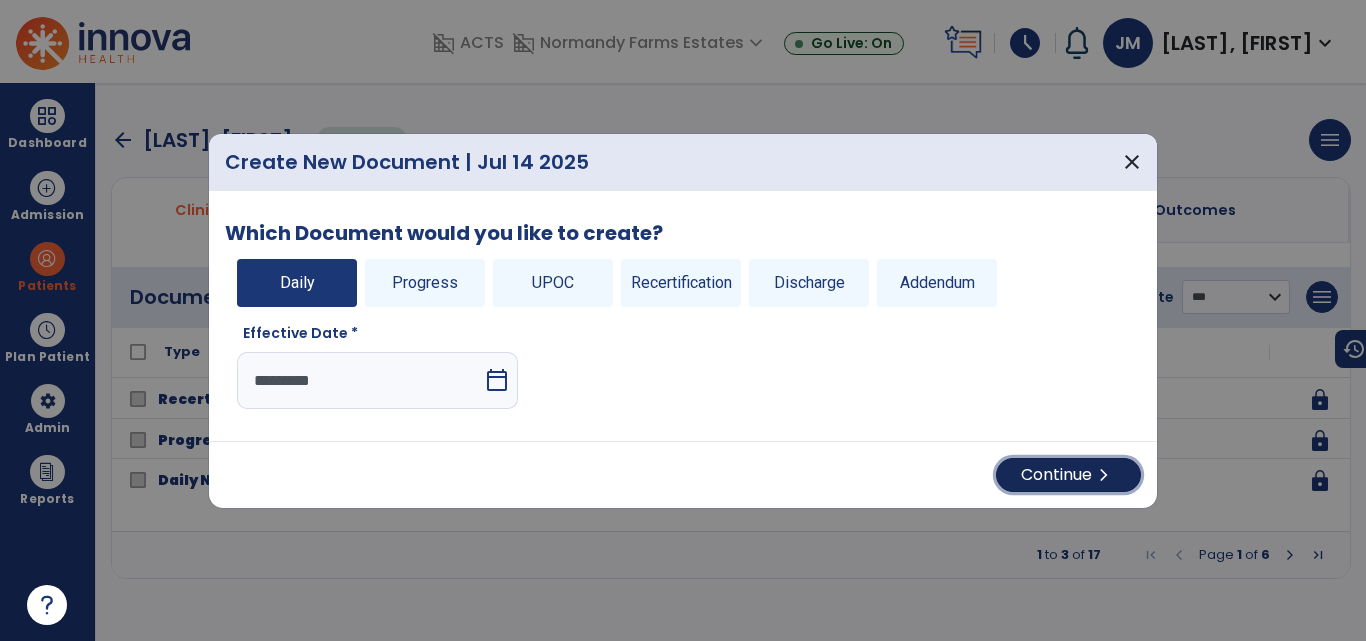 click on "Continue   chevron_right" at bounding box center [1068, 475] 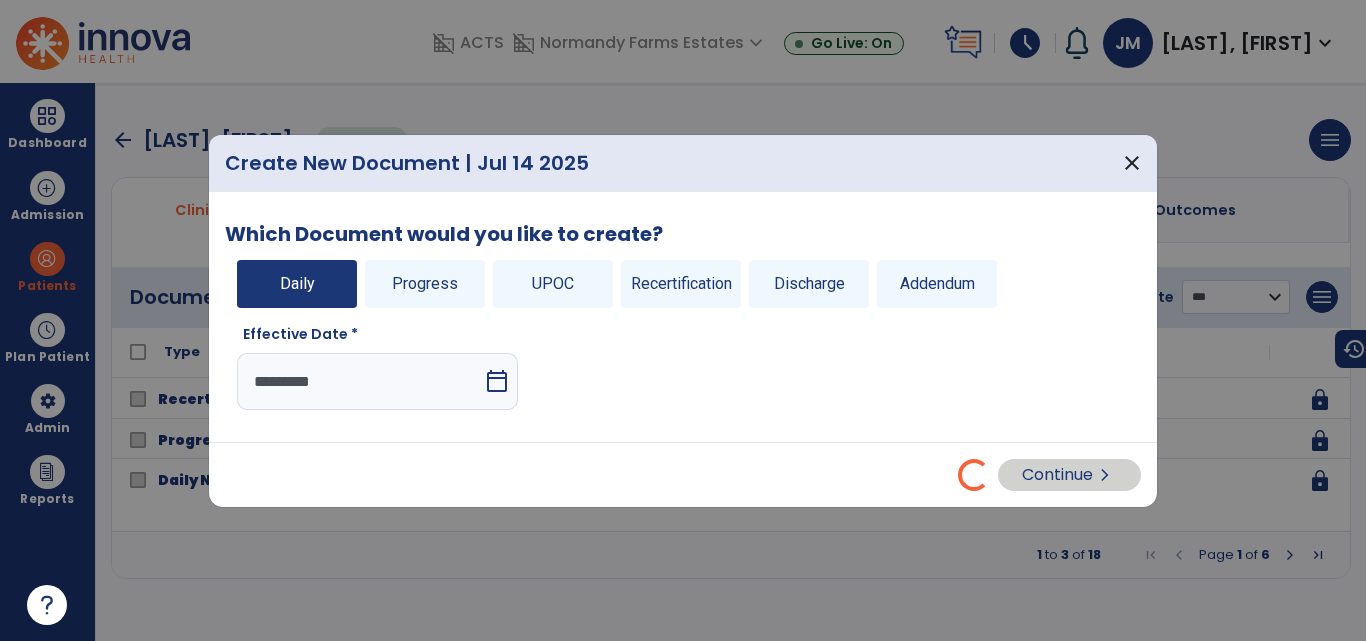 select on "*" 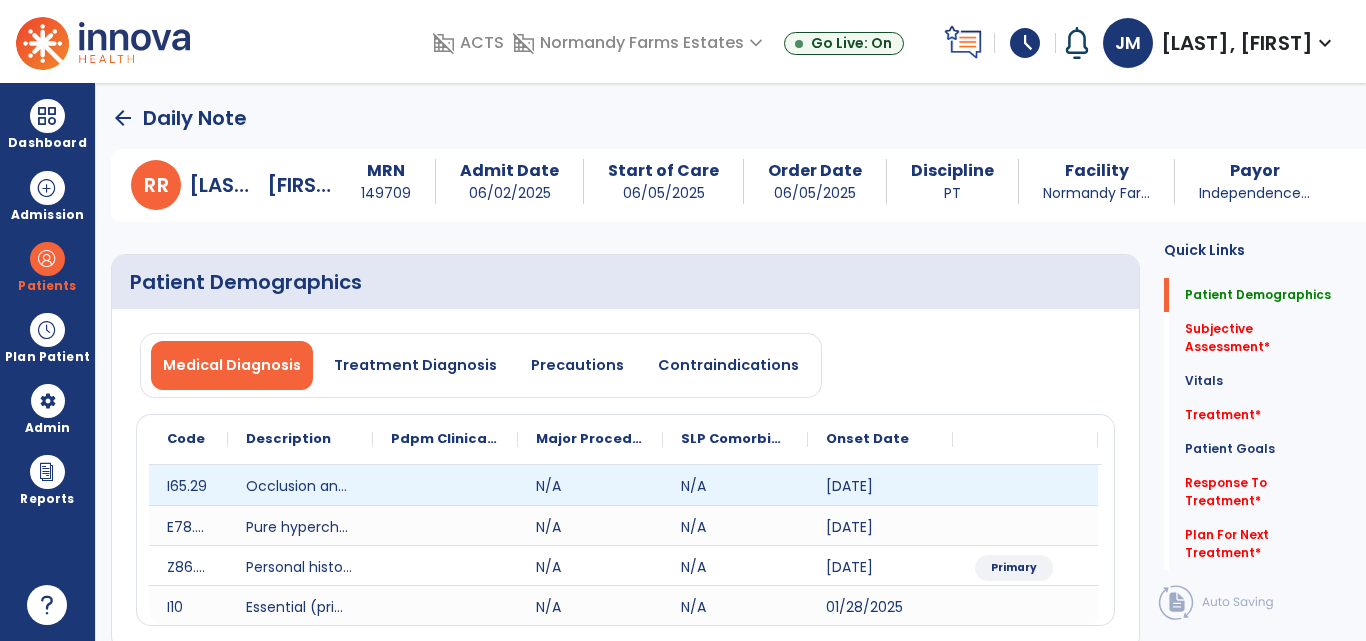 click 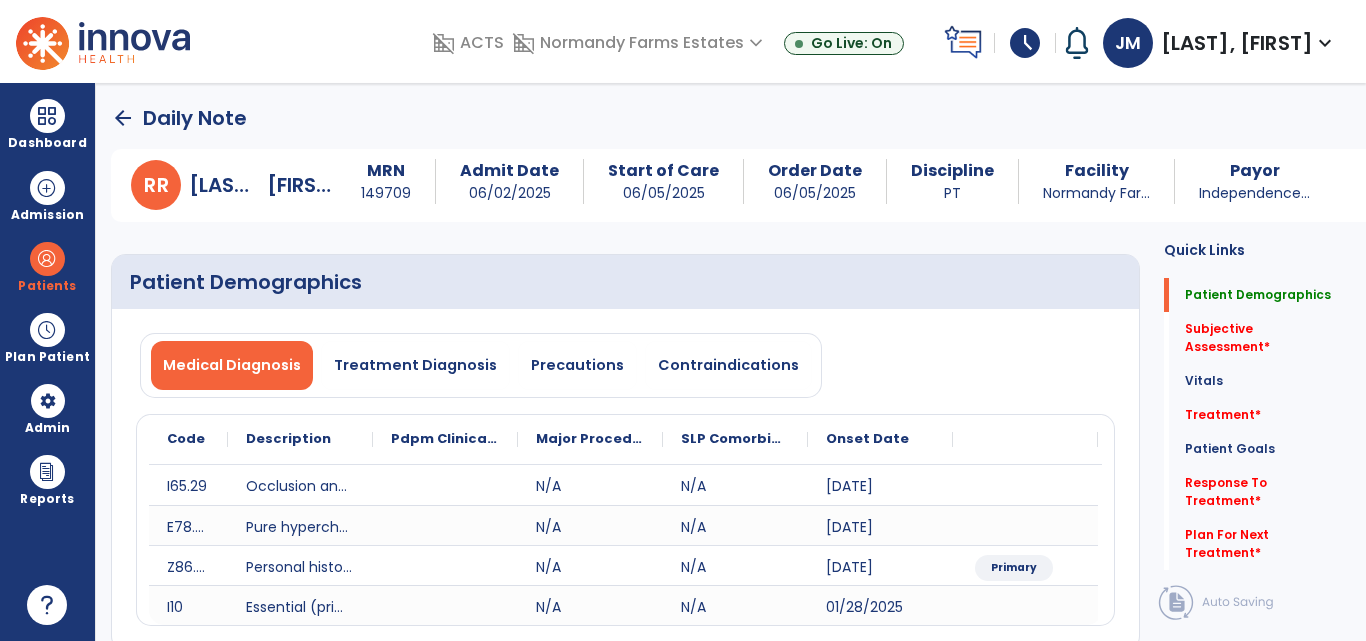 click on "Medical Diagnosis   Treatment Diagnosis   Precautions   Contraindications" at bounding box center (481, 365) 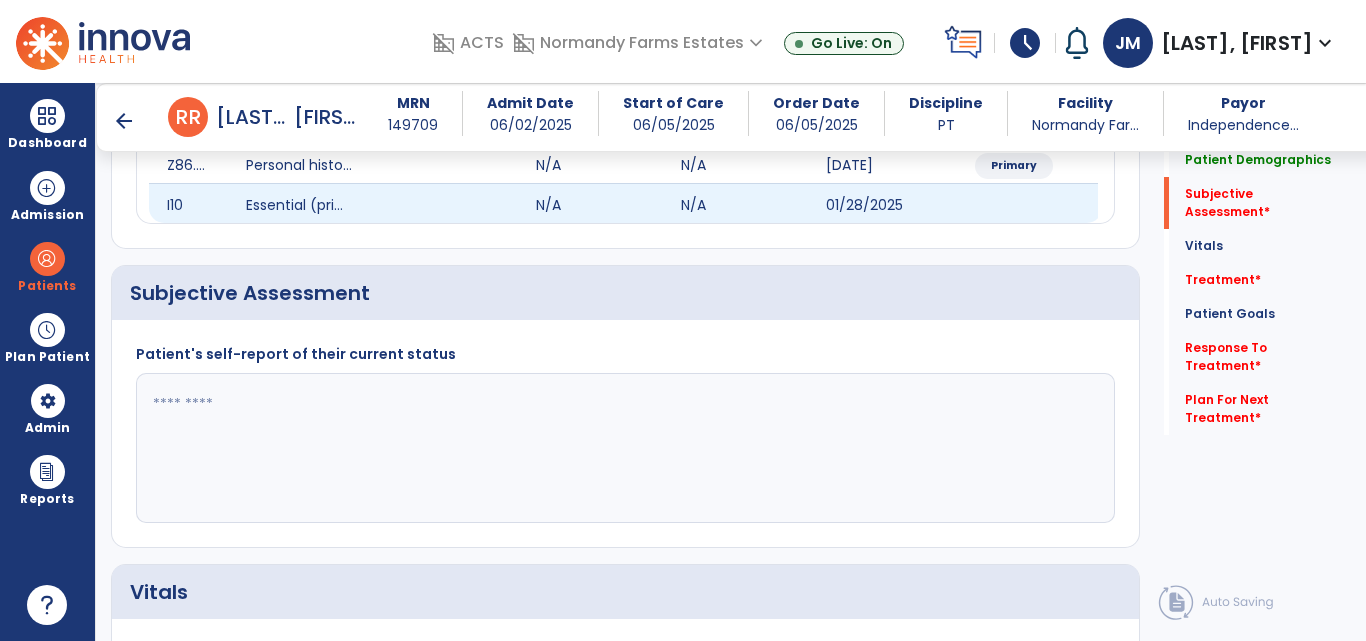 scroll, scrollTop: 384, scrollLeft: 0, axis: vertical 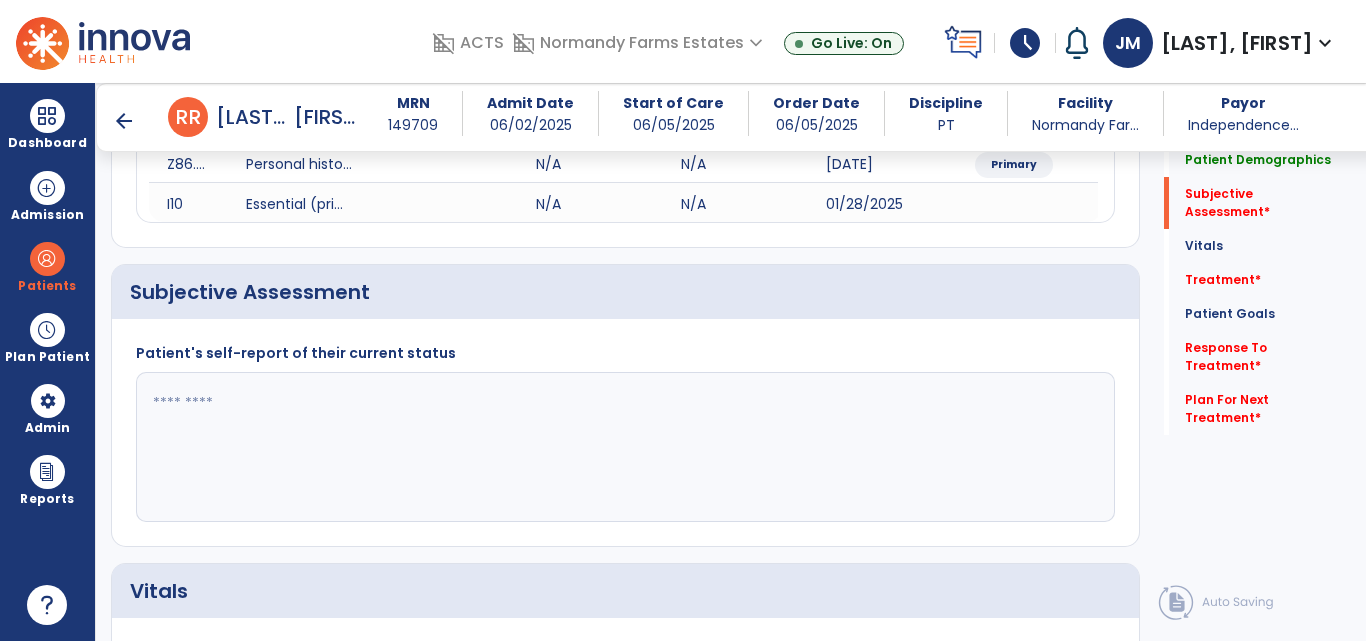 click 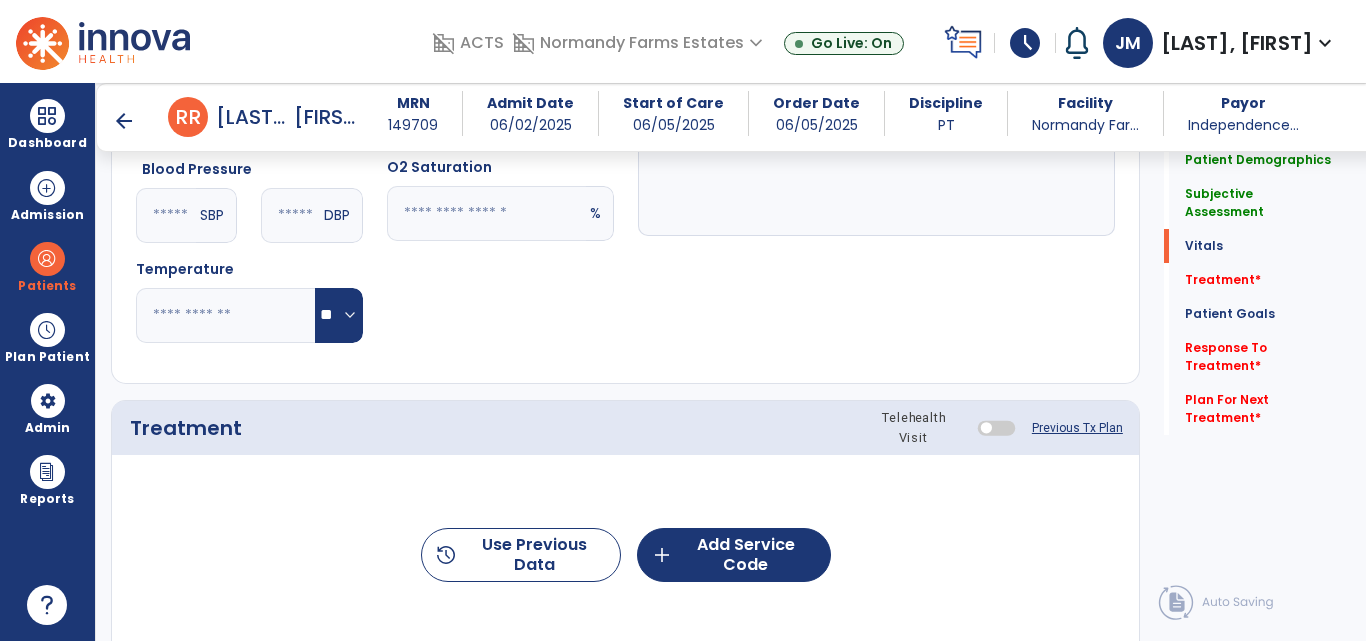 scroll, scrollTop: 968, scrollLeft: 0, axis: vertical 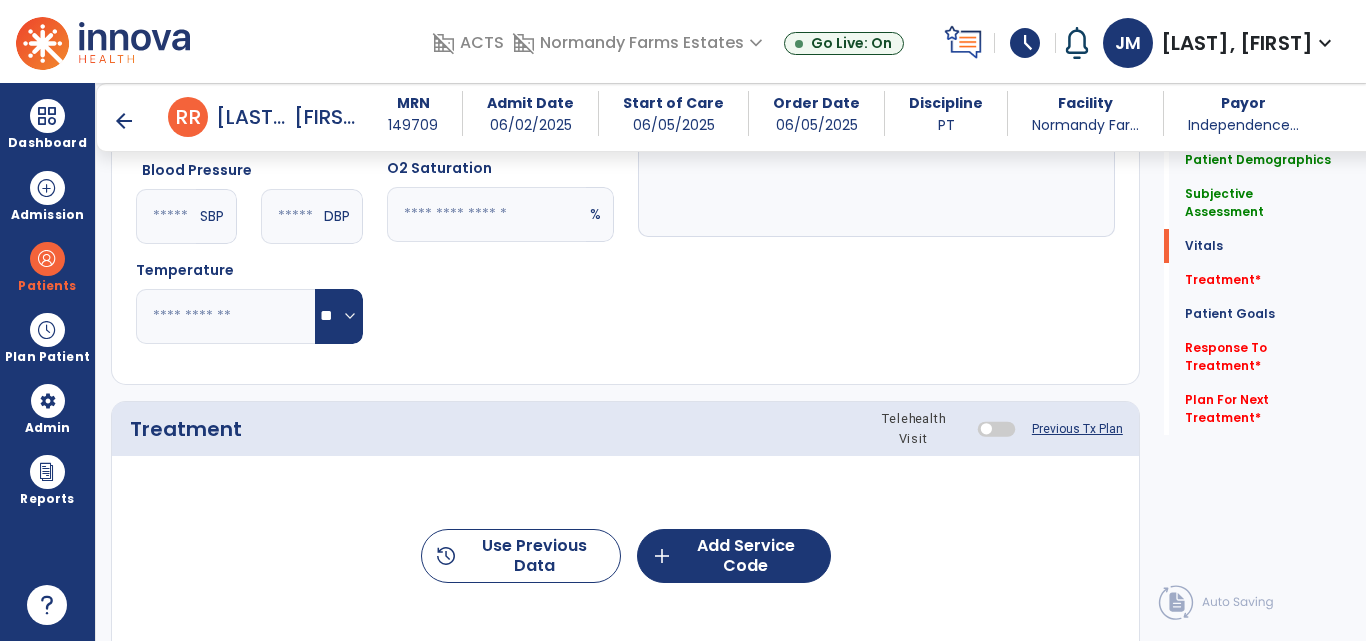 type on "**********" 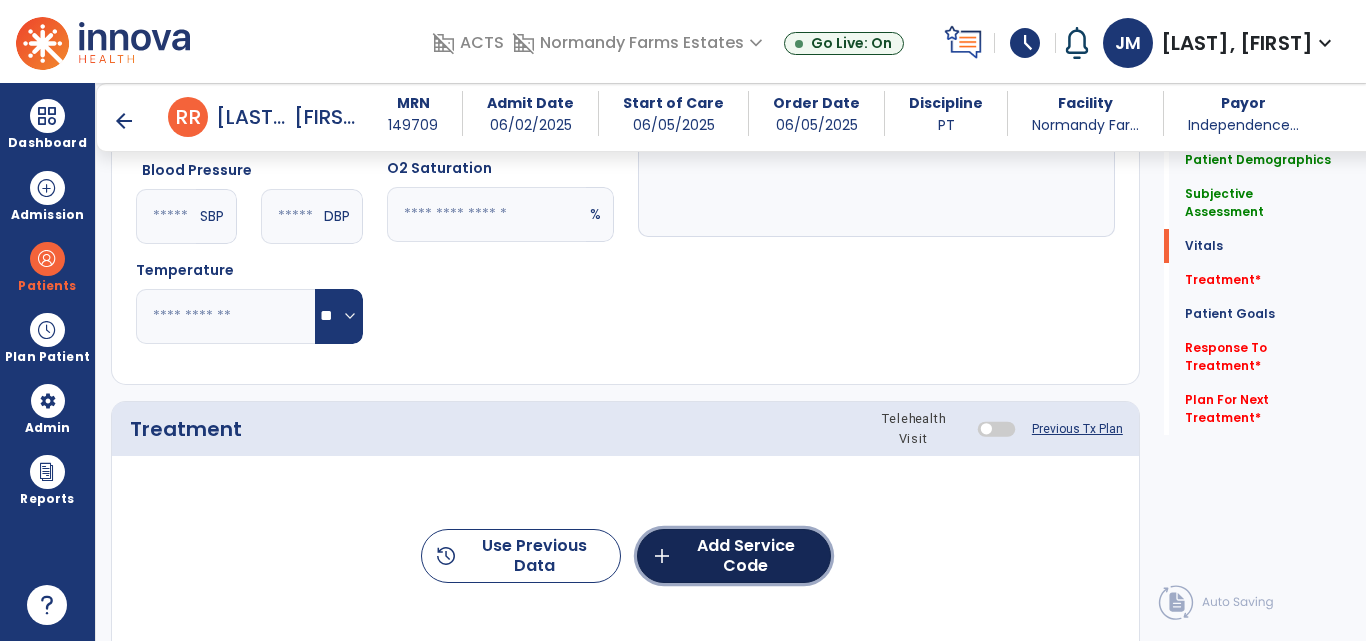click on "add  Add Service Code" 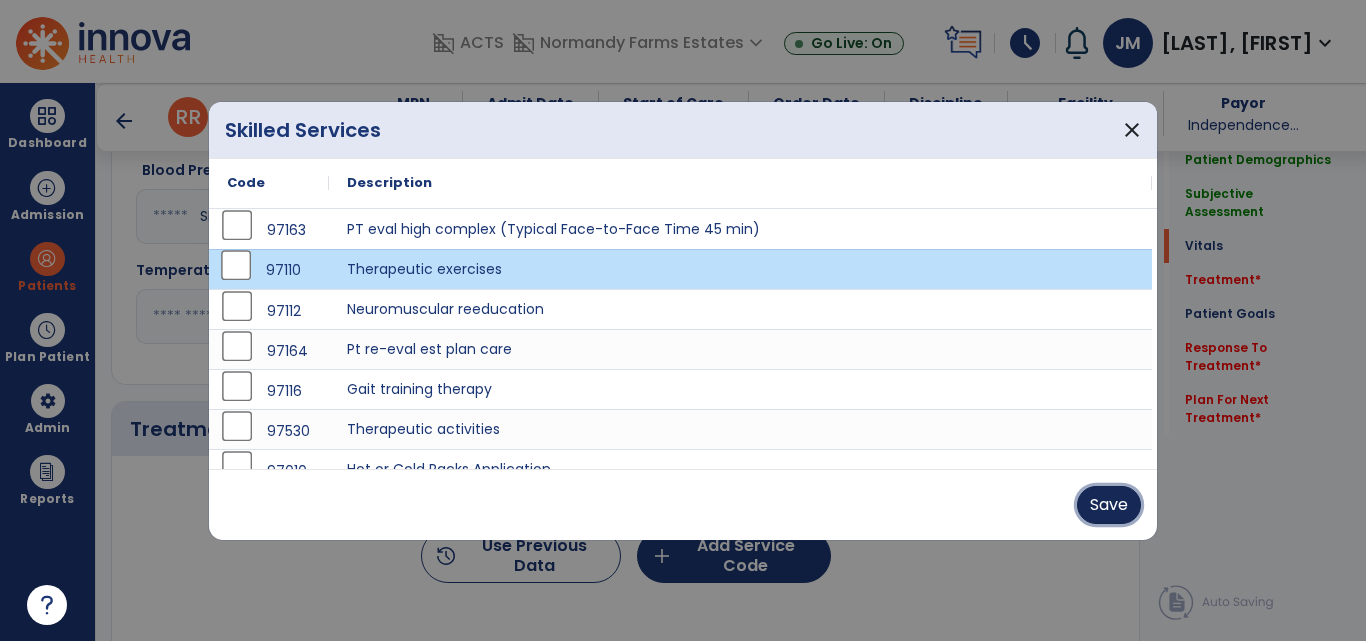 click on "Save" at bounding box center (1109, 505) 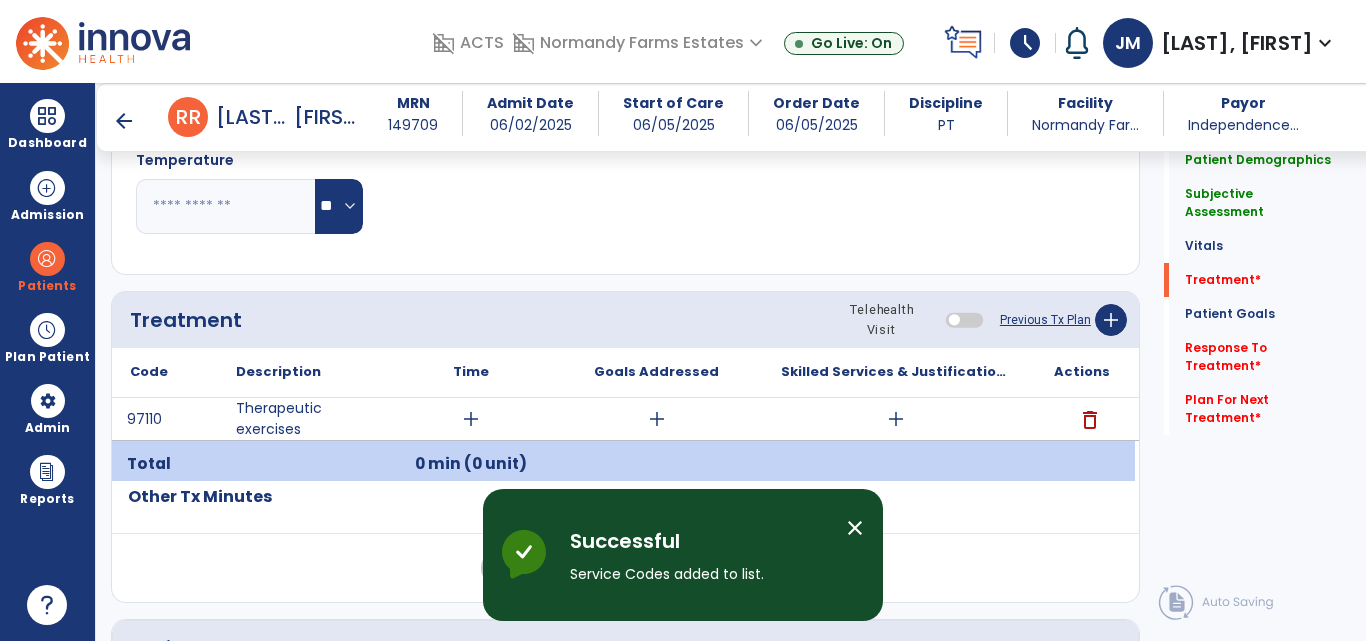 scroll, scrollTop: 1079, scrollLeft: 0, axis: vertical 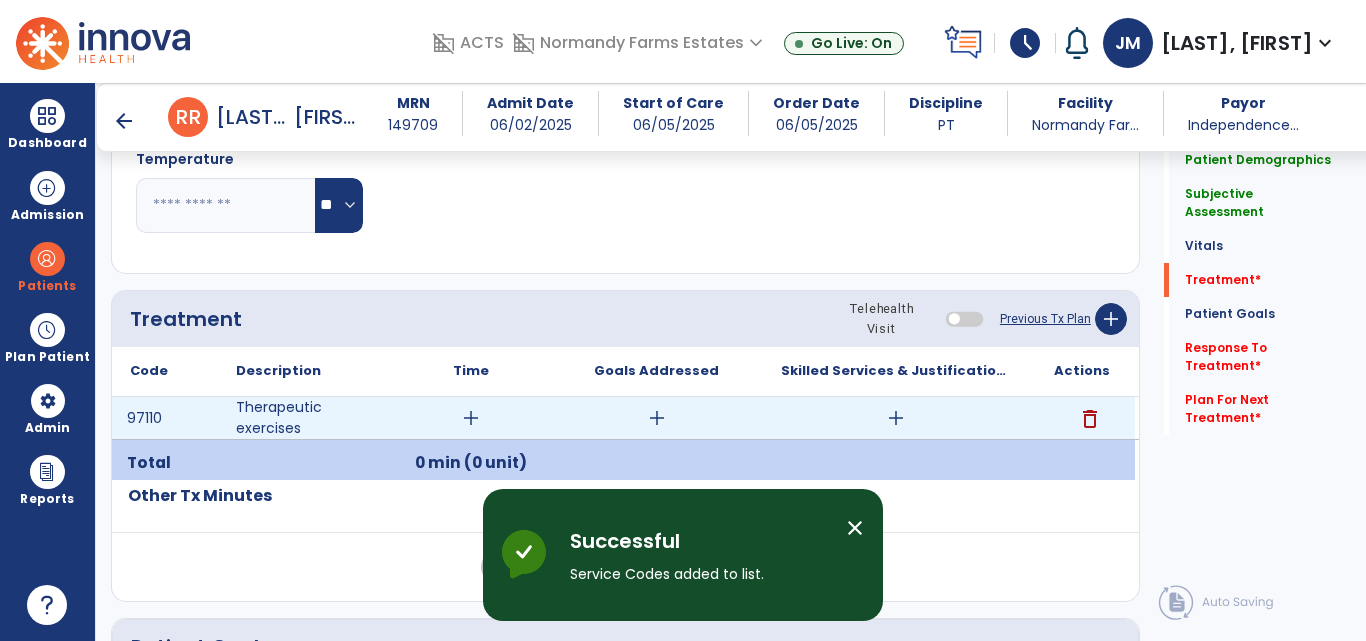 click on "add" at bounding box center (896, 418) 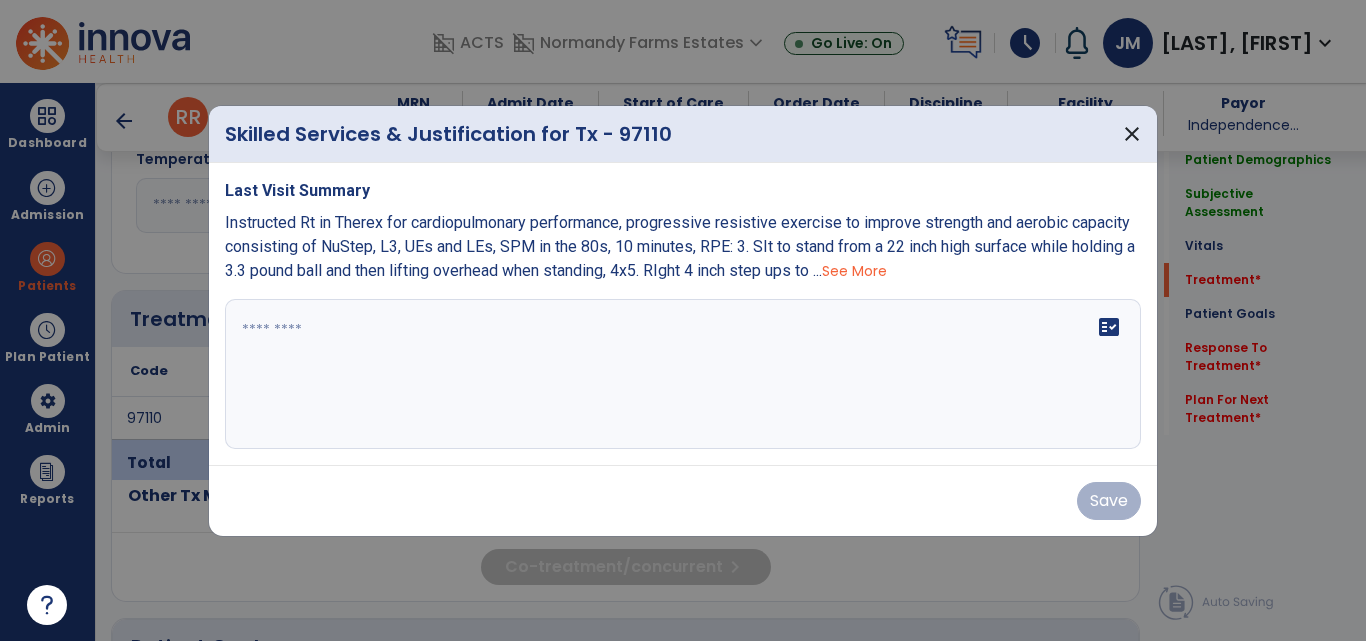 click on "See More" at bounding box center (854, 271) 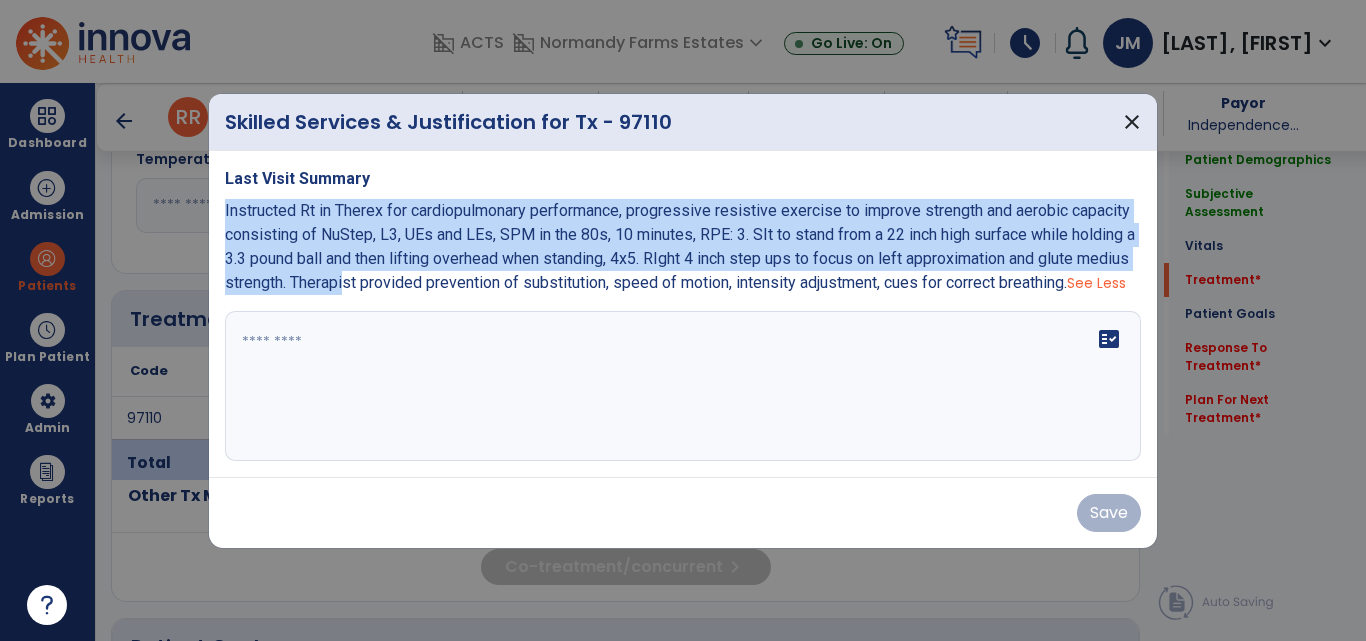 drag, startPoint x: 224, startPoint y: 196, endPoint x: 399, endPoint y: 268, distance: 189.23267 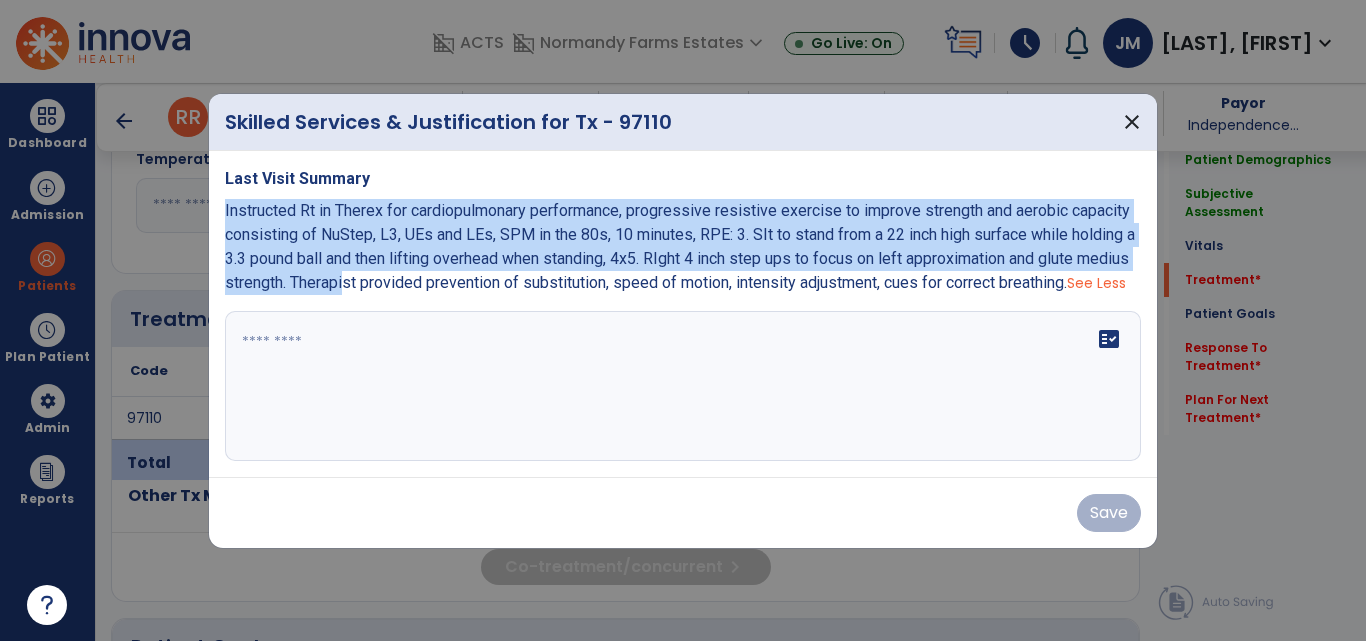 click on "Last Visit Summary Instructed Rt in Therex for cardiopulmonary performance, progressive resistive exercise to improve strength and aerobic capacity consisting of NuStep, L3, UEs and LEs, SPM in the 80s, 10 minutes, RPE: 3. Sit to stand from a 22 inch high surface while holding a 3.3 pound ball and then lifting overhead when standing, 4x5. RIght 4 inch step ups to focus on left approximation and glute medius strength. Therapist provided prevention of substitution, speed of motion, intensity adjustment, cues for correct breathing. See Less fact_check" at bounding box center (683, 314) 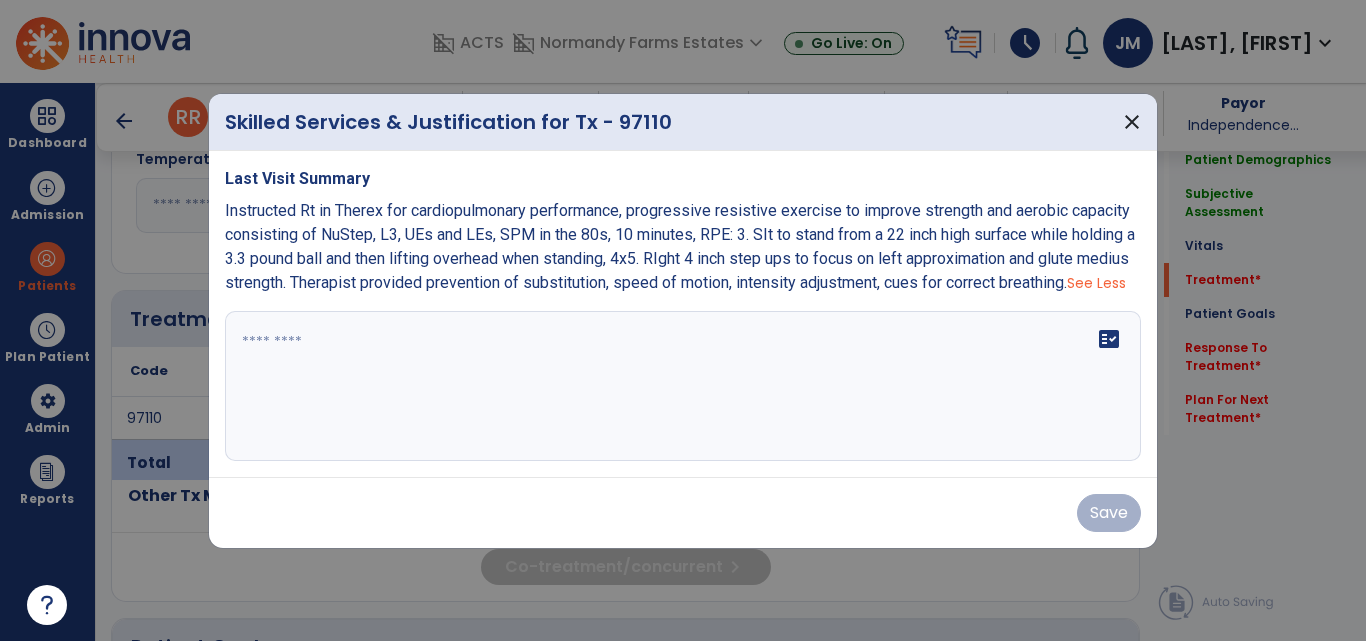 click on "Instructed Rt in Therex for  cardiopulmonary performance, progressive resistive exercise to improve strength and aerobic capacity  consisting of NuStep, L3, UEs and LEs, SPM in the 80s, 10 minutes, RPE: 3.  SIt to stand from a 22 inch high surface while holding a 3.3 pound ball and then lifting overhead when standing, 4x5. RIght 4 inch step ups to focus on left approximation and glute medius strength. Therapist provided prevention of substitution, speed of motion, intensity adjustment, cues for correct breathing." at bounding box center (680, 246) 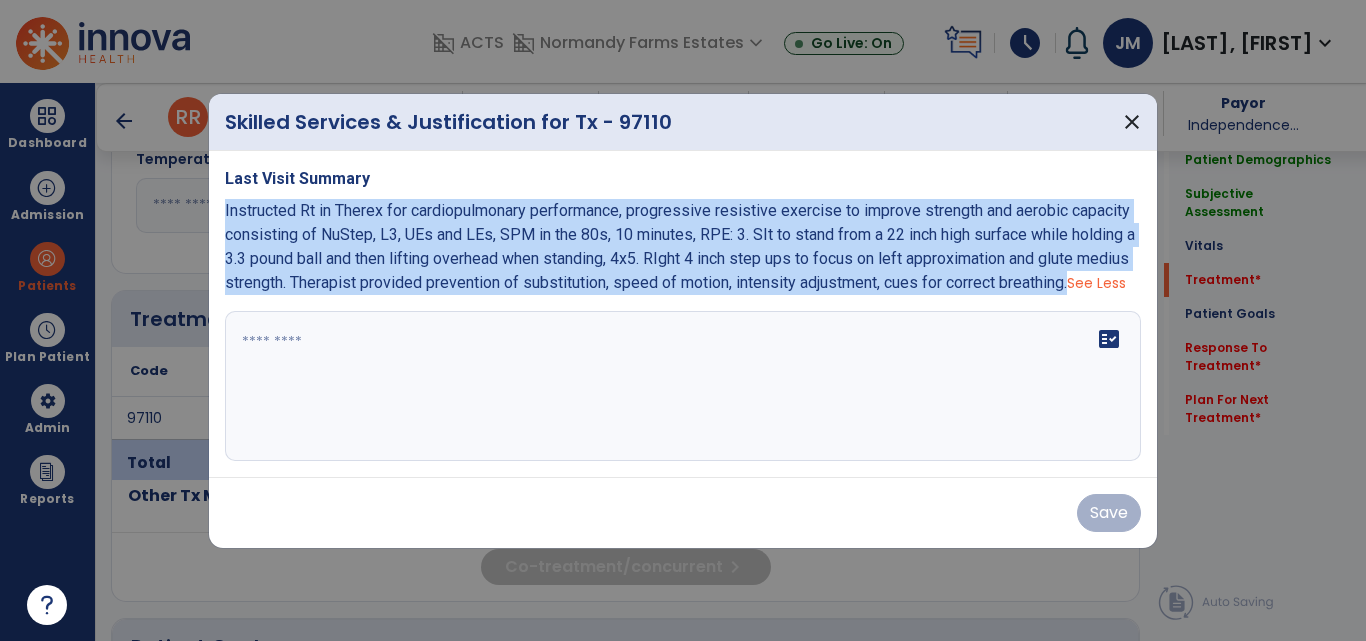 drag, startPoint x: 1137, startPoint y: 273, endPoint x: 214, endPoint y: 199, distance: 925.9617 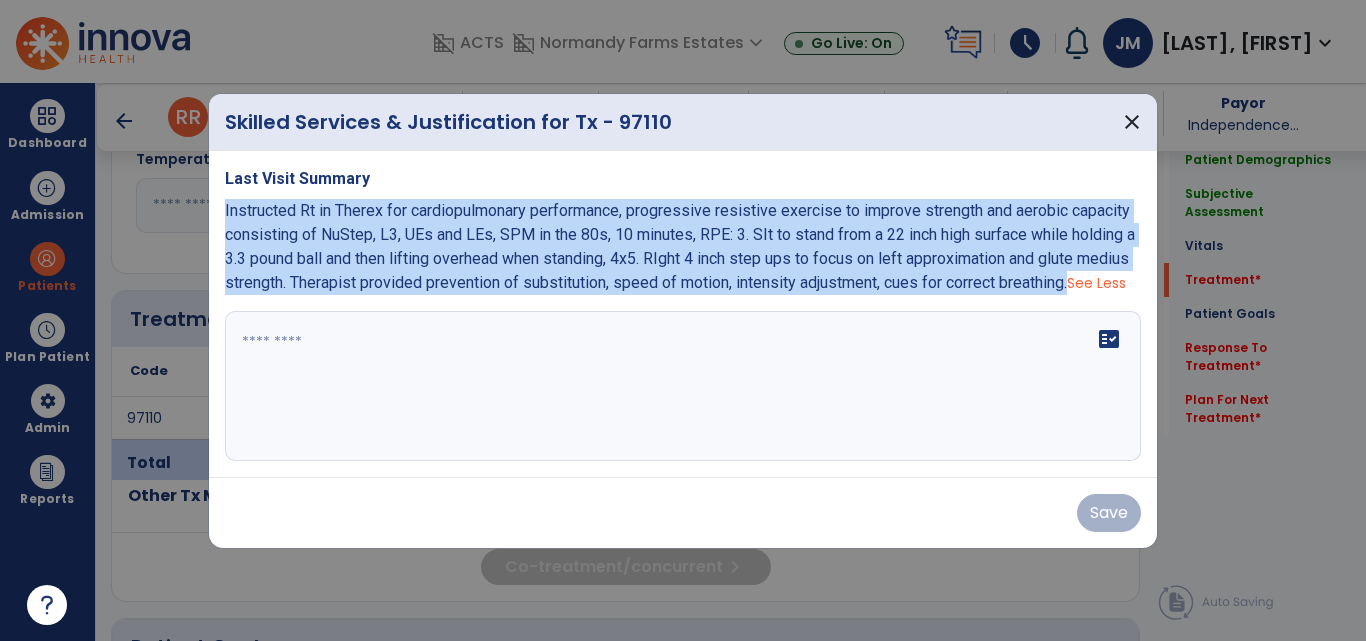 click on "Last Visit Summary Instructed Rt in Therex for cardiopulmonary performance, progressive resistive exercise to improve strength and aerobic capacity consisting of NuStep, L3, UEs and LEs, SPM in the 80s, 10 minutes, RPE: 3. Sit to stand from a 22 inch high surface while holding a 3.3 pound ball and then lifting overhead when standing, 4x5. RIght 4 inch step ups to focus on left approximation and glute medius strength. Therapist provided prevention of substitution, speed of motion, intensity adjustment, cues for correct breathing. See Less fact_check" at bounding box center (683, 314) 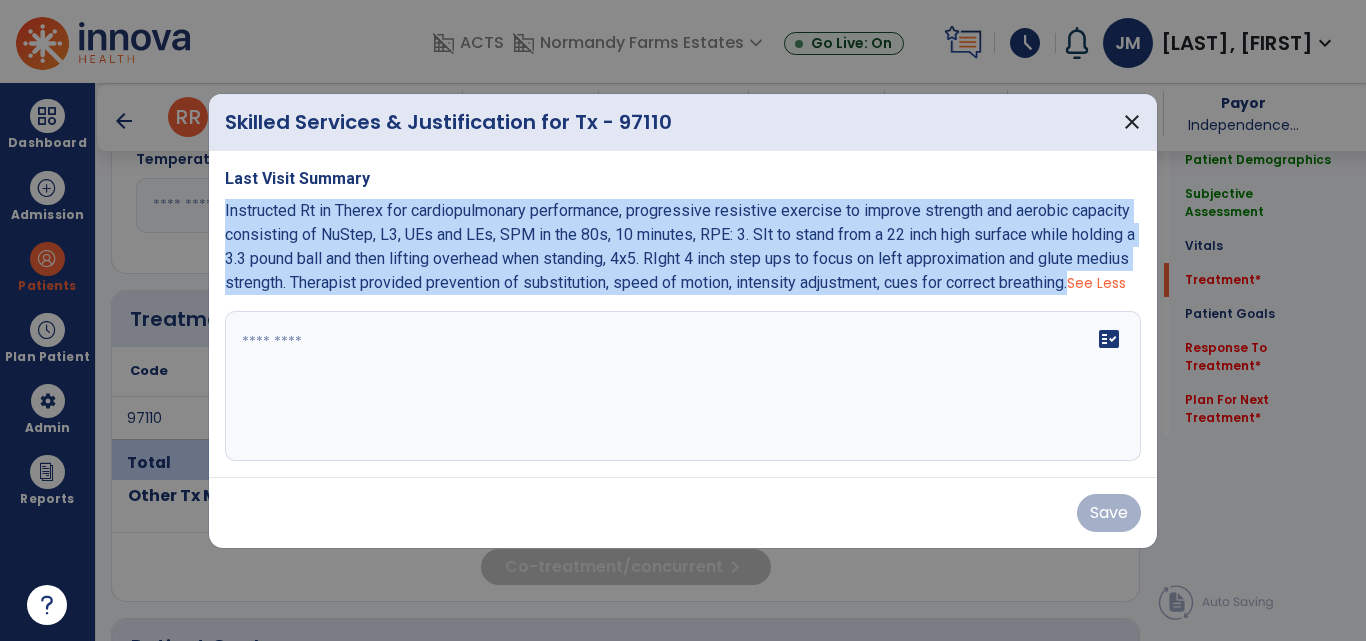 copy on "Instructed Rt in Therex for  cardiopulmonary performance, progressive resistive exercise to improve strength and aerobic capacity  consisting of NuStep, L3, UEs and LEs, SPM in the 80s, 10 minutes, RPE: 3.  SIt to stand from a 22 inch high surface while holding a 3.3 pound ball and then lifting overhead when standing, 4x5. RIght 4 inch step ups to focus on left approximation and glute medius strength. Therapist provided prevention of substitution, speed of motion, intensity adjustment, cues for correct breathing." 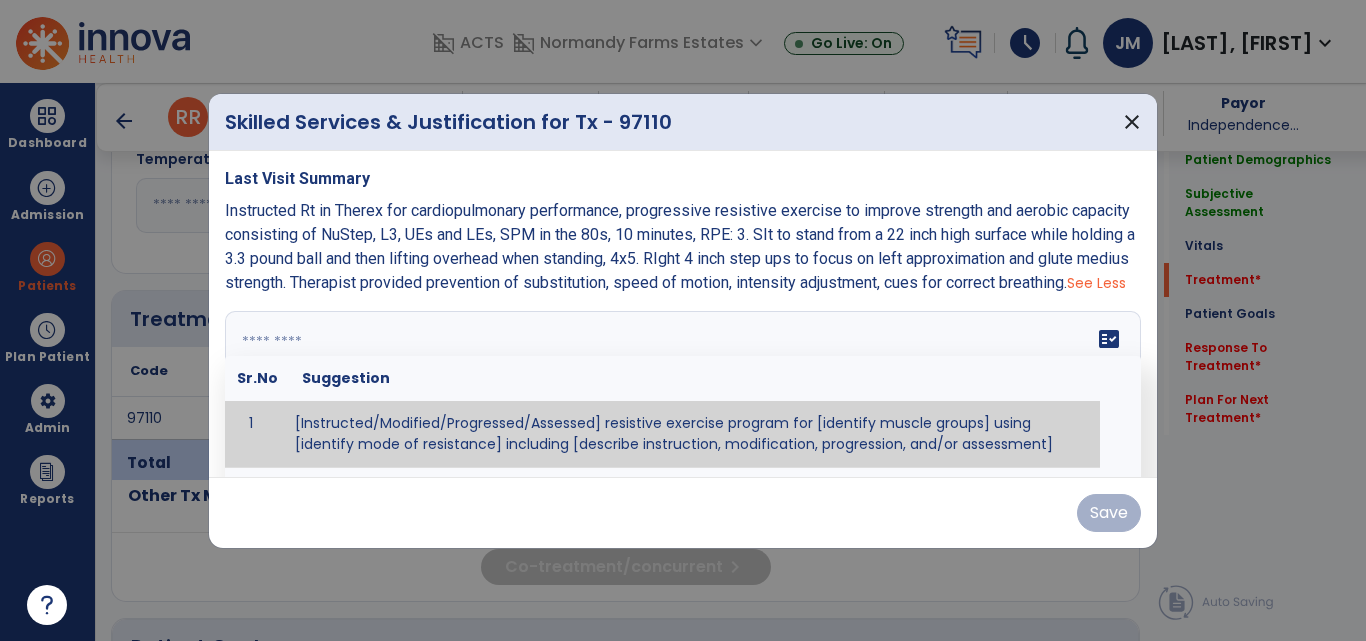 click at bounding box center [683, 386] 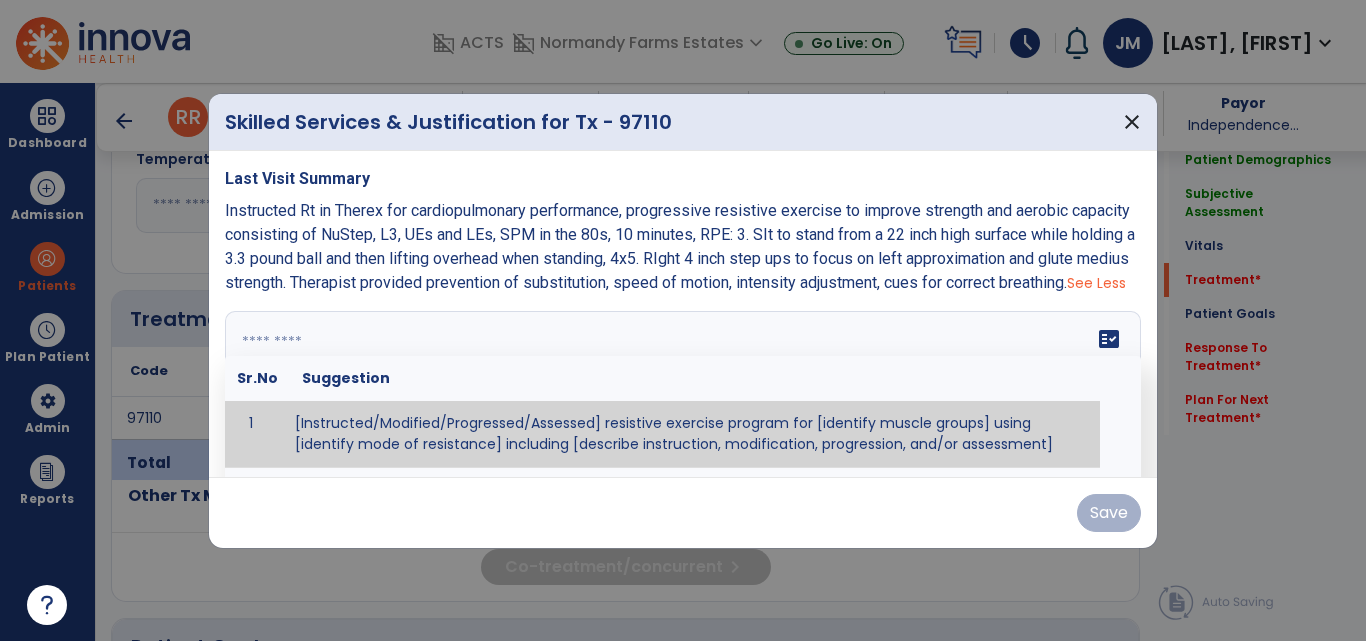 paste on "**********" 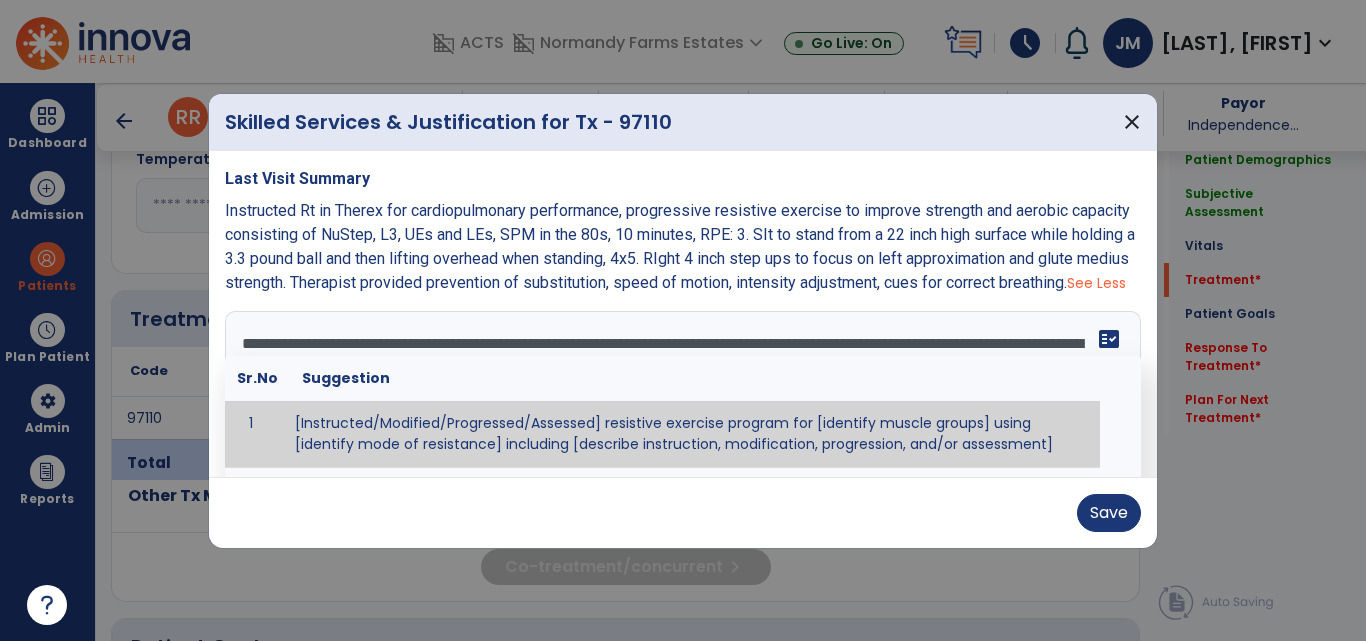 click on "**********" at bounding box center [680, 386] 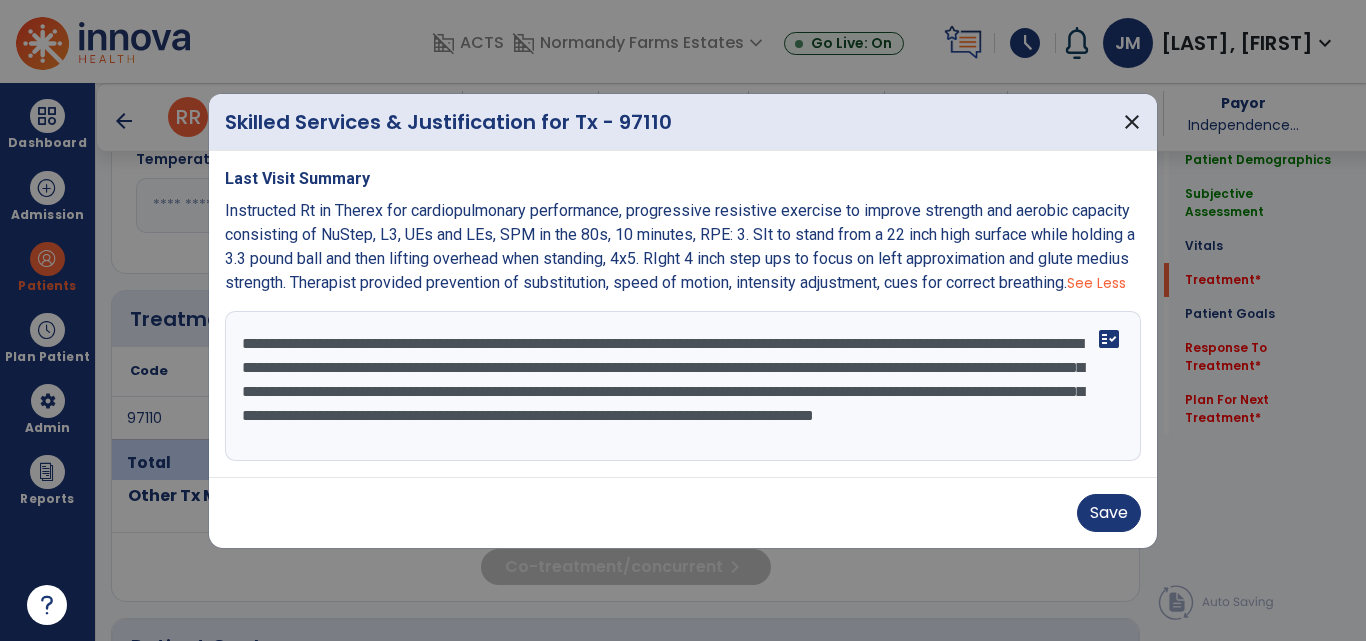 type on "**********" 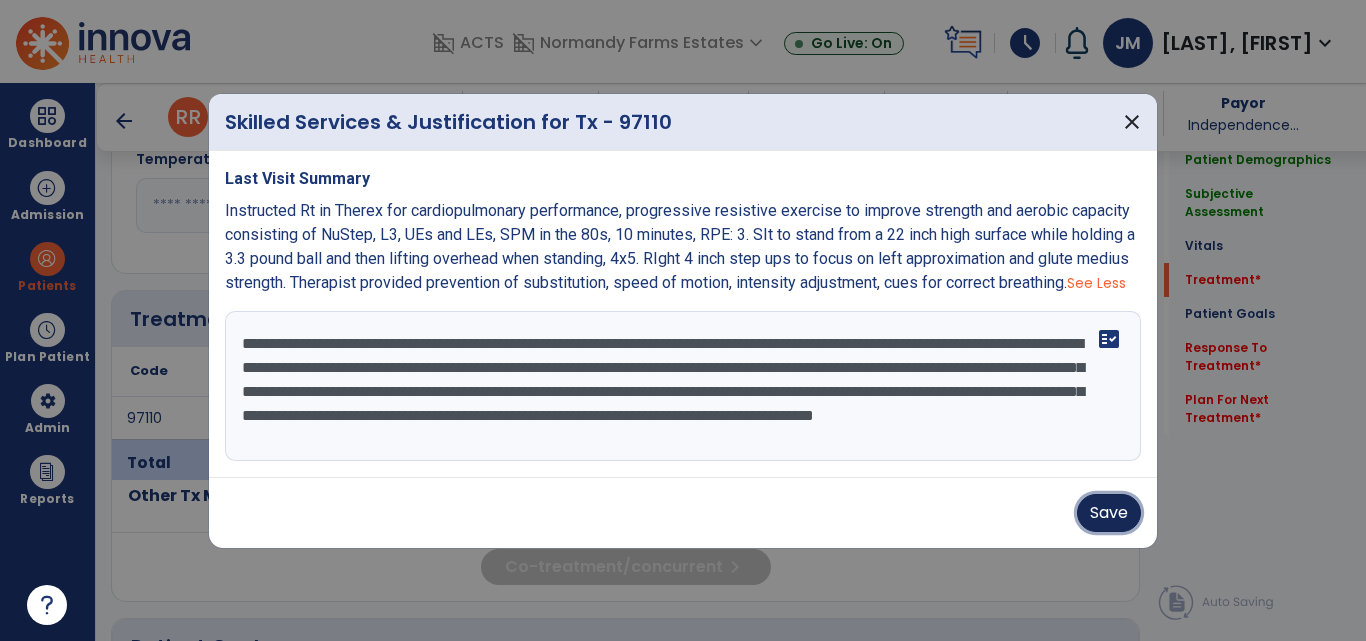 click on "Save" at bounding box center [1109, 513] 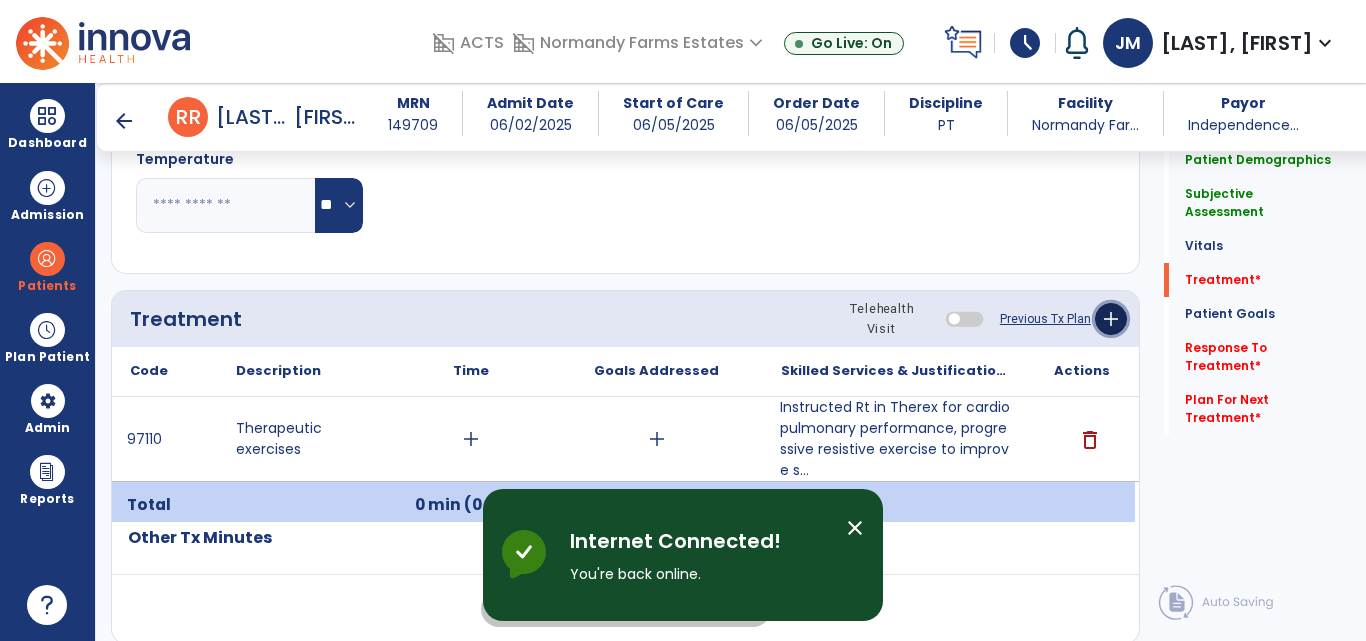 click on "add" 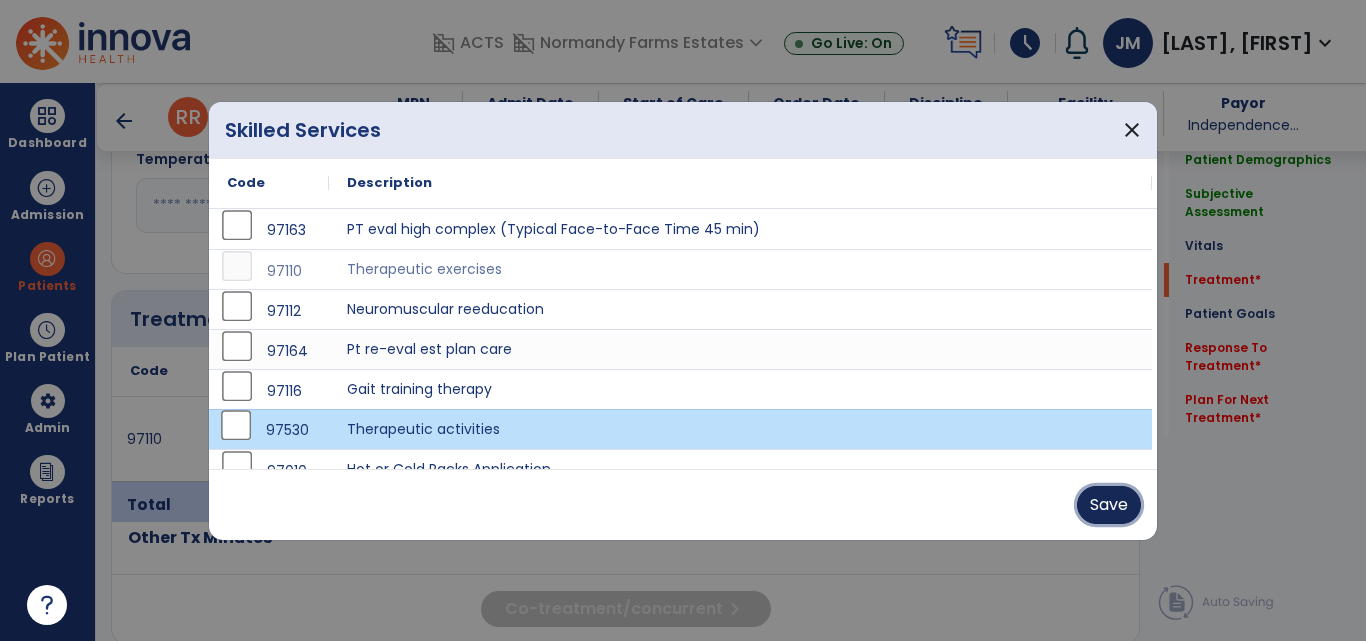 click on "Save" at bounding box center [1109, 505] 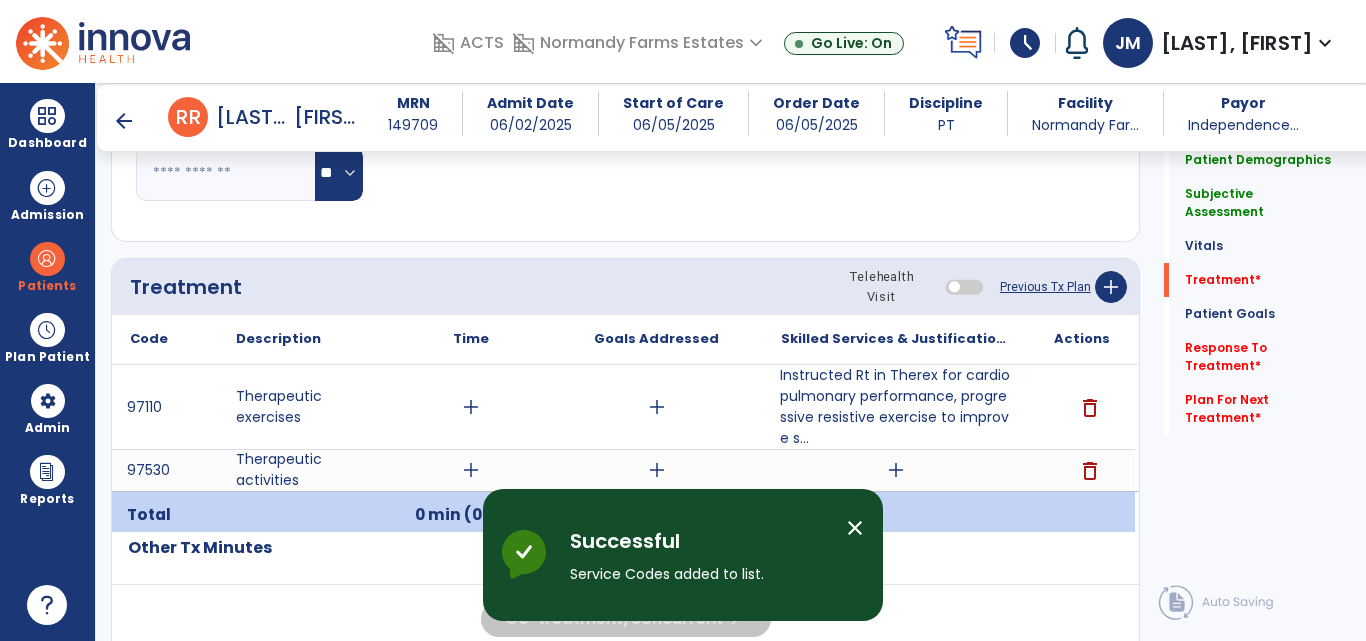 scroll, scrollTop: 1112, scrollLeft: 0, axis: vertical 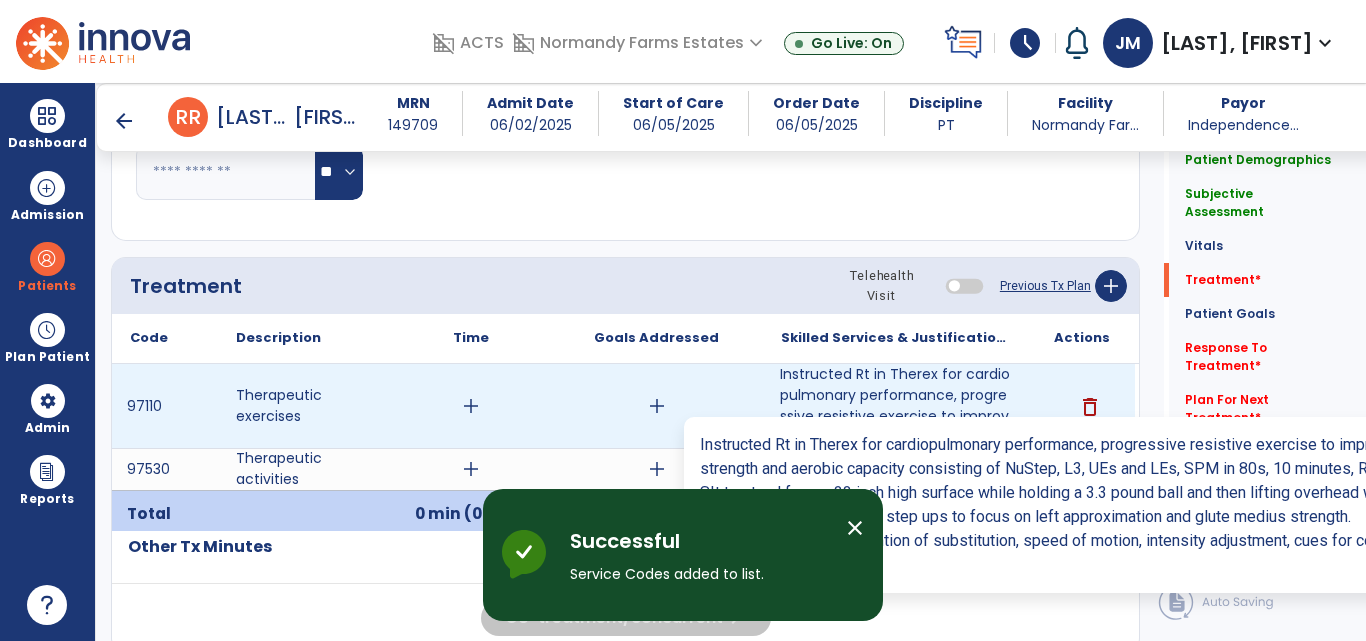 click on "Instructed Rt in Therex for cardiopulmonary performance, progressive resistive exercise to improve s..." at bounding box center (896, 406) 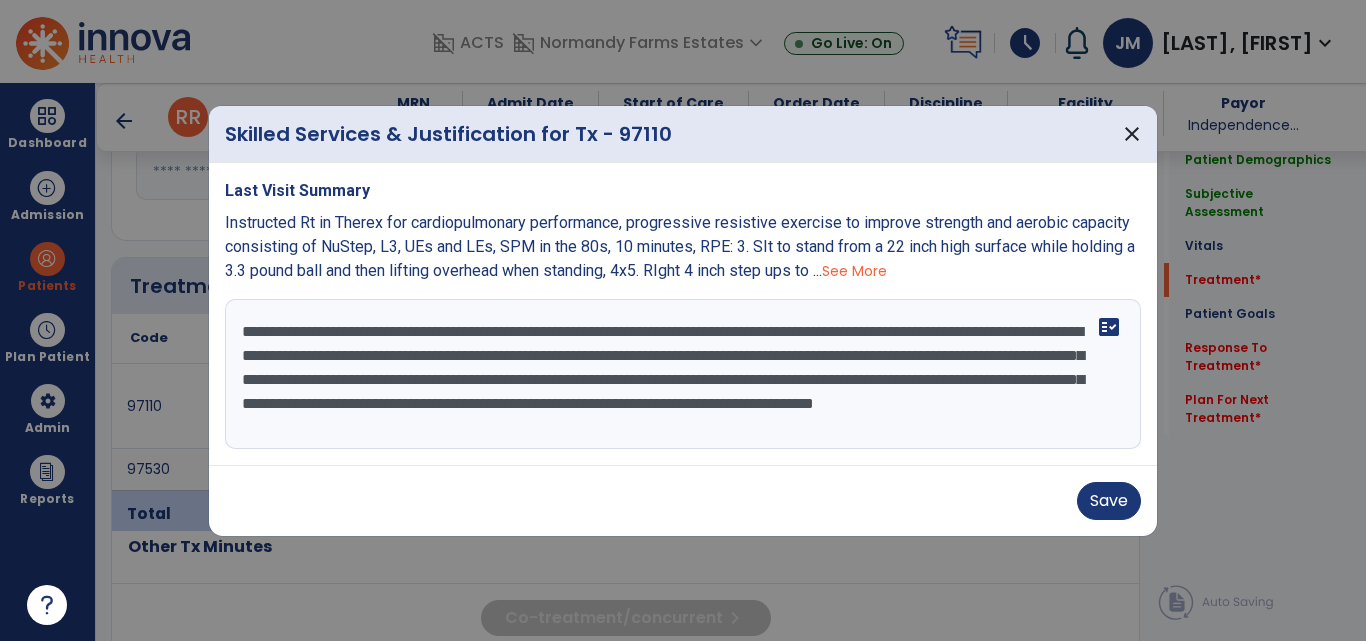 drag, startPoint x: 347, startPoint y: 378, endPoint x: 357, endPoint y: 381, distance: 10.440307 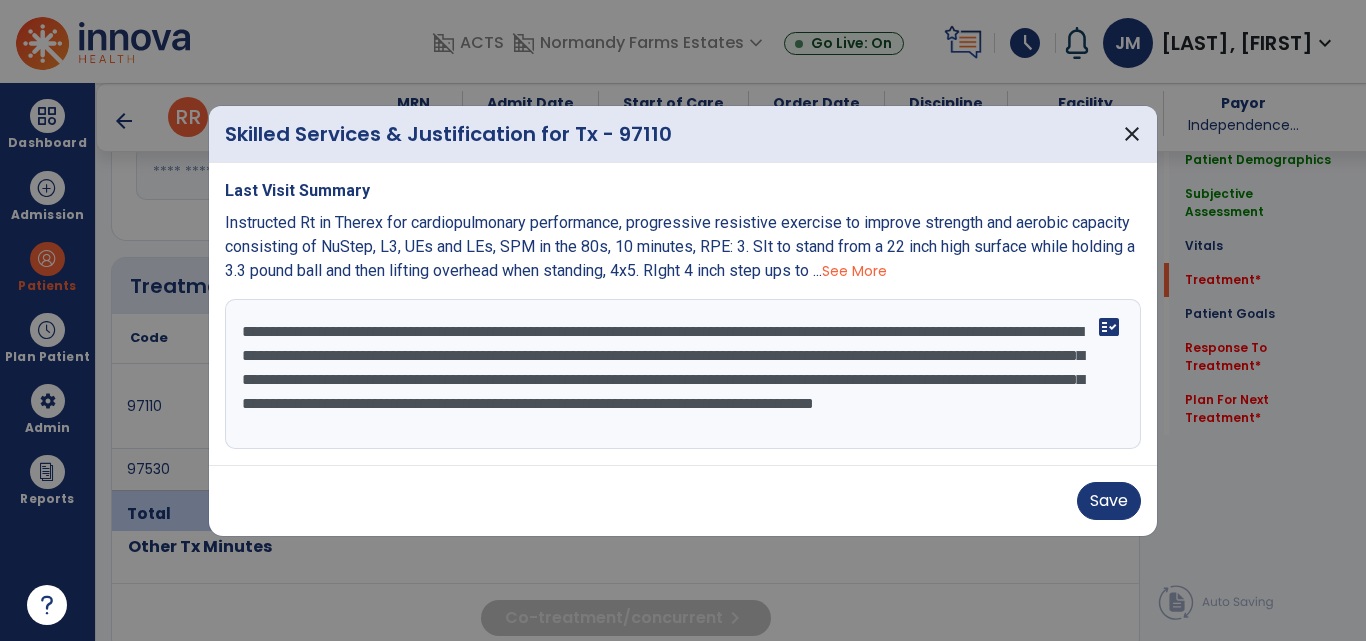 click on "**********" at bounding box center (683, 374) 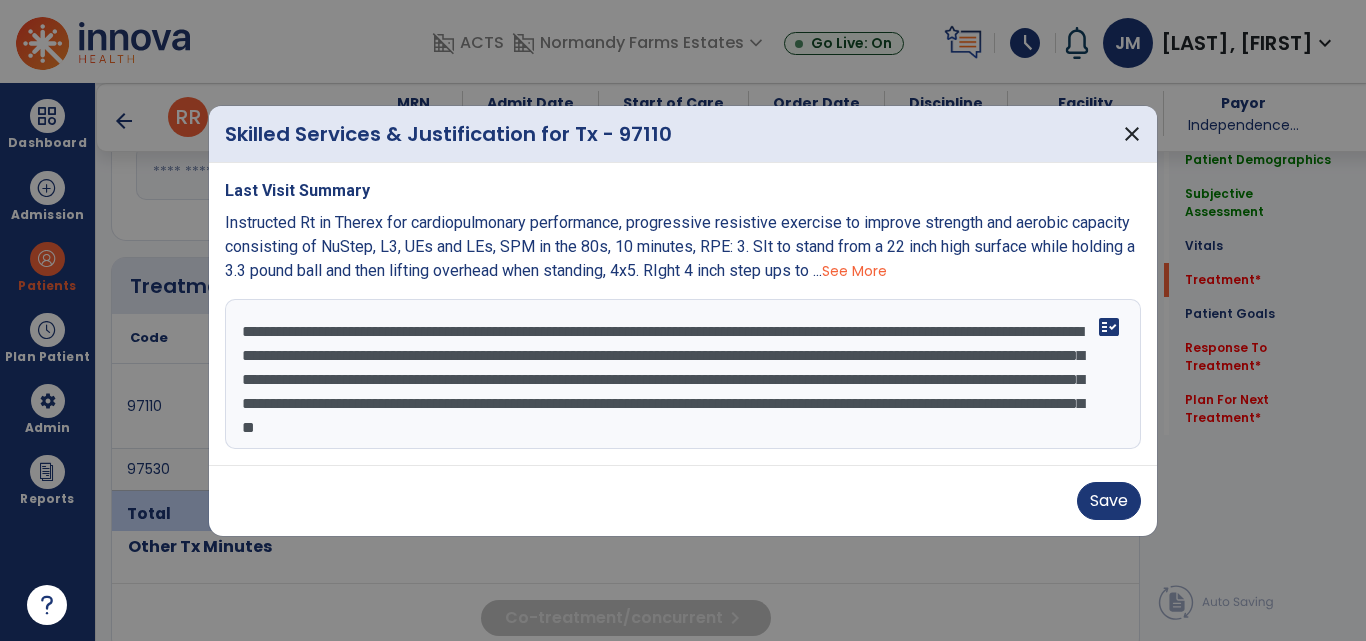 scroll, scrollTop: 7, scrollLeft: 0, axis: vertical 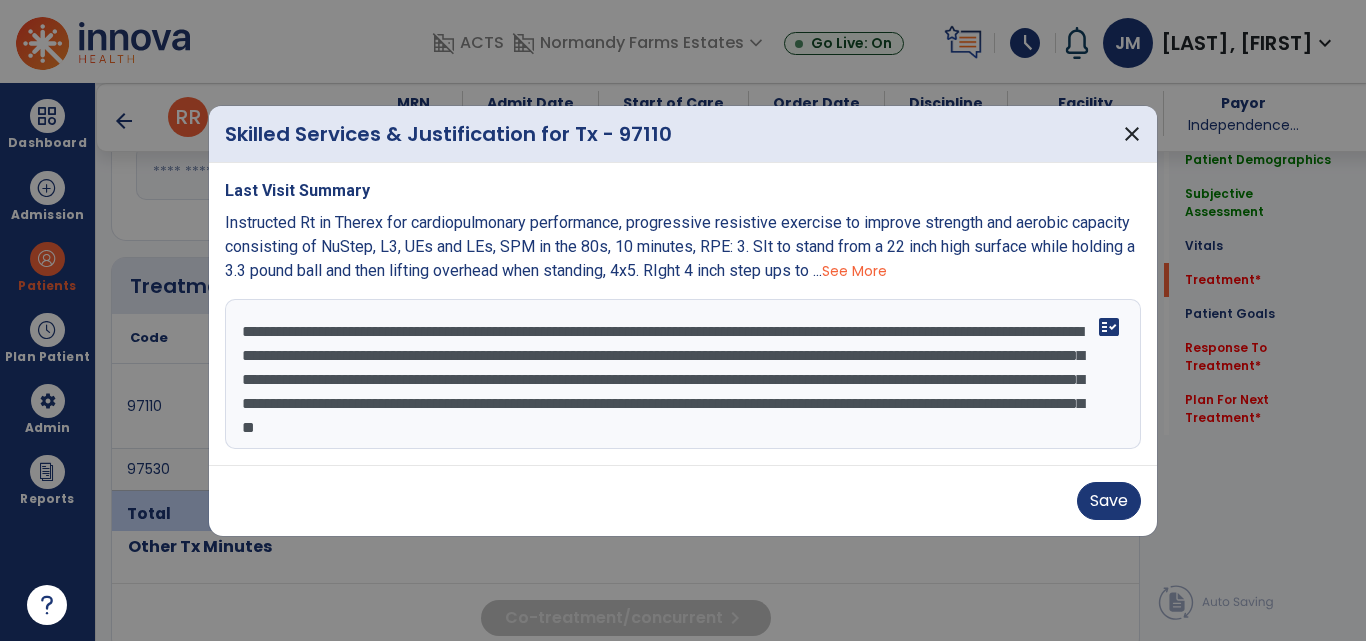 click on "**********" at bounding box center (683, 374) 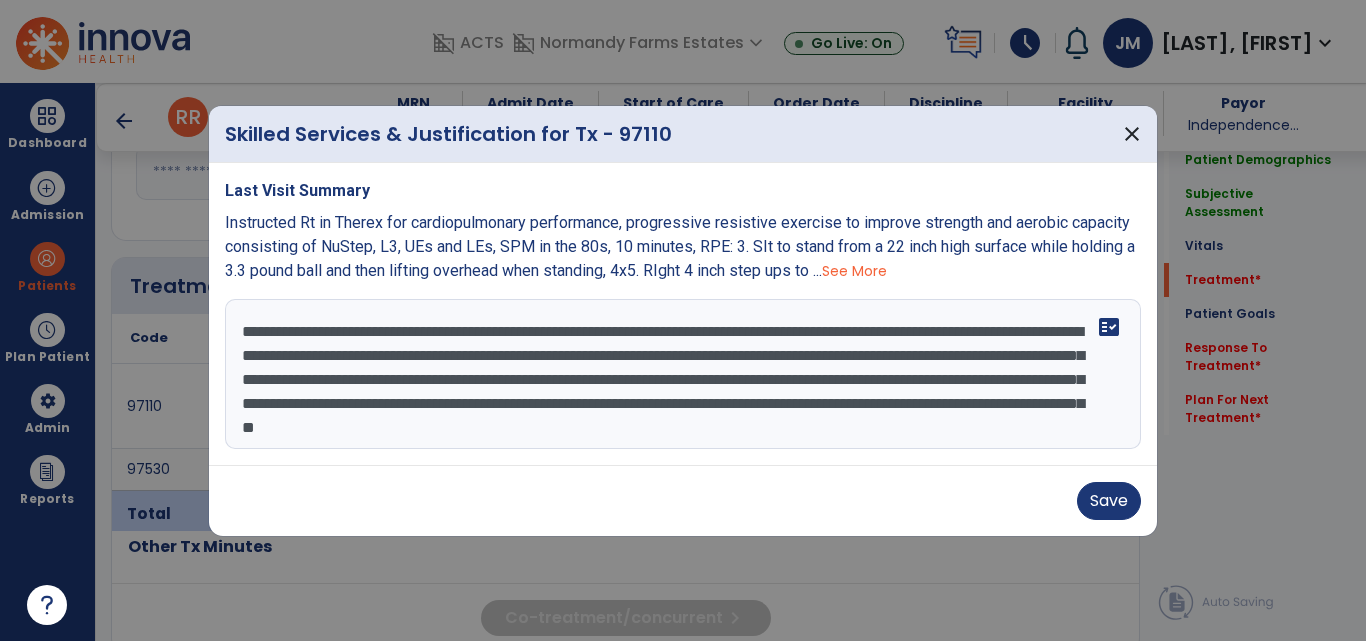 drag, startPoint x: 730, startPoint y: 370, endPoint x: 665, endPoint y: 395, distance: 69.641945 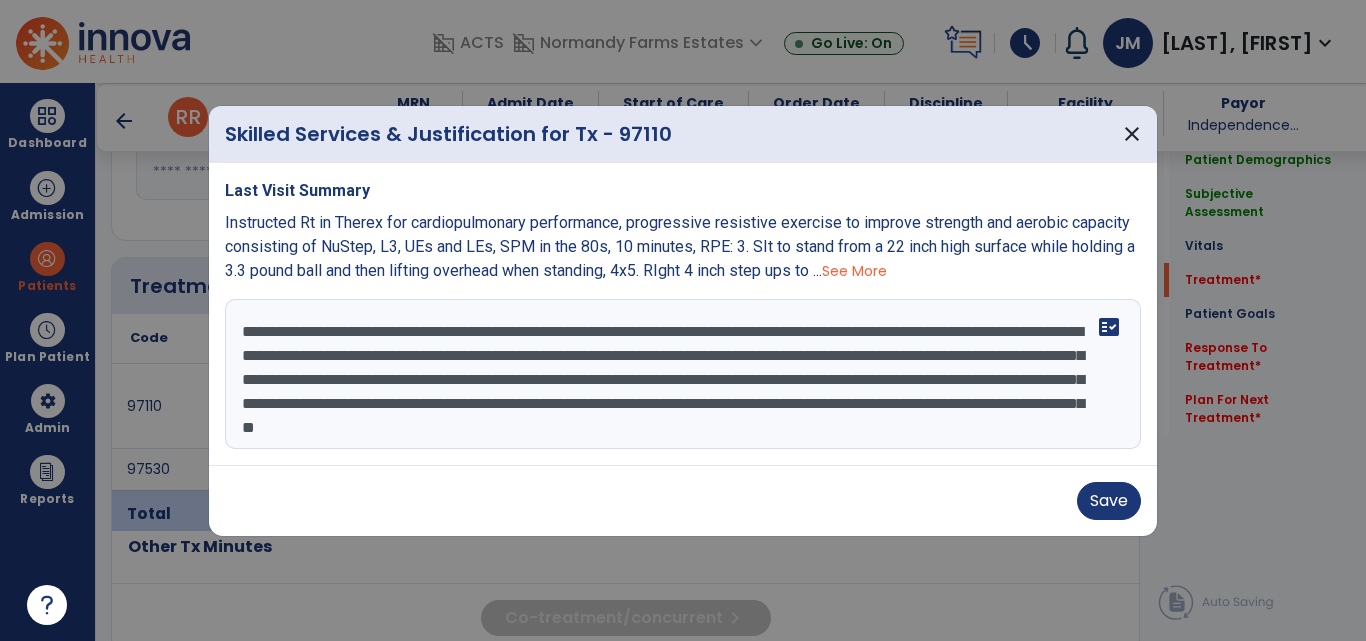 click on "**********" at bounding box center [683, 374] 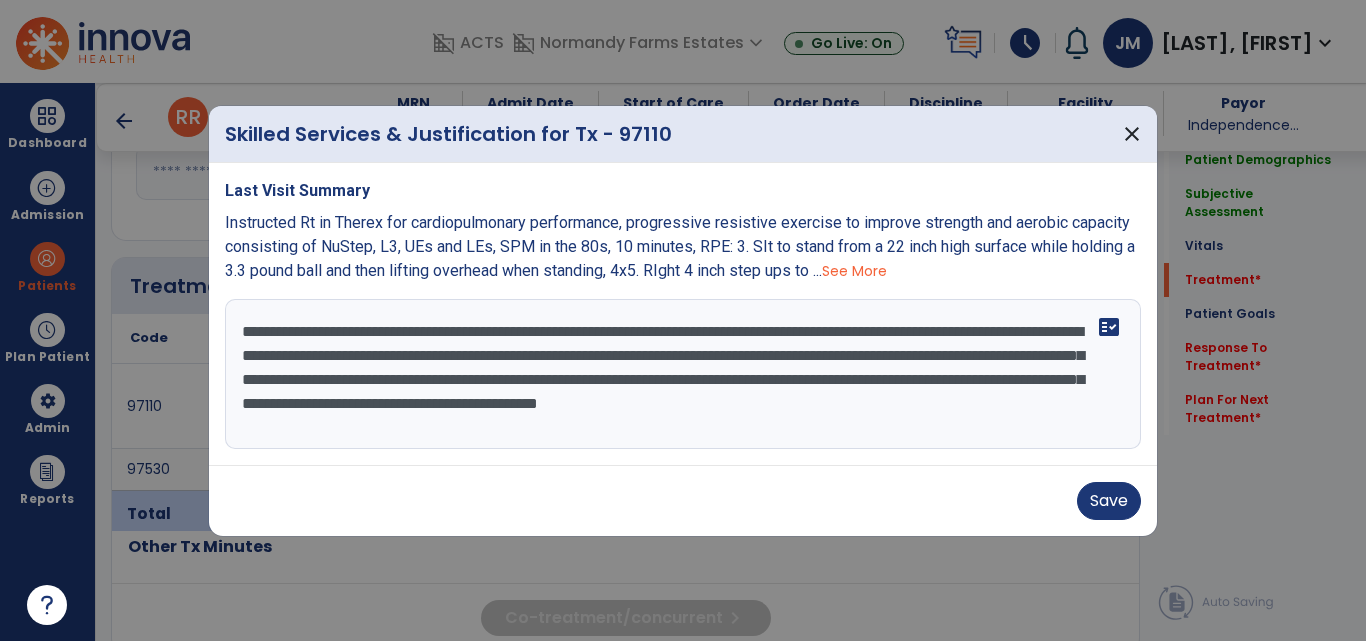 scroll, scrollTop: 0, scrollLeft: 0, axis: both 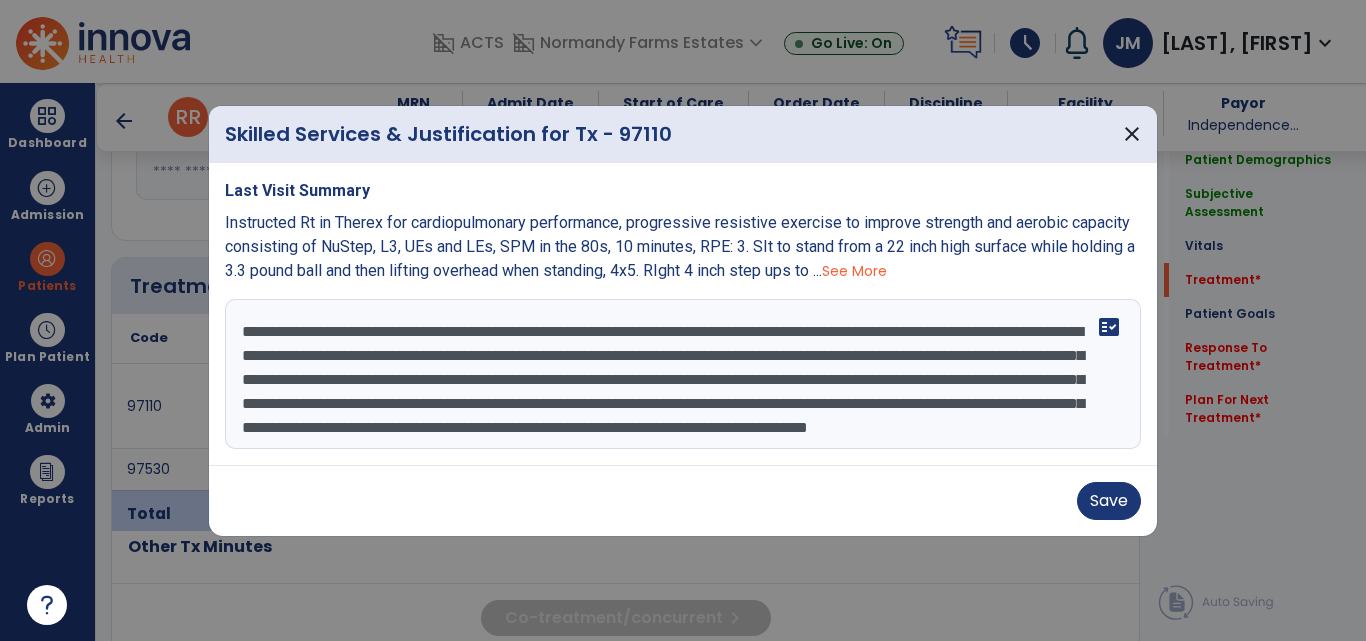 drag, startPoint x: 579, startPoint y: 378, endPoint x: 384, endPoint y: 404, distance: 196.7257 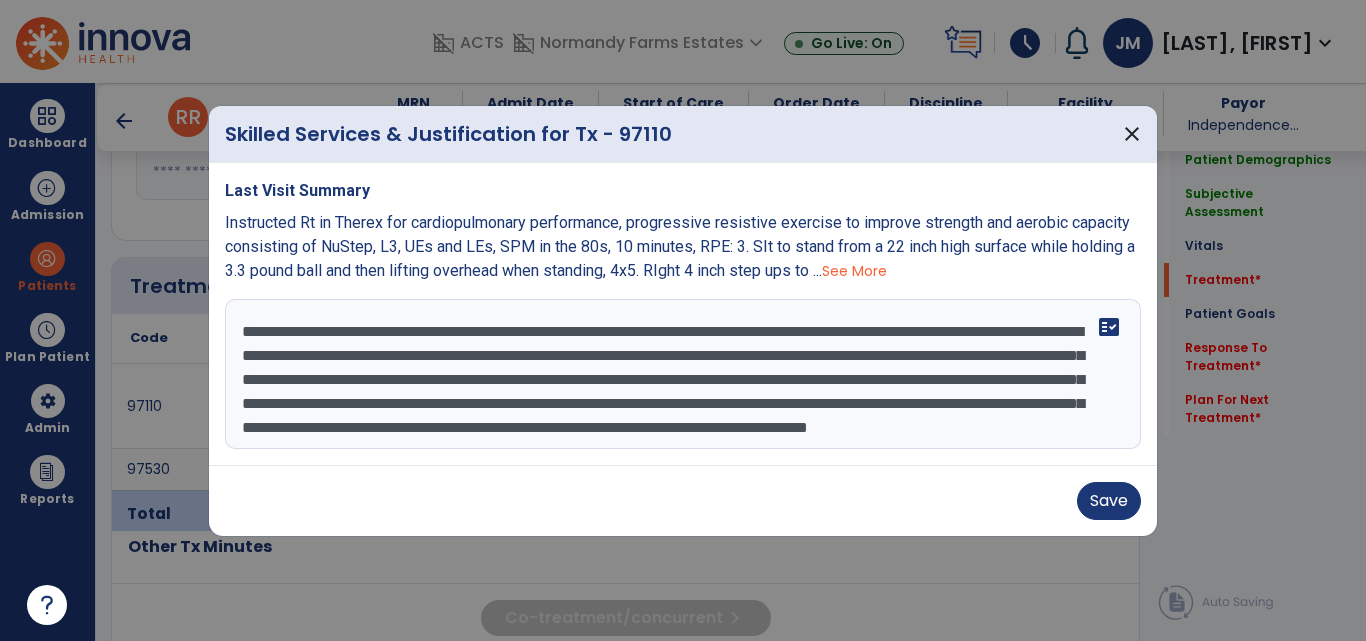 click on "**********" at bounding box center [683, 374] 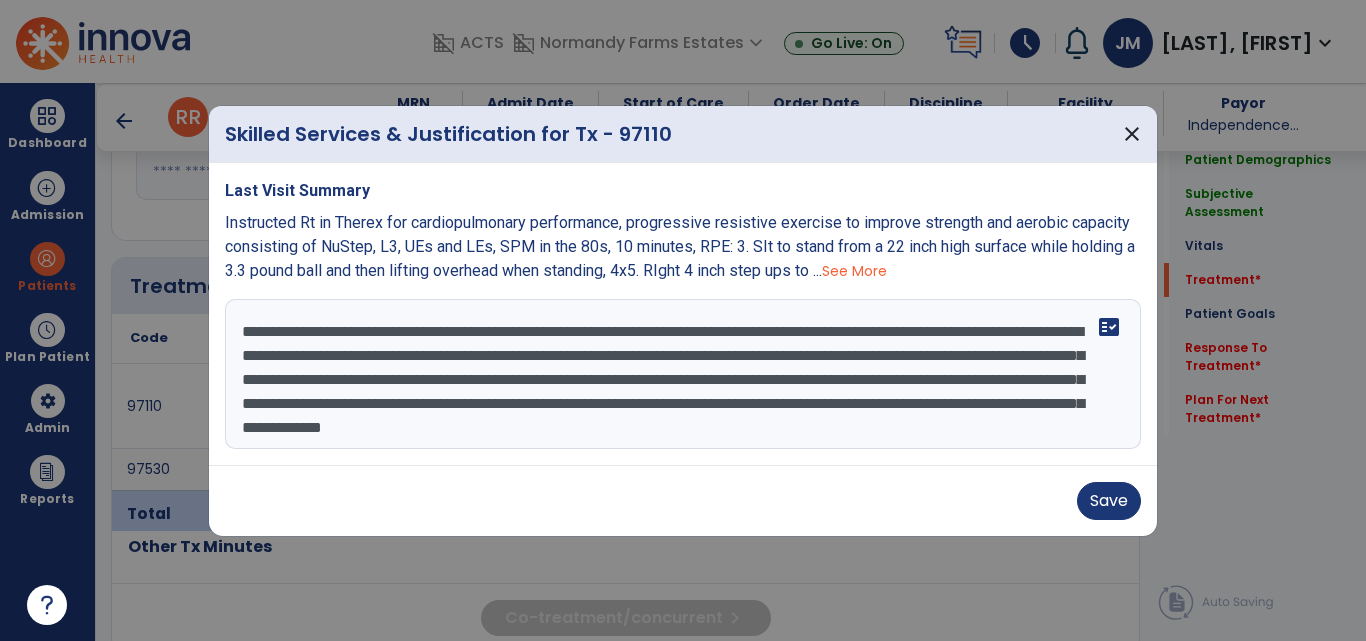 scroll, scrollTop: 24, scrollLeft: 0, axis: vertical 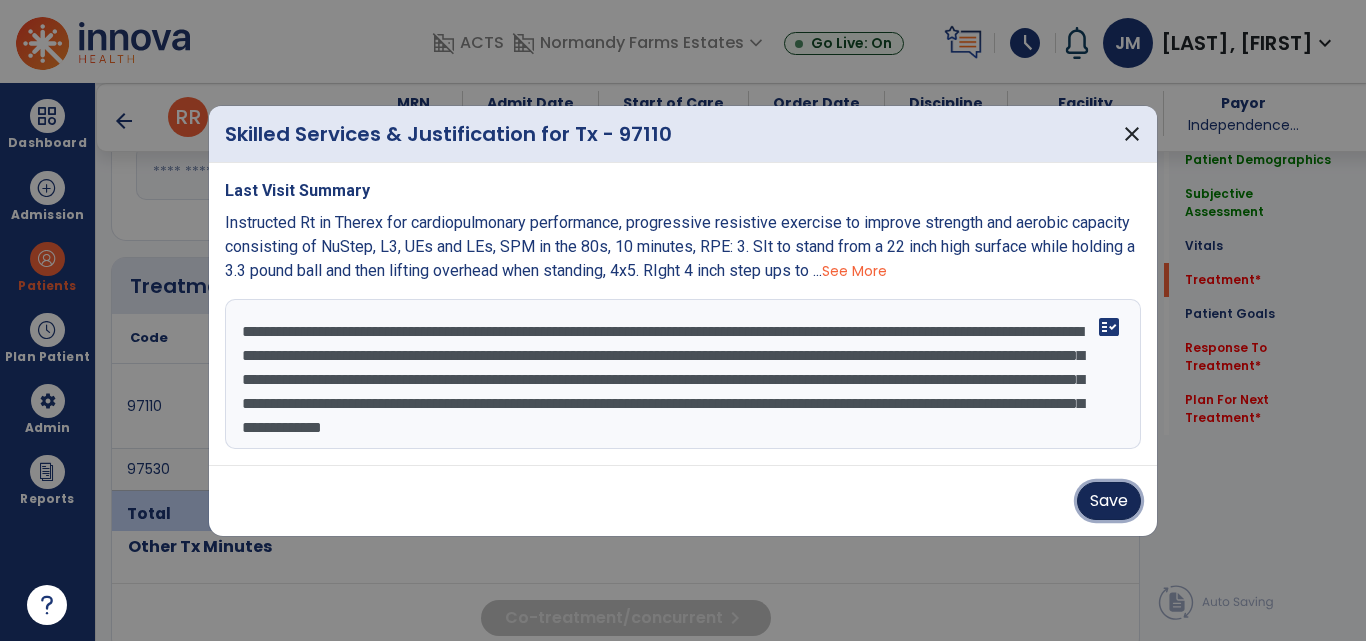 click on "Save" at bounding box center [1109, 501] 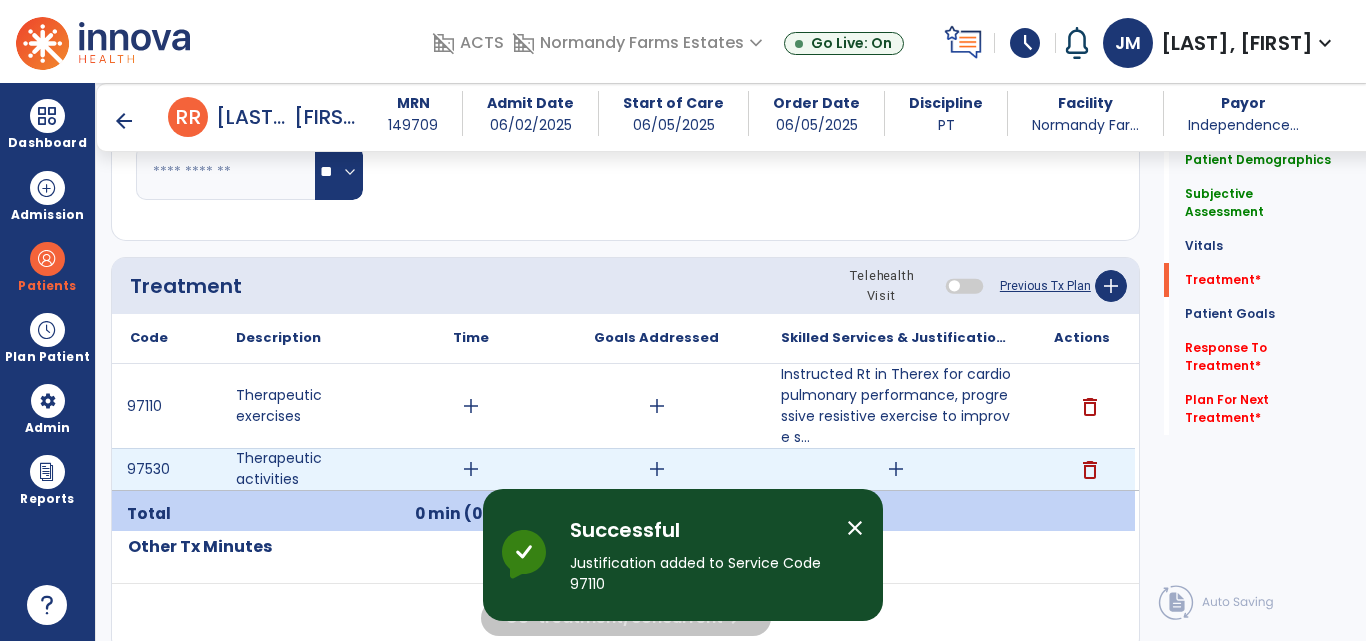 click on "add" at bounding box center [896, 469] 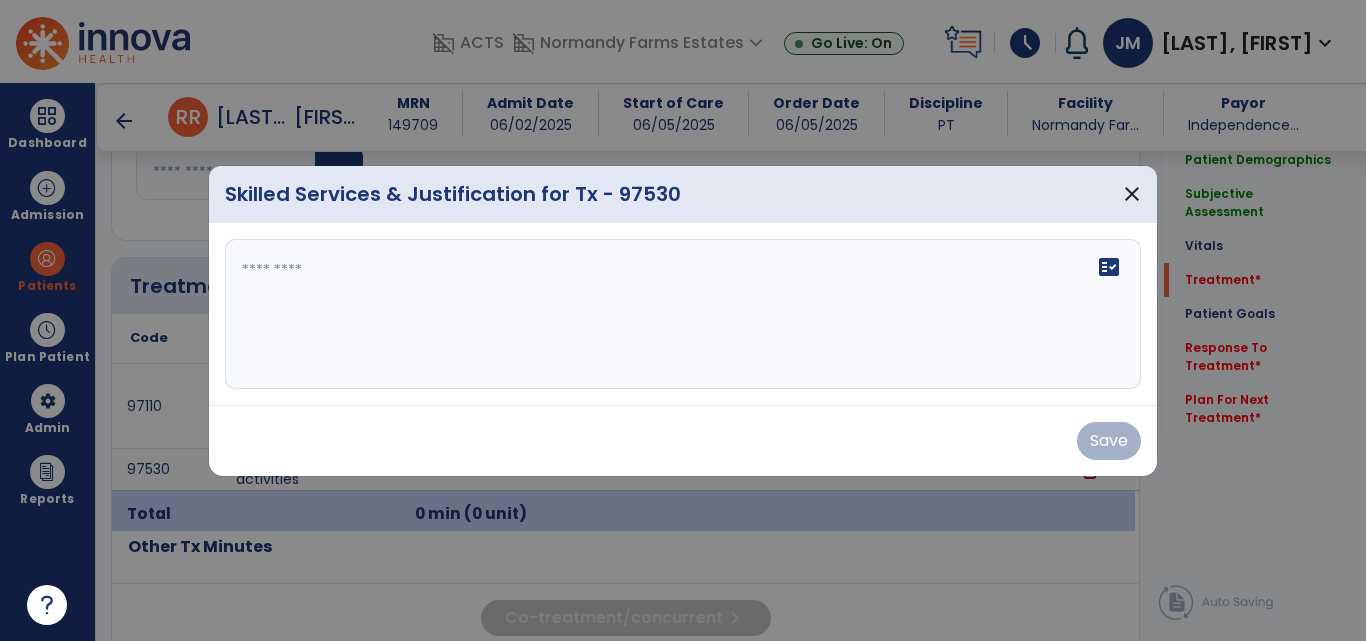 click 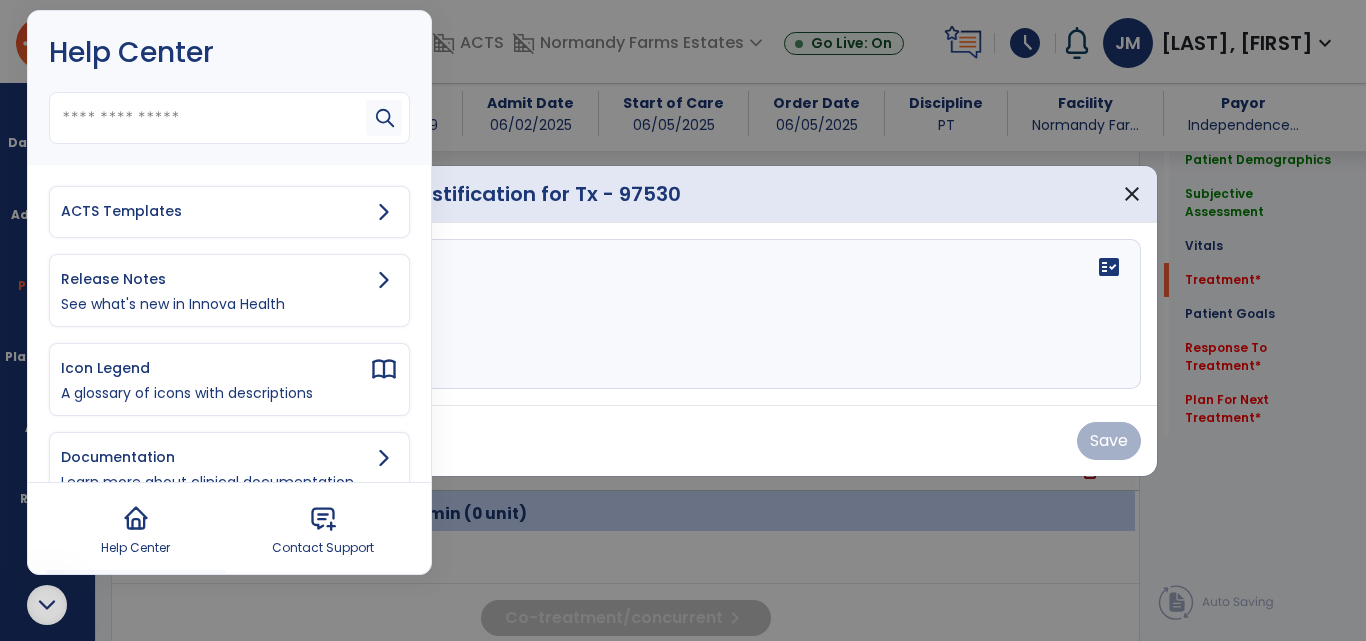 click on "ACTS Templates" at bounding box center [215, 211] 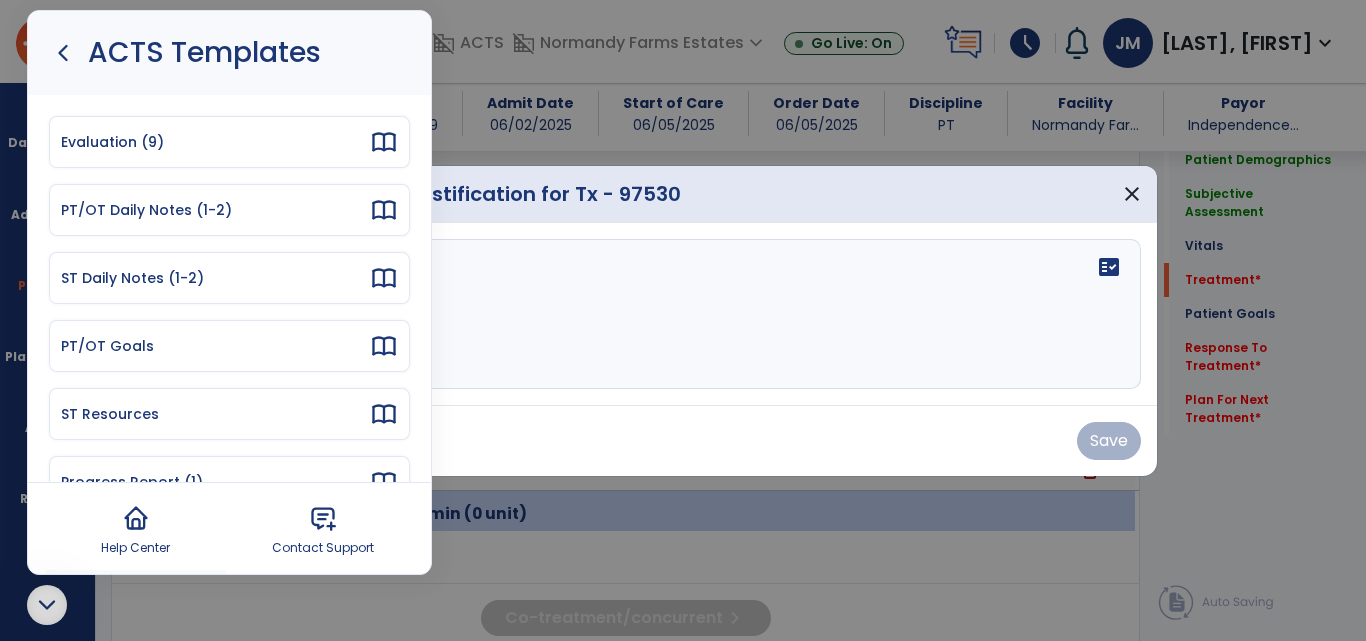 click on "PT/OT Daily Notes (1-2)" at bounding box center [215, 210] 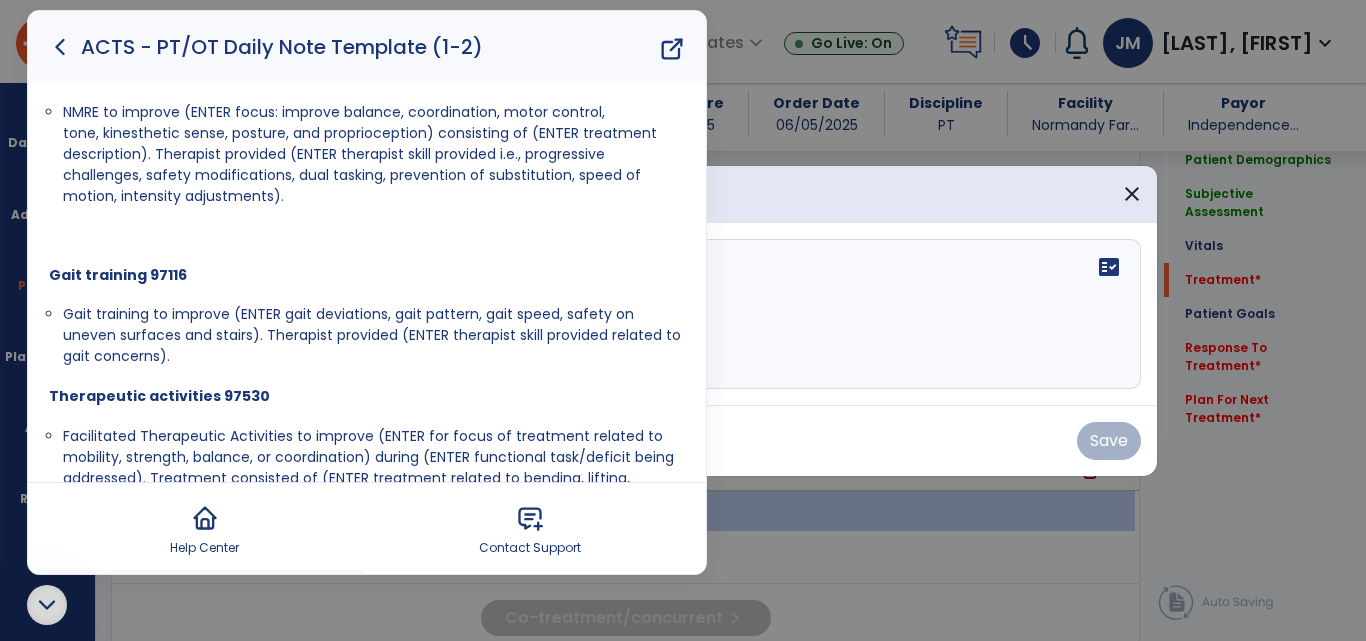 click on "Evaluation N1 Eval code complexity templates .  See E8 in the article "ACTS - Evaluation Template". Treatment N2 CPT Code Note Templates   Therapeutic Exercise 97110 Instructed Rt in Therex for (ENTER exercise type i.e., cardiopulmonary performance, stretching, AROM, progressive resistive exercise) to improve (ENTER underlying impairment) consisting of (ENTER mode i.e., NuStep, weights, TheraBand). Therapist provided (ENTER therapist skill provided i.e., calculation of 1 rep max and target % for dx, cues for correct breathing, prevention of substitution, speed of motion, intensity adjustments).     NMRE  97112 NMRE to improve (ENTER focus: improve balance, coordination, motor control, tone, kinesthetic sense, posture, and proprioception) consisting of (ENTER treatment description). Therapist provided (ENTER therapist skill provided i.e., progressive challenges, safety modifications, dual tasking, prevention of substitution, speed of motion, intensity adjustments).     Gait training 97116" at bounding box center [367, 1195] 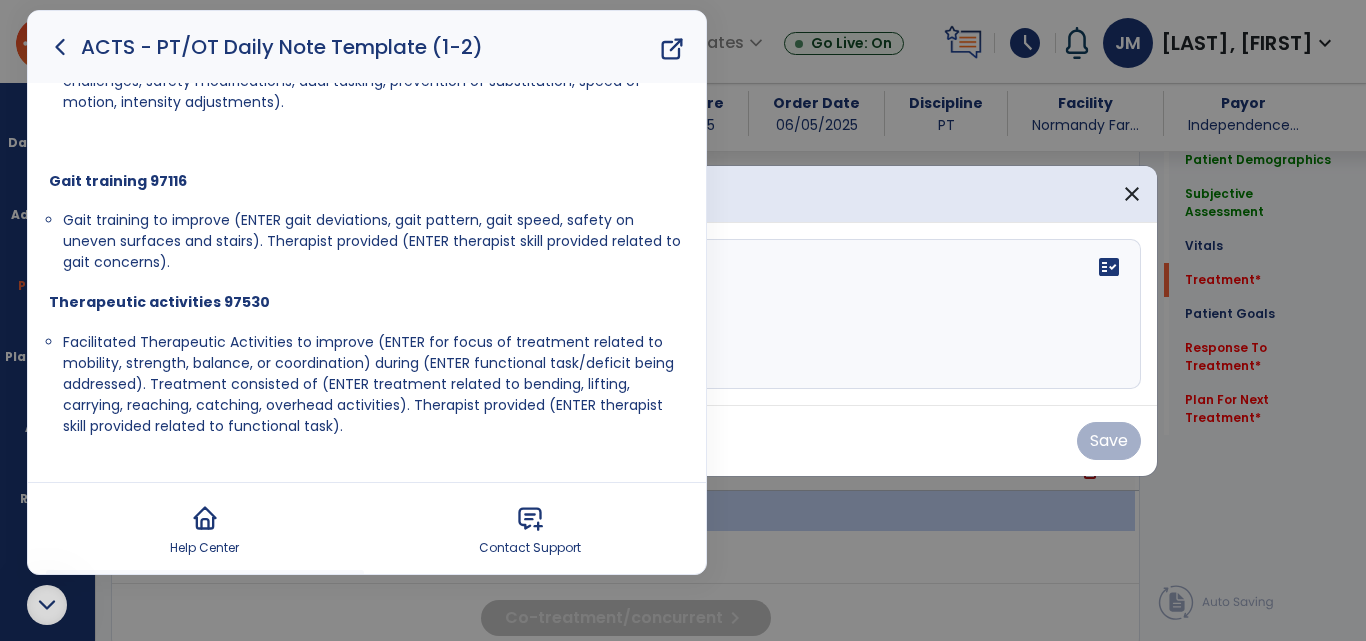 drag, startPoint x: 59, startPoint y: 337, endPoint x: 352, endPoint y: 434, distance: 308.63895 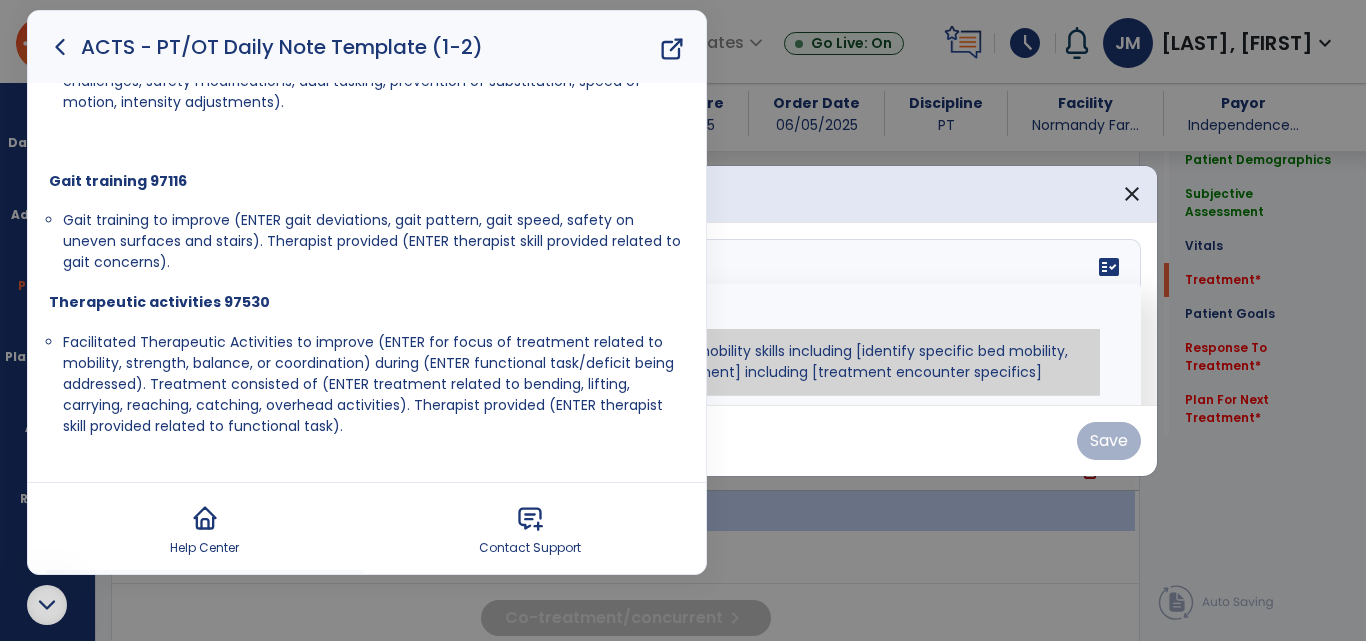 click at bounding box center (680, 314) 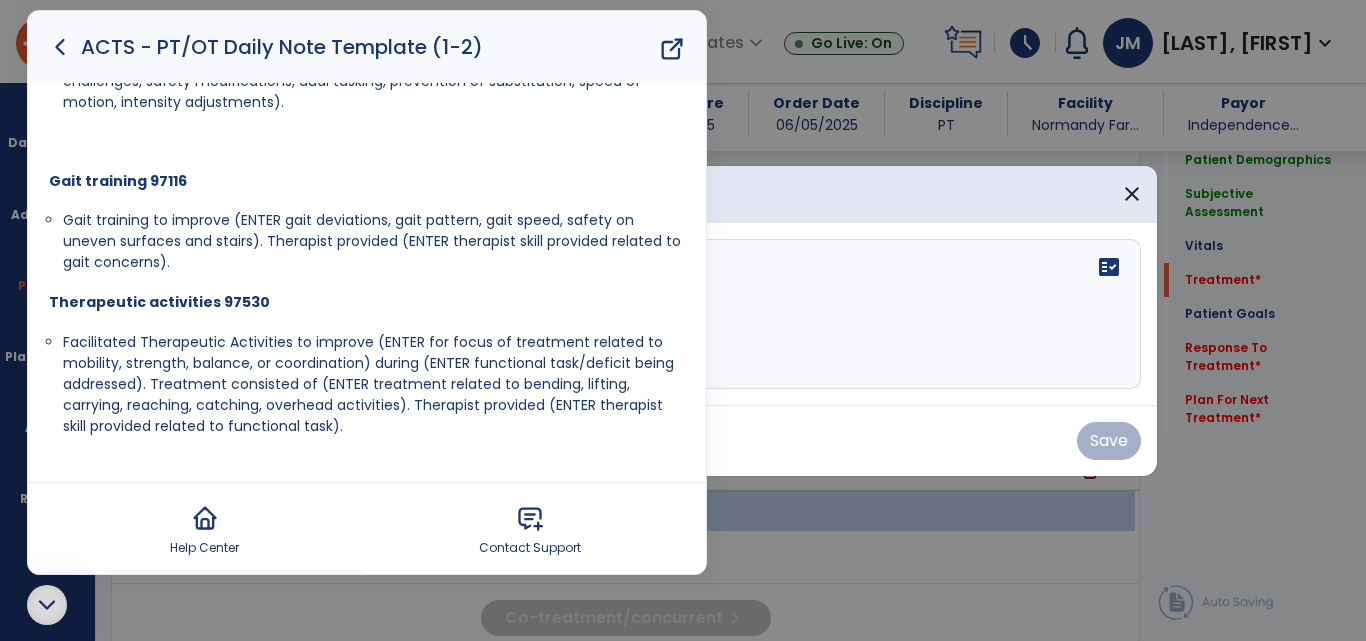 click at bounding box center [47, 605] 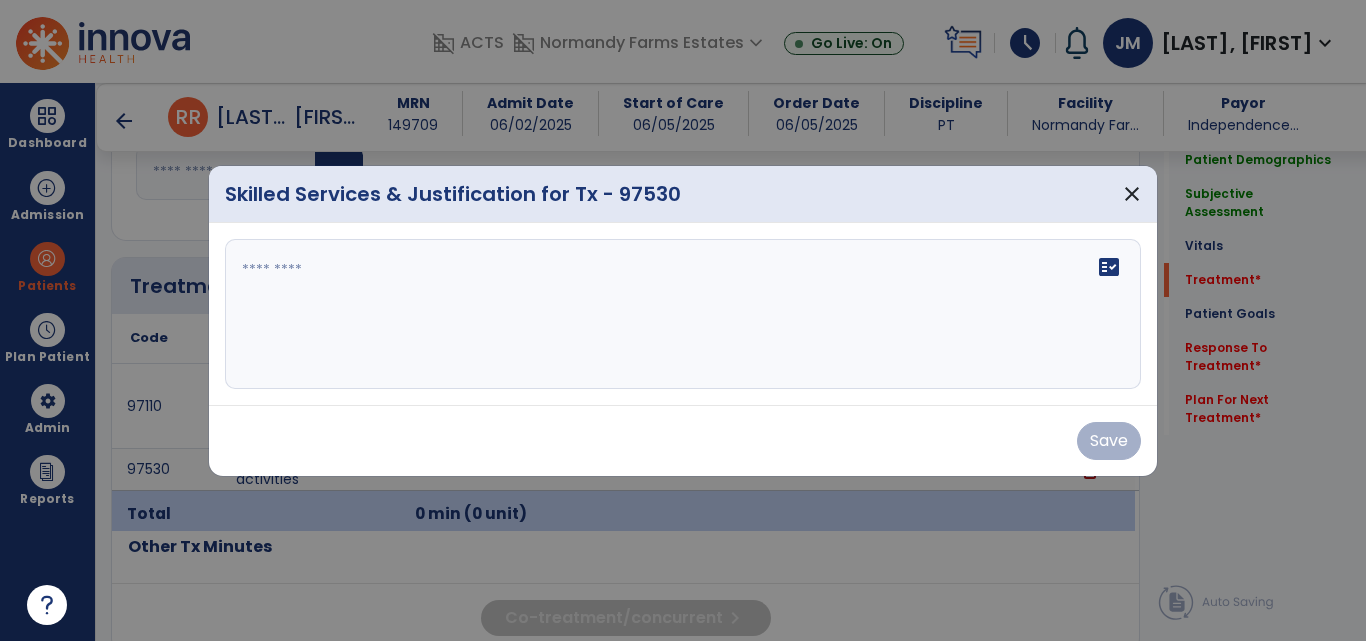 scroll, scrollTop: 0, scrollLeft: 0, axis: both 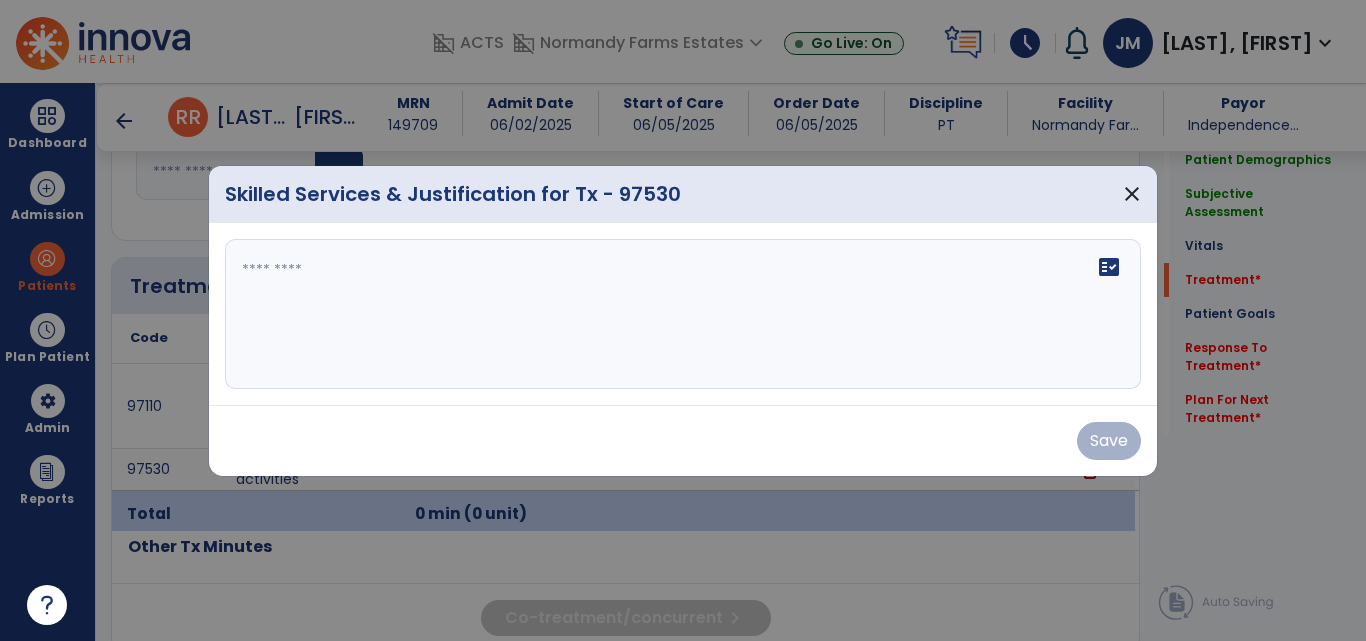 click at bounding box center (683, 314) 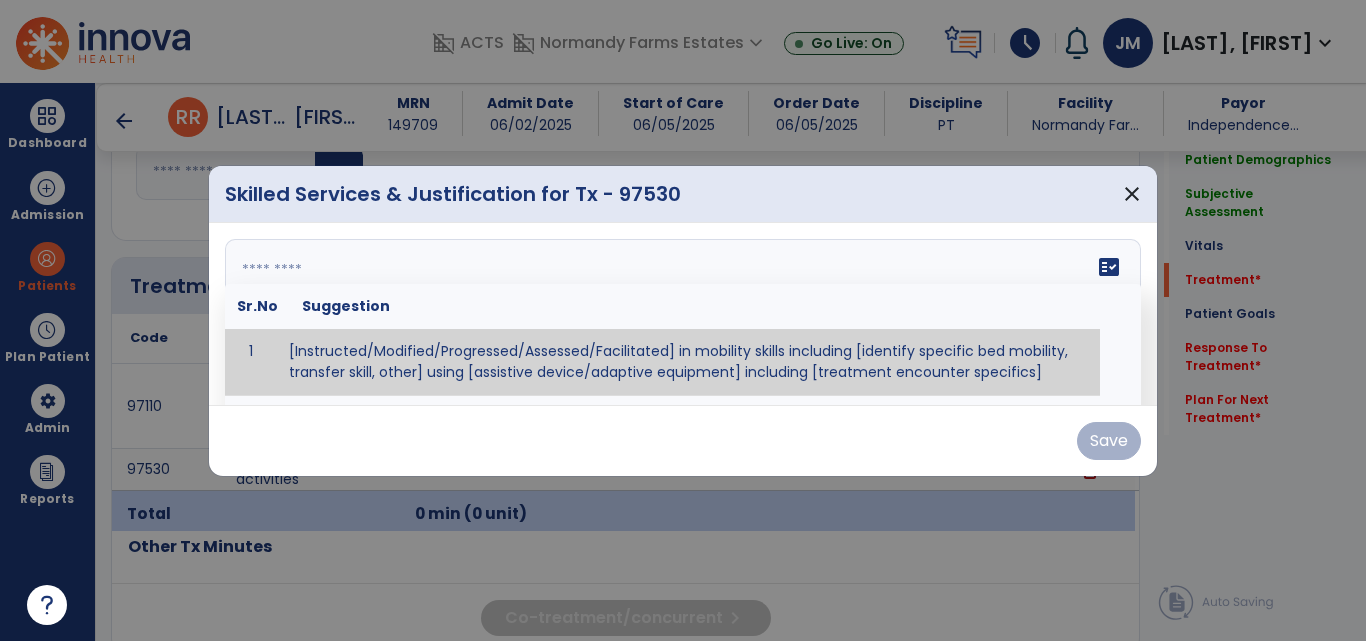 paste on "**********" 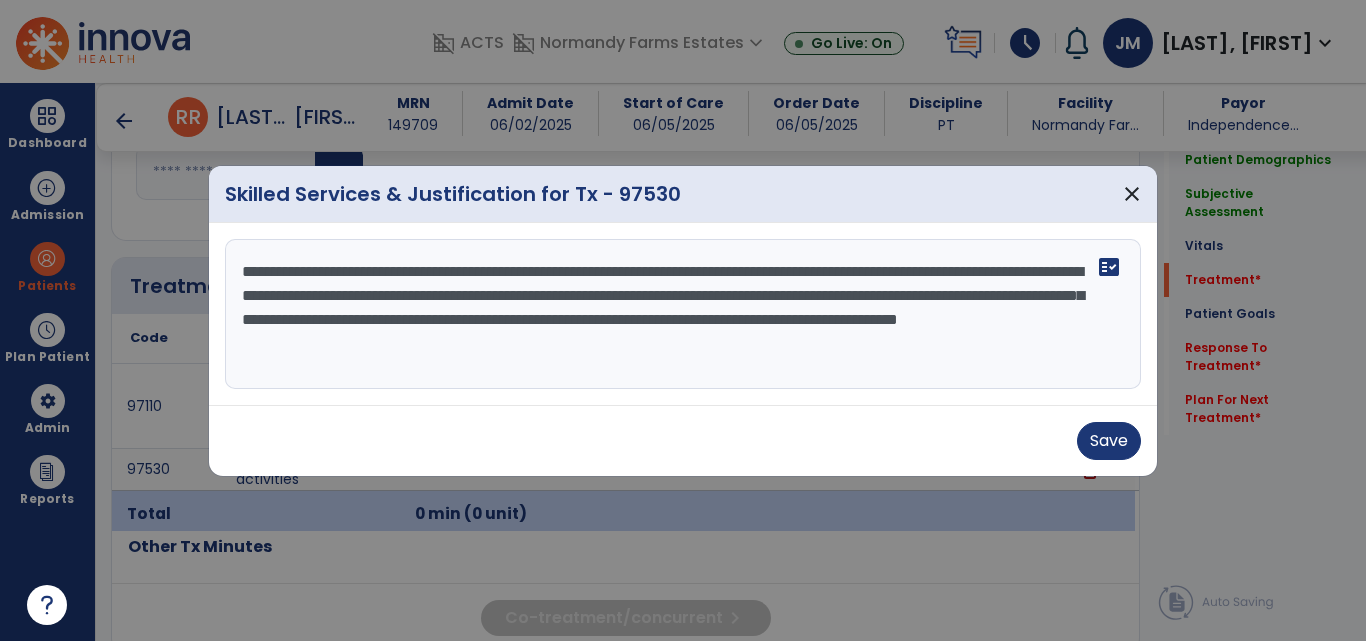 drag, startPoint x: 600, startPoint y: 272, endPoint x: 447, endPoint y: 295, distance: 154.7191 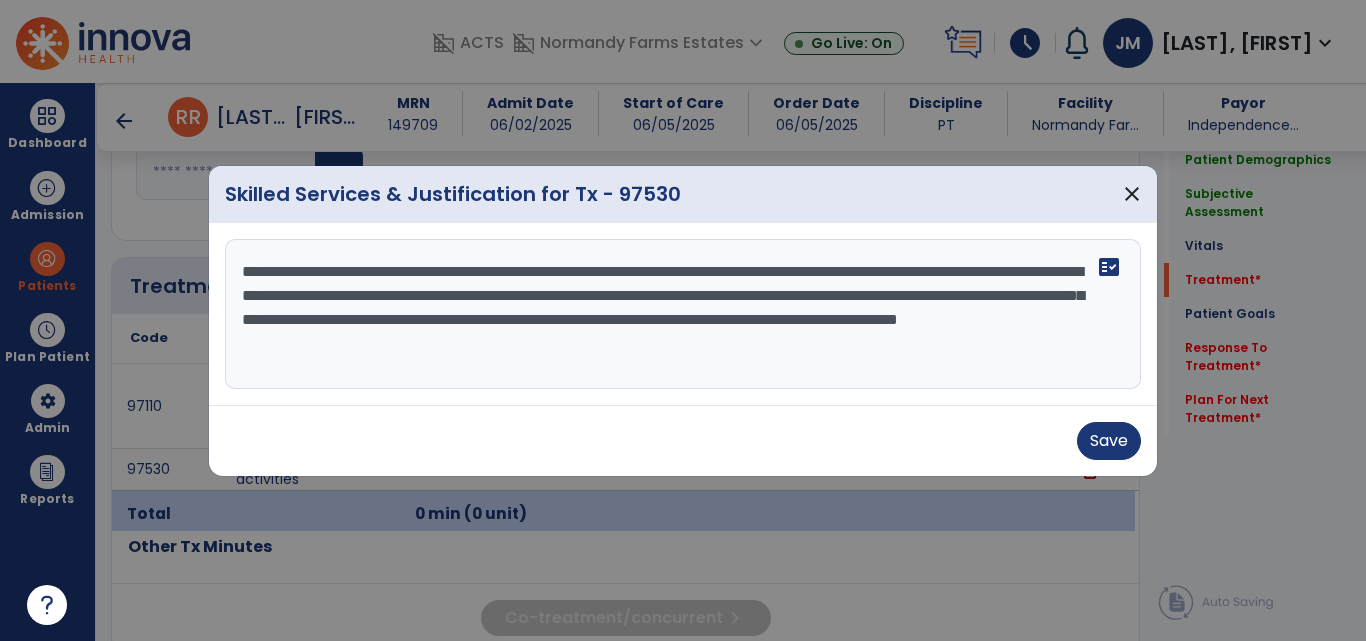 click on "**********" at bounding box center (683, 314) 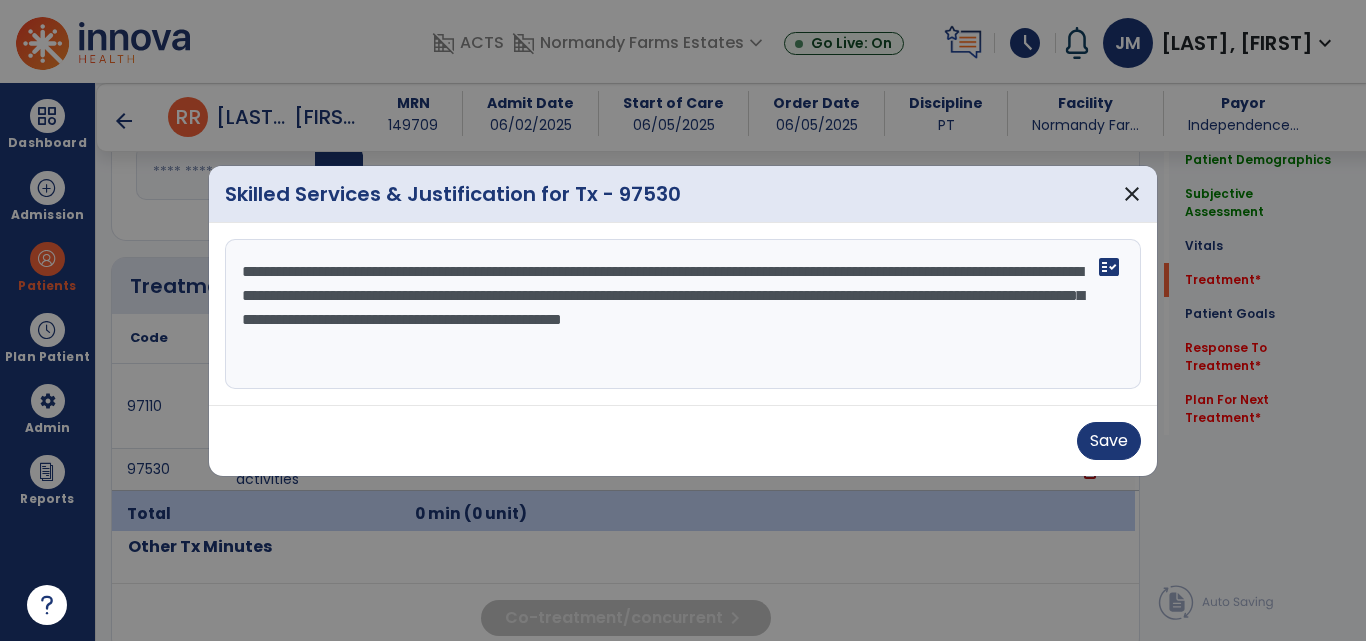drag, startPoint x: 893, startPoint y: 276, endPoint x: 488, endPoint y: 319, distance: 407.2763 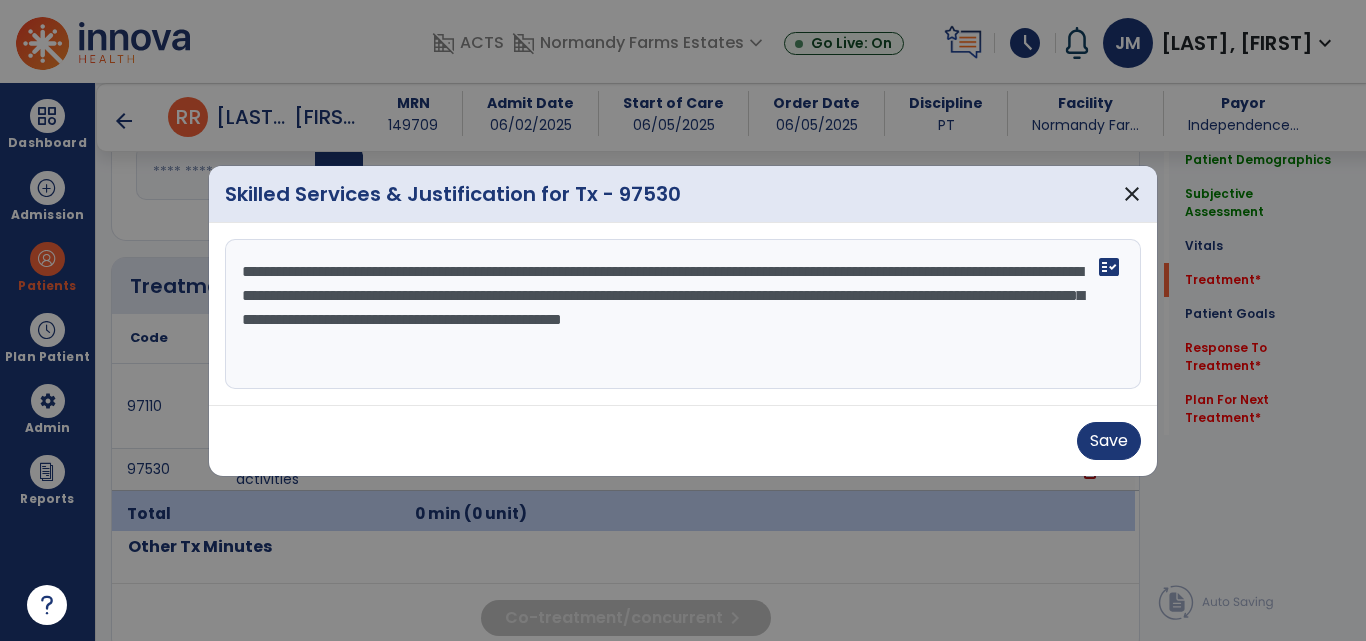 click on "**********" at bounding box center (683, 314) 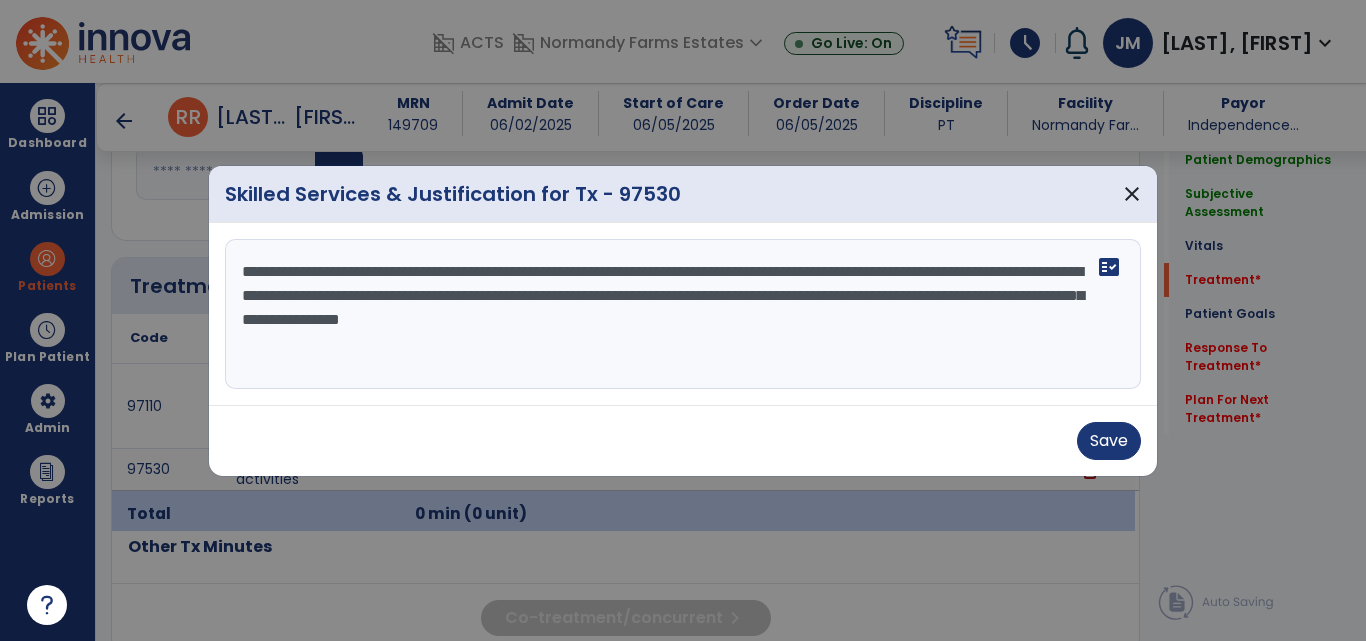 drag, startPoint x: 343, startPoint y: 288, endPoint x: 820, endPoint y: 325, distance: 478.43286 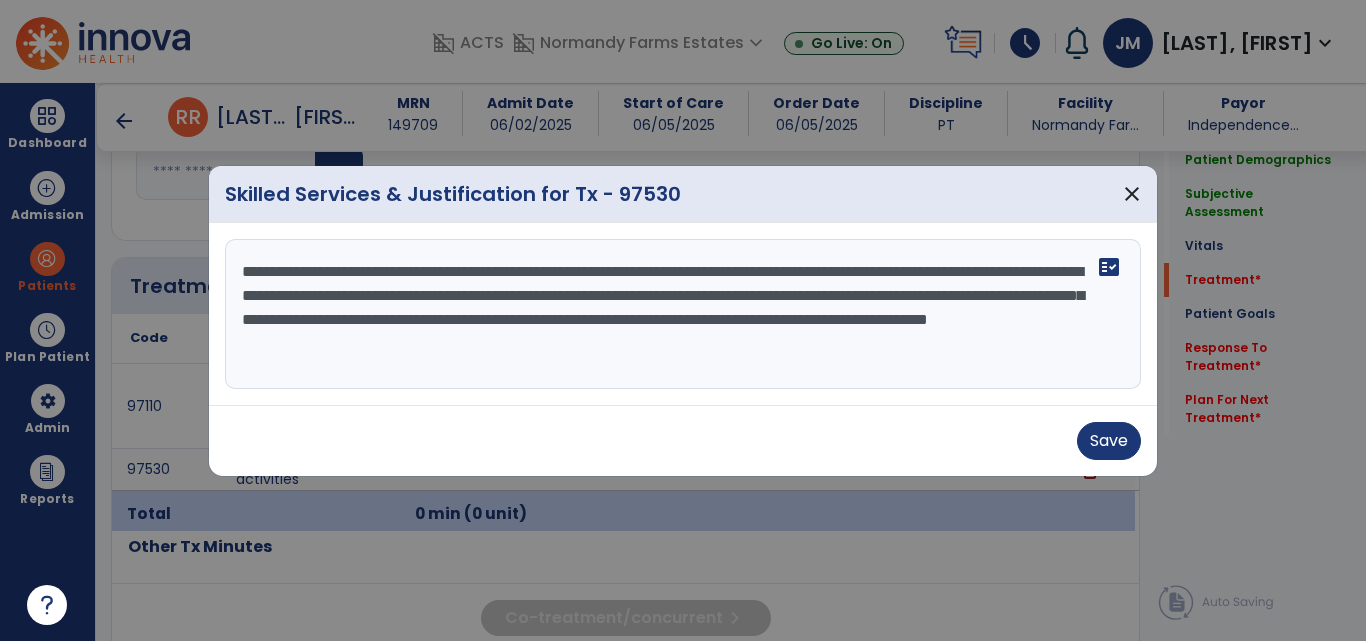 click on "**********" at bounding box center [683, 314] 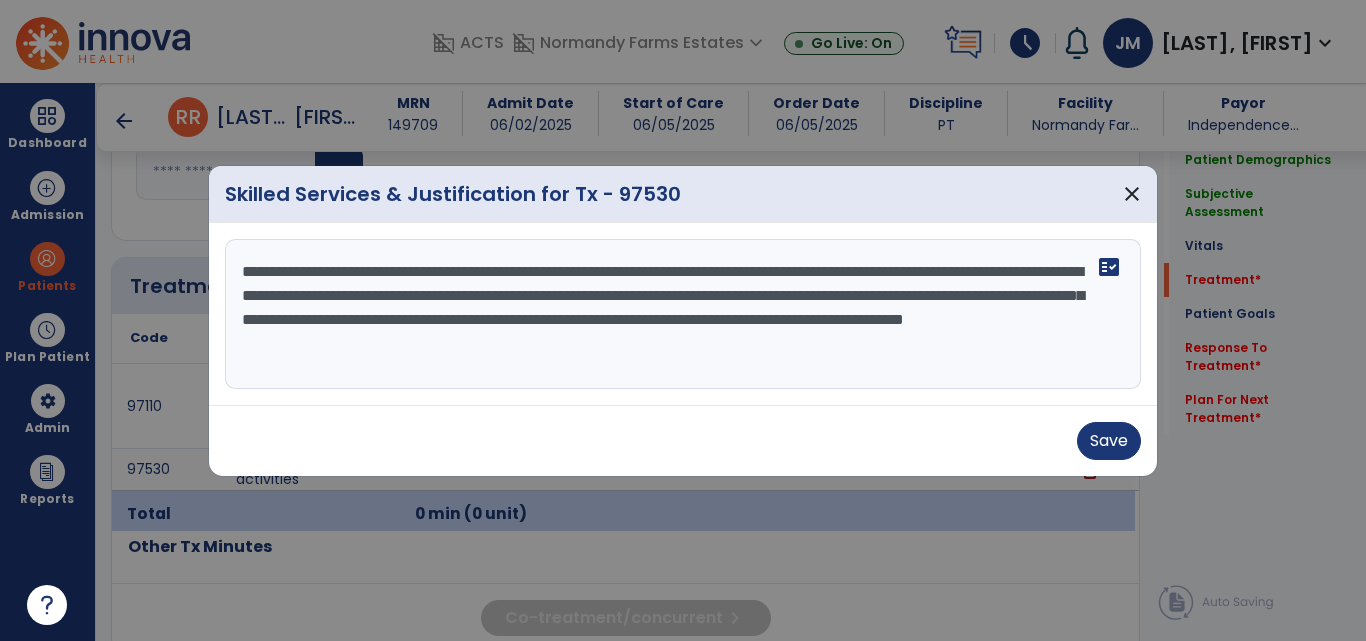 type on "**********" 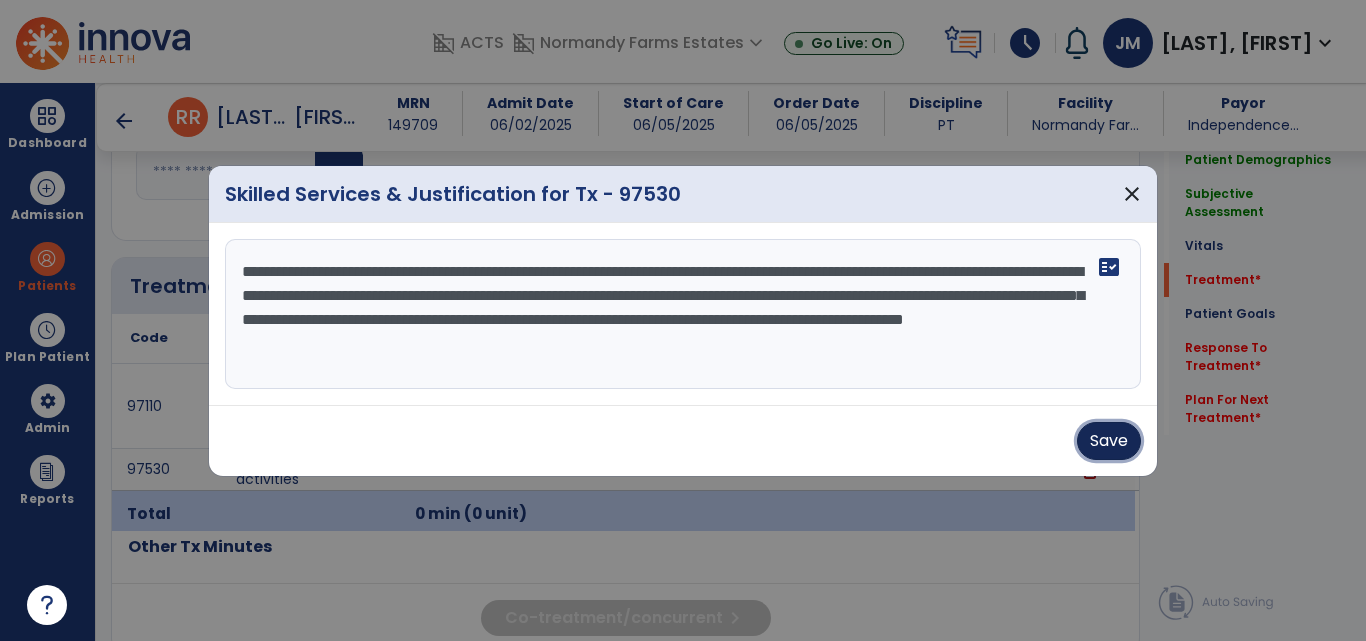 click on "Save" at bounding box center [1109, 441] 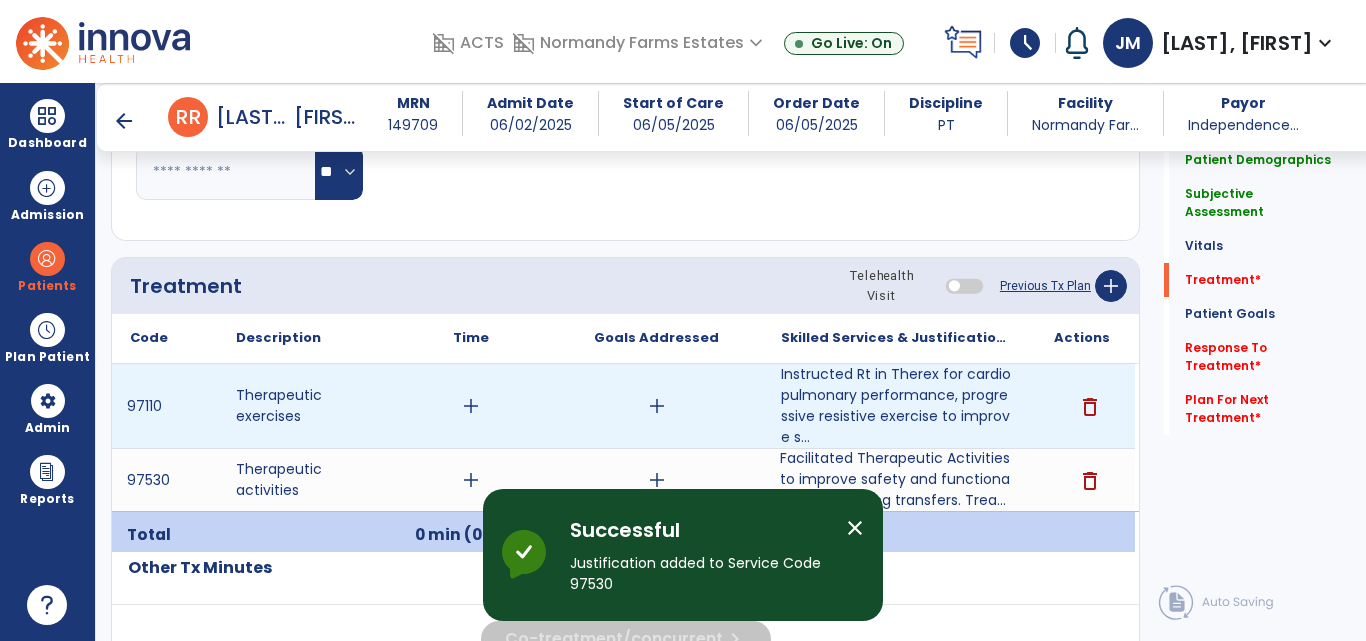 click on "add" at bounding box center [471, 406] 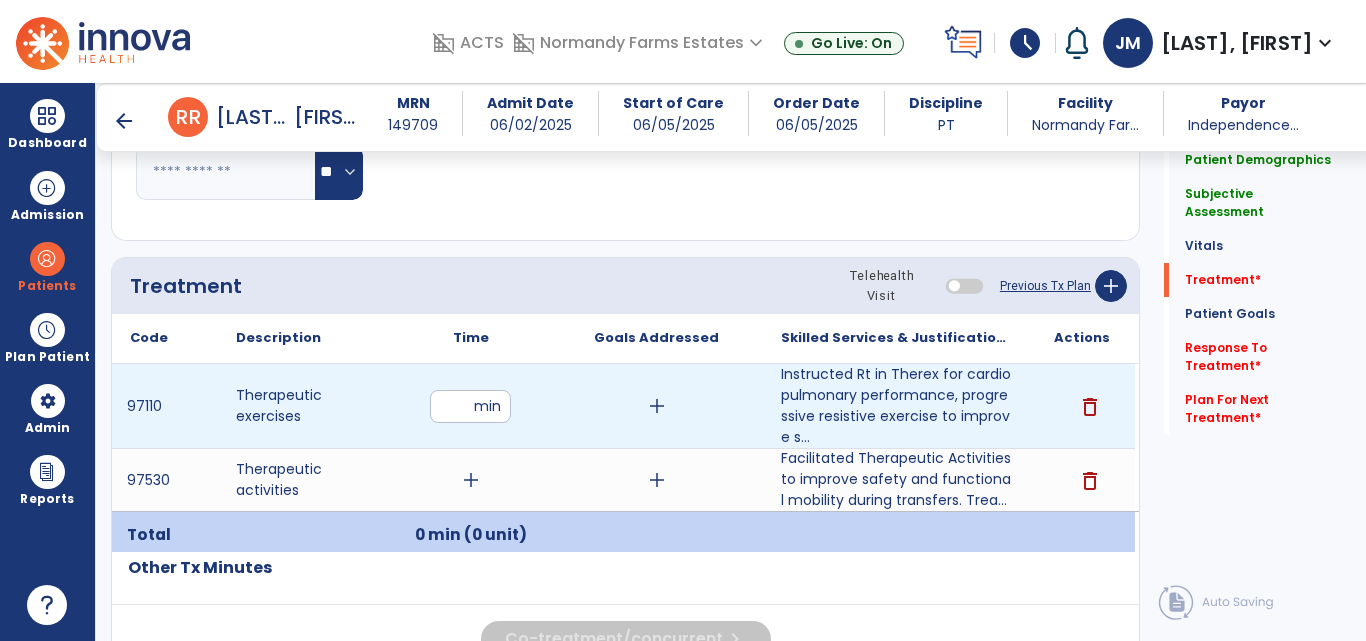 type on "**" 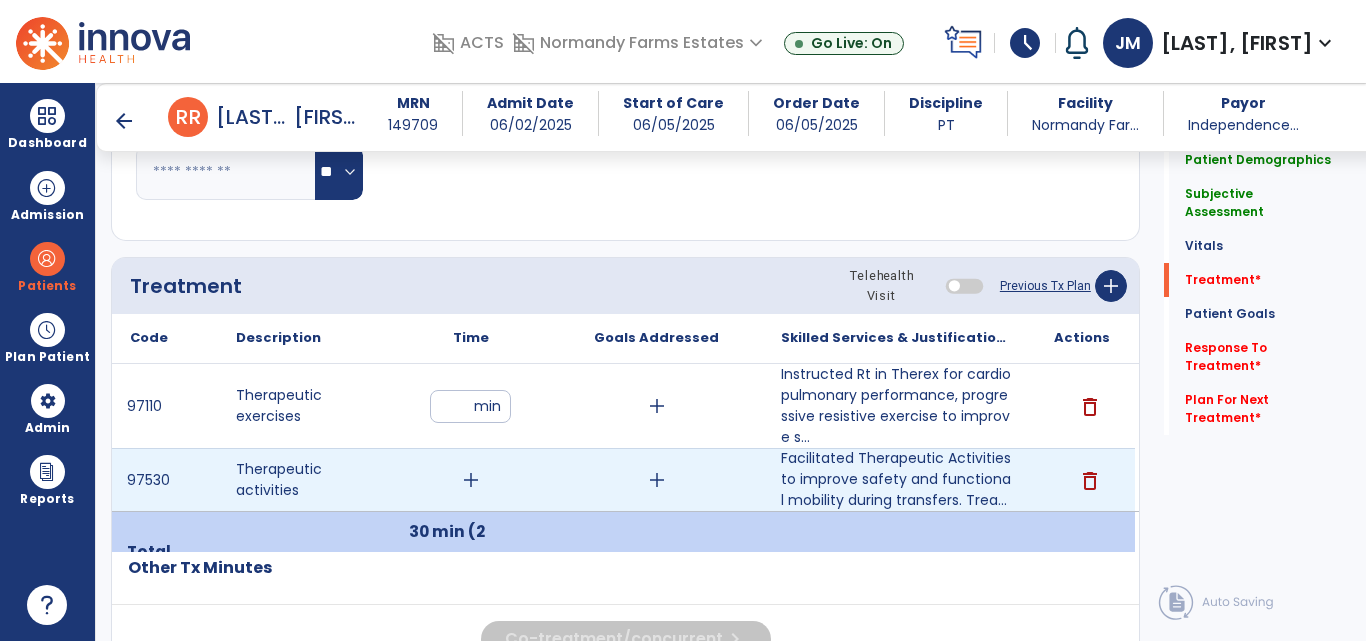 click on "add" at bounding box center [471, 480] 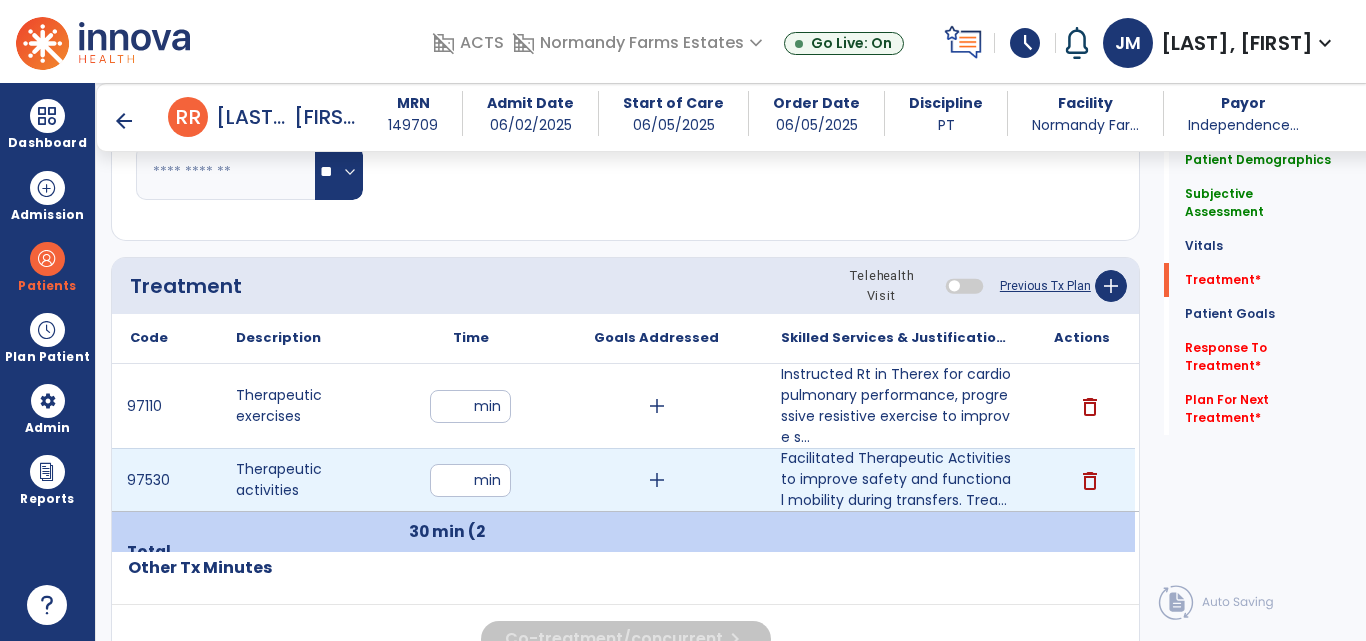 type on "**" 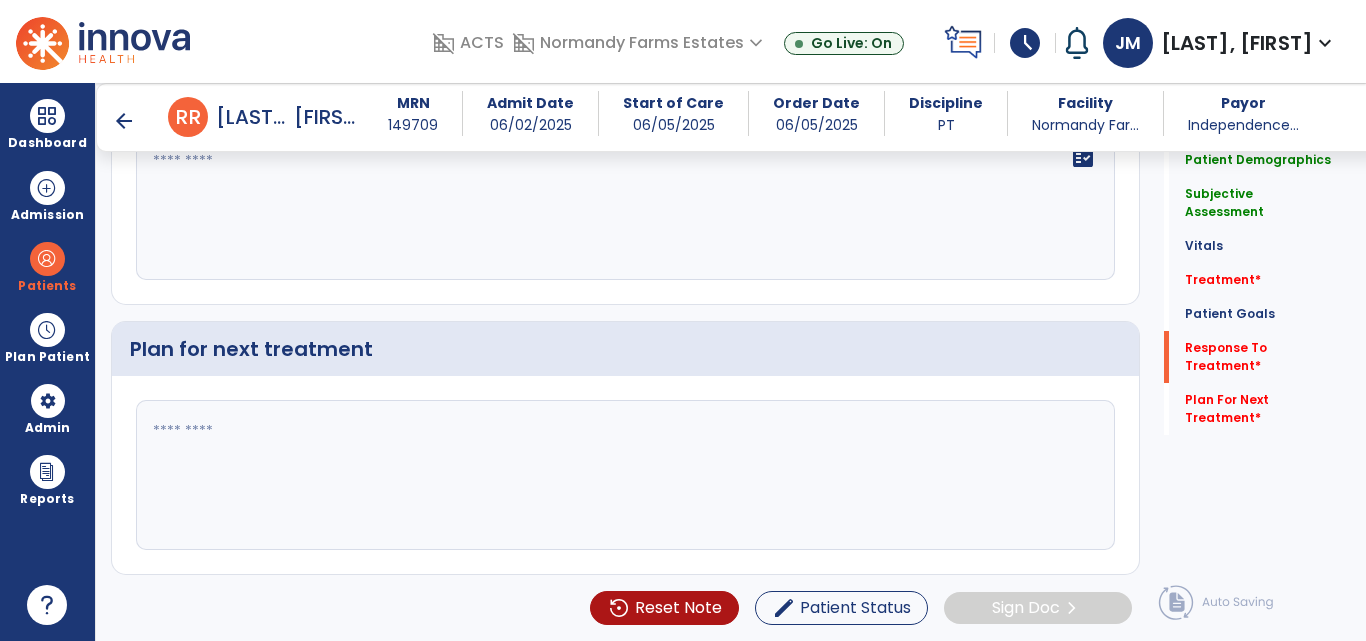 scroll, scrollTop: 3413, scrollLeft: 0, axis: vertical 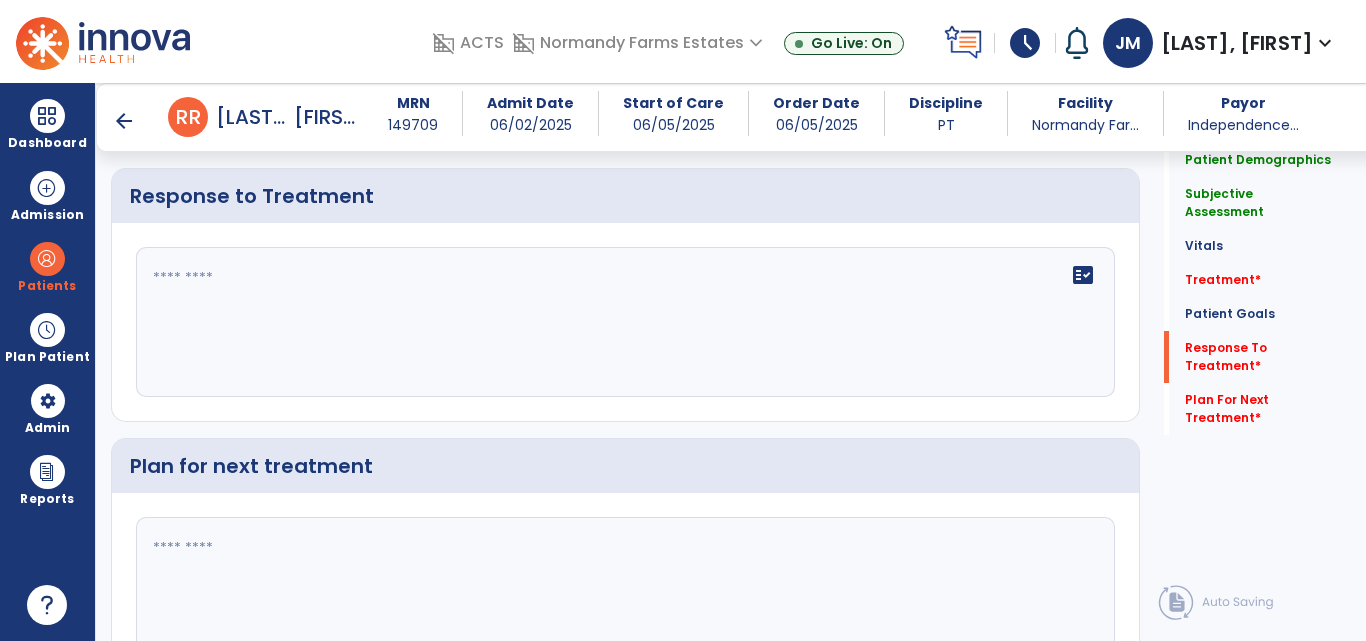 click on "fact_check" 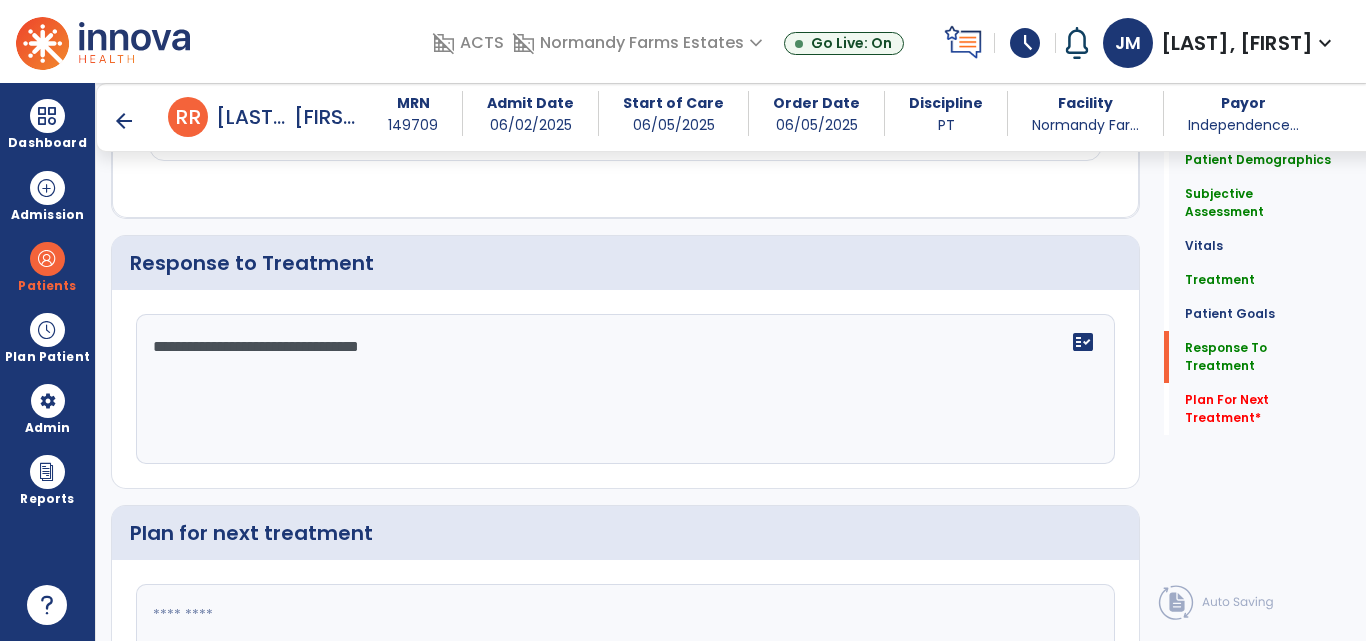 scroll, scrollTop: 3413, scrollLeft: 0, axis: vertical 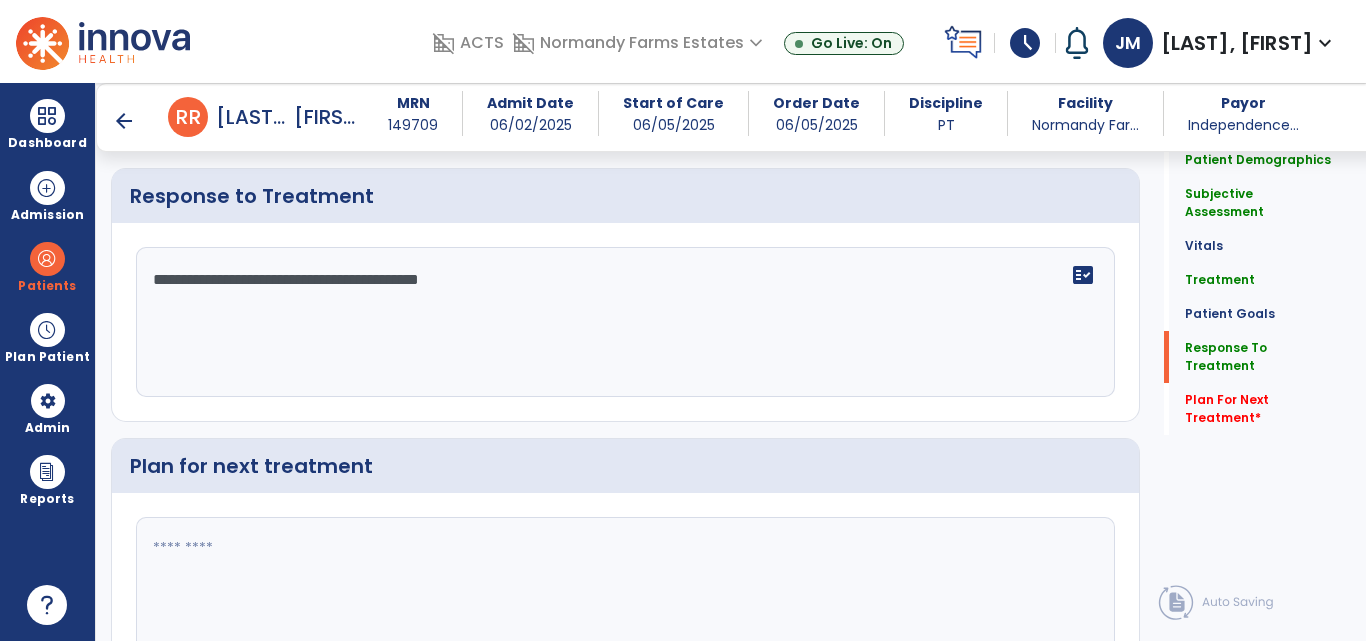 type on "**********" 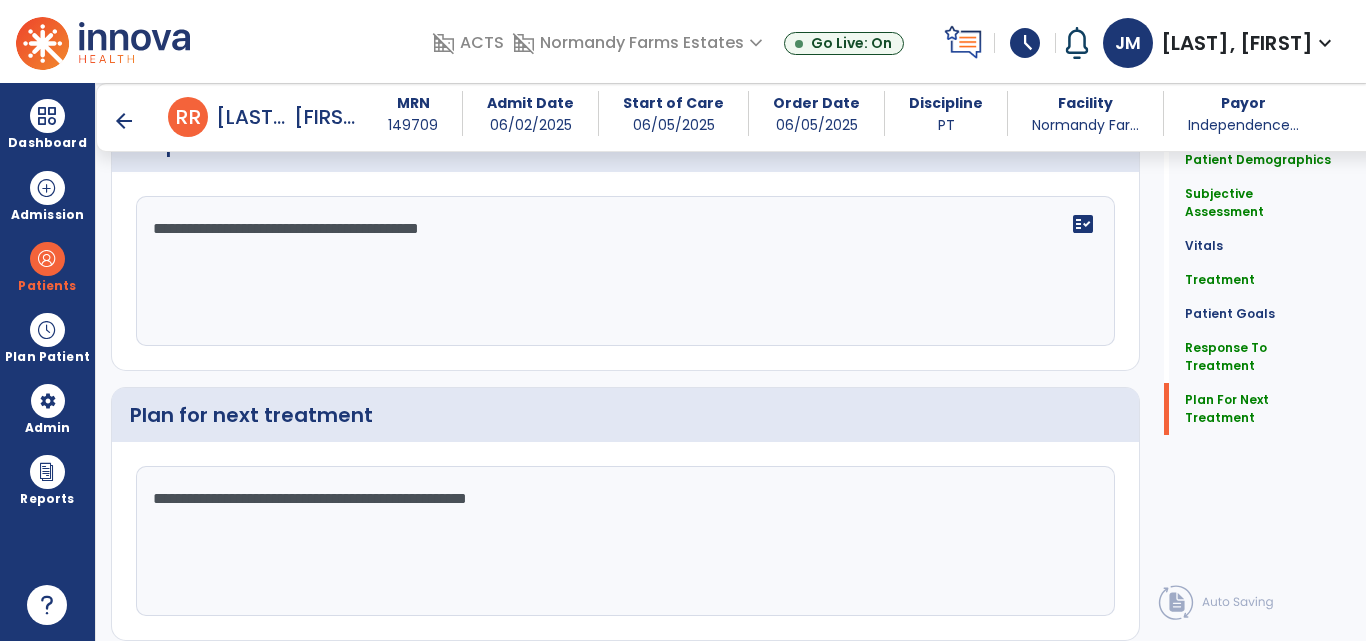 scroll, scrollTop: 3531, scrollLeft: 0, axis: vertical 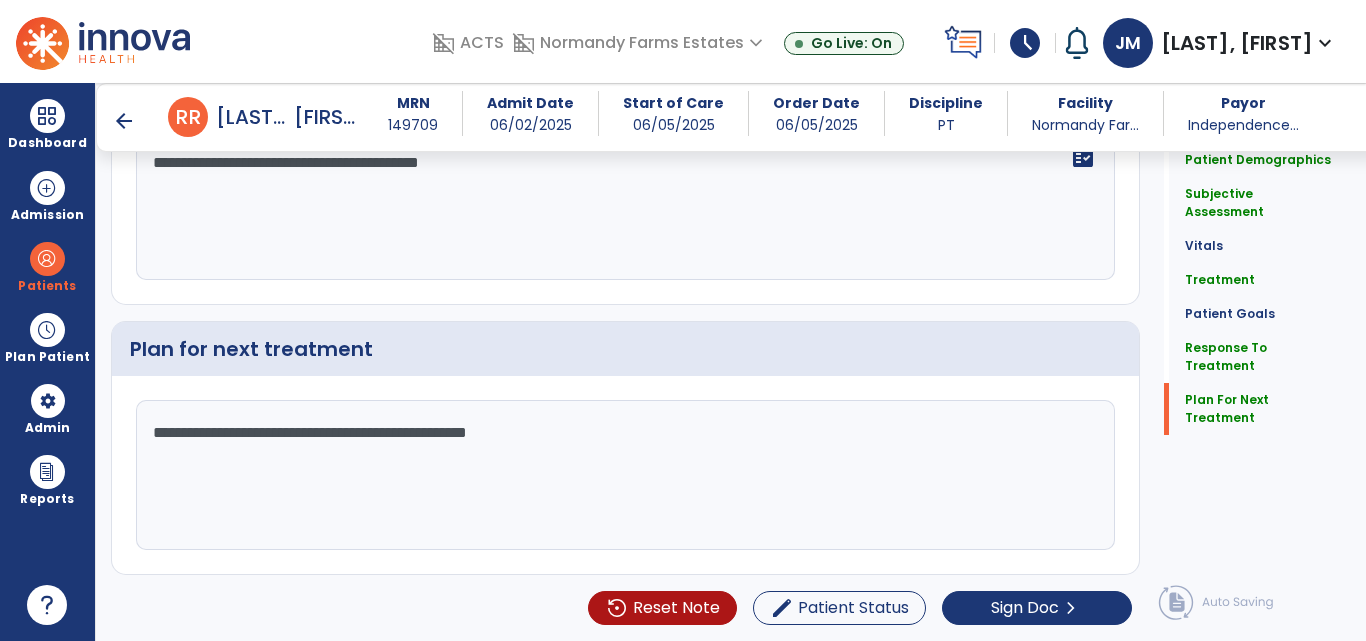 type on "**********" 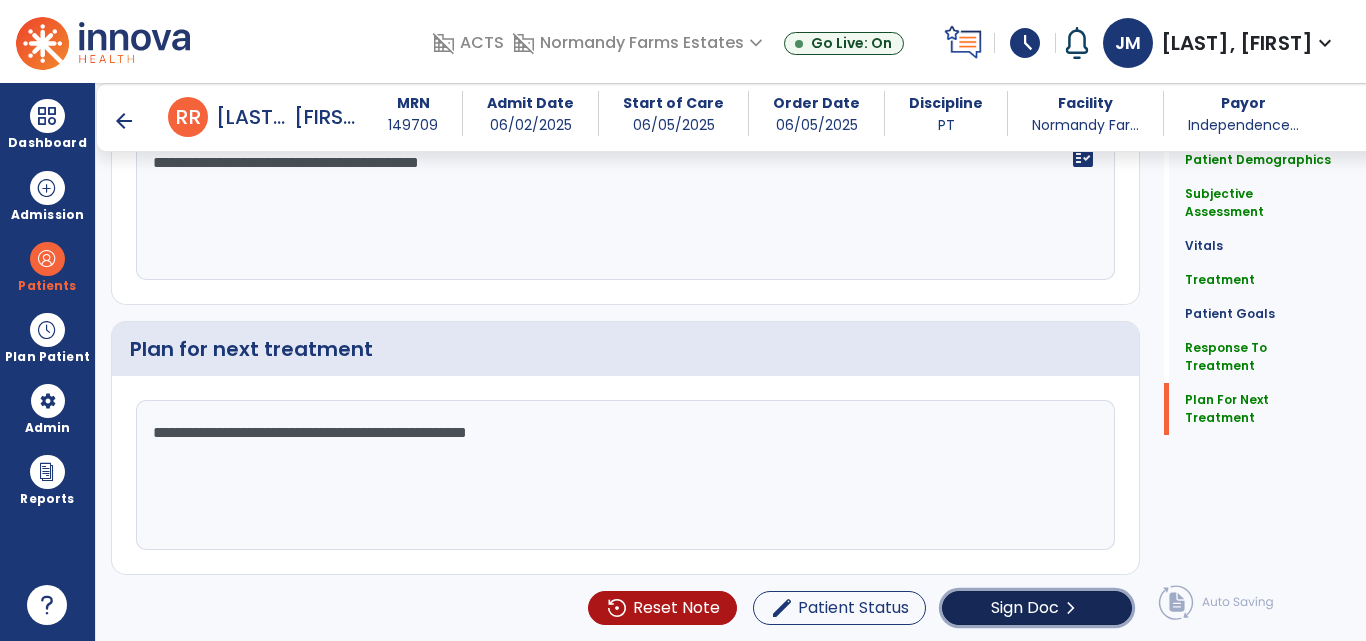 click on "Sign Doc" 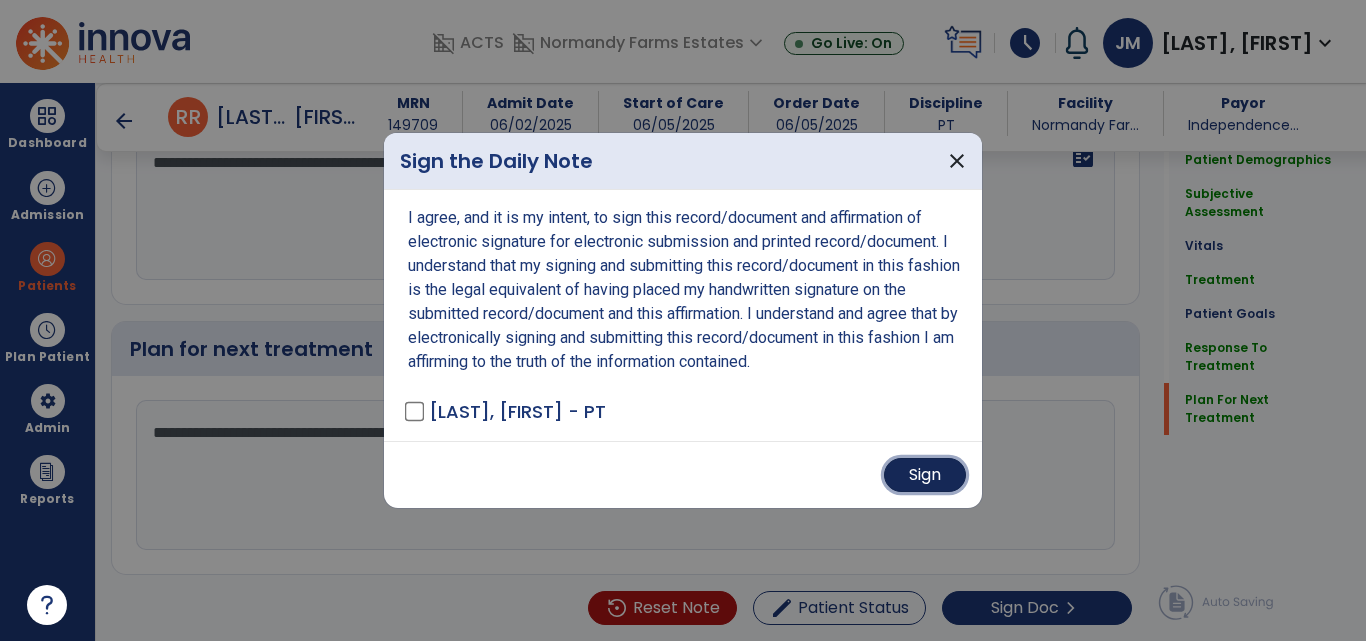 click on "Sign" at bounding box center [925, 475] 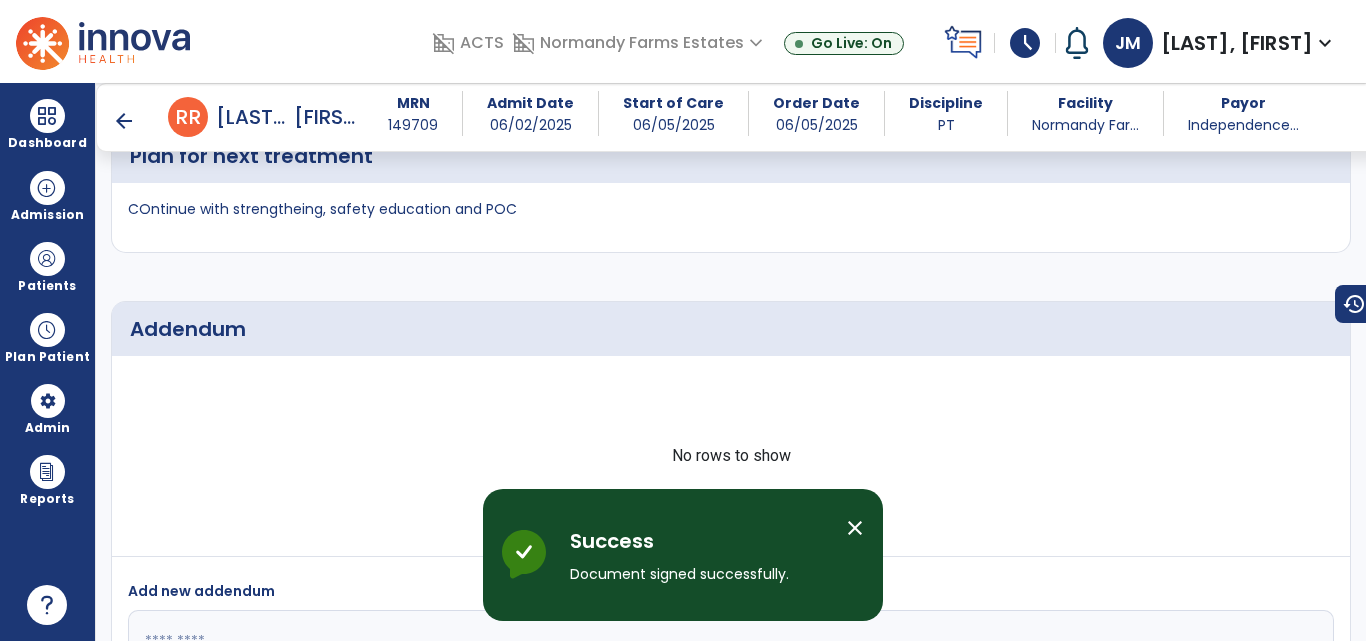 scroll, scrollTop: 5605, scrollLeft: 0, axis: vertical 